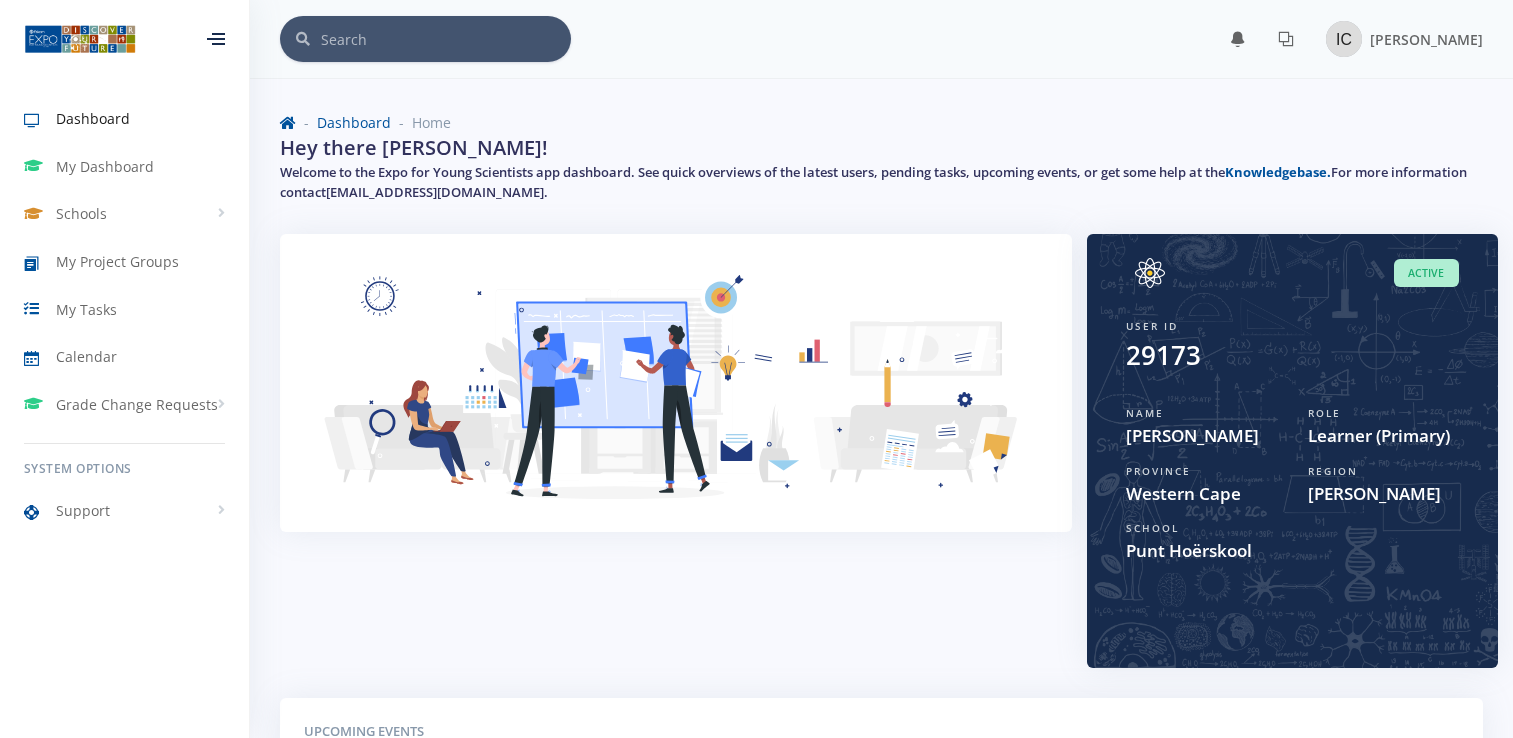 scroll, scrollTop: 0, scrollLeft: 0, axis: both 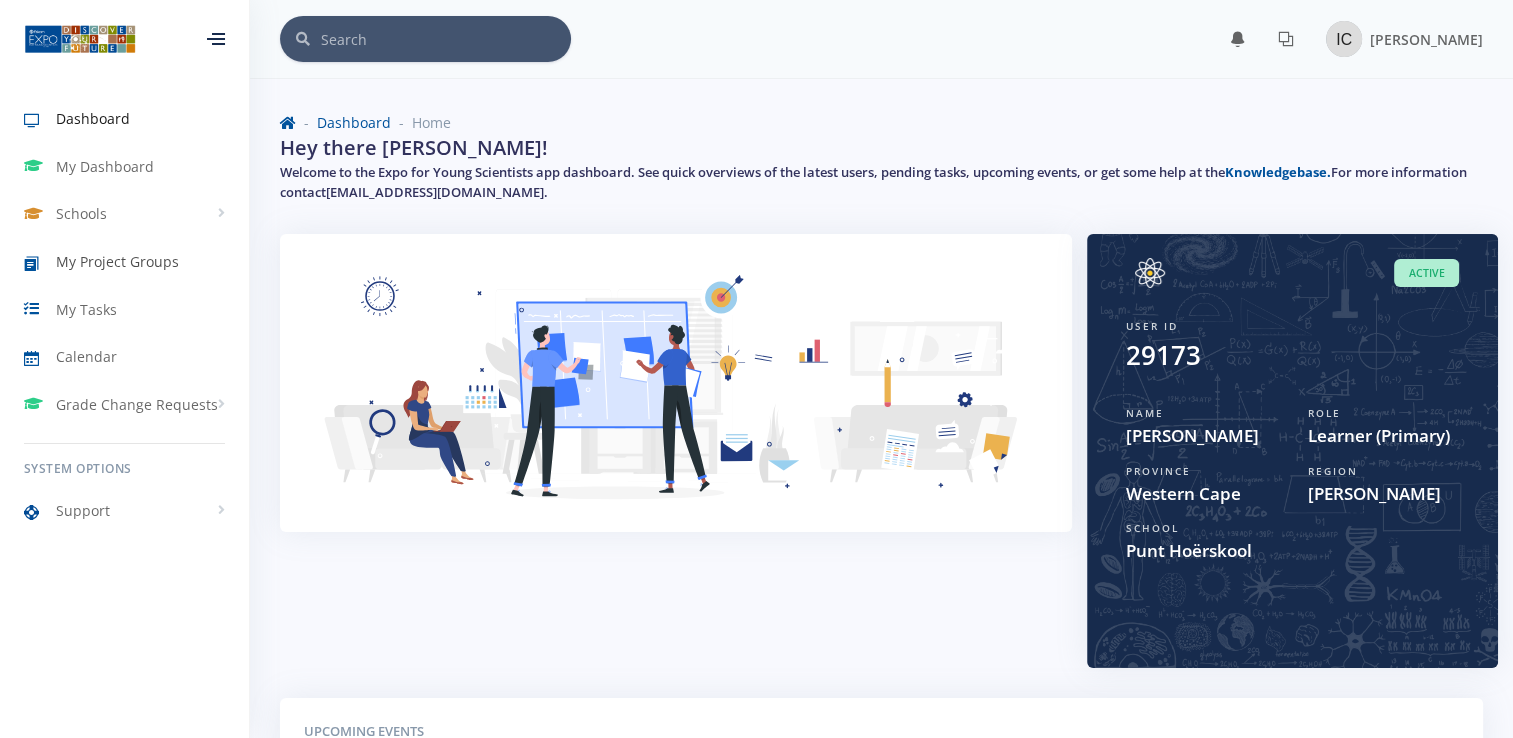 click on "My Project Groups" at bounding box center (117, 261) 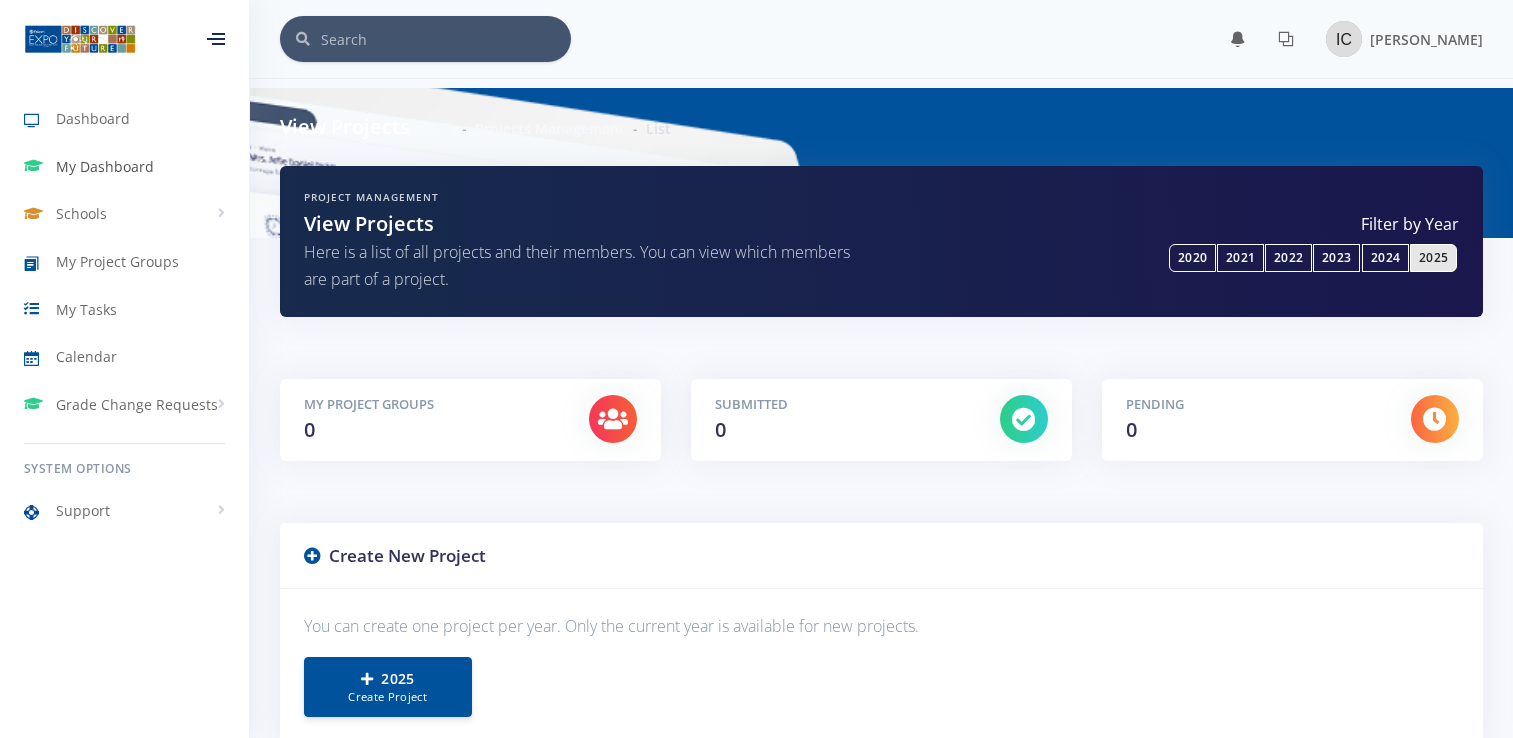 scroll, scrollTop: 0, scrollLeft: 0, axis: both 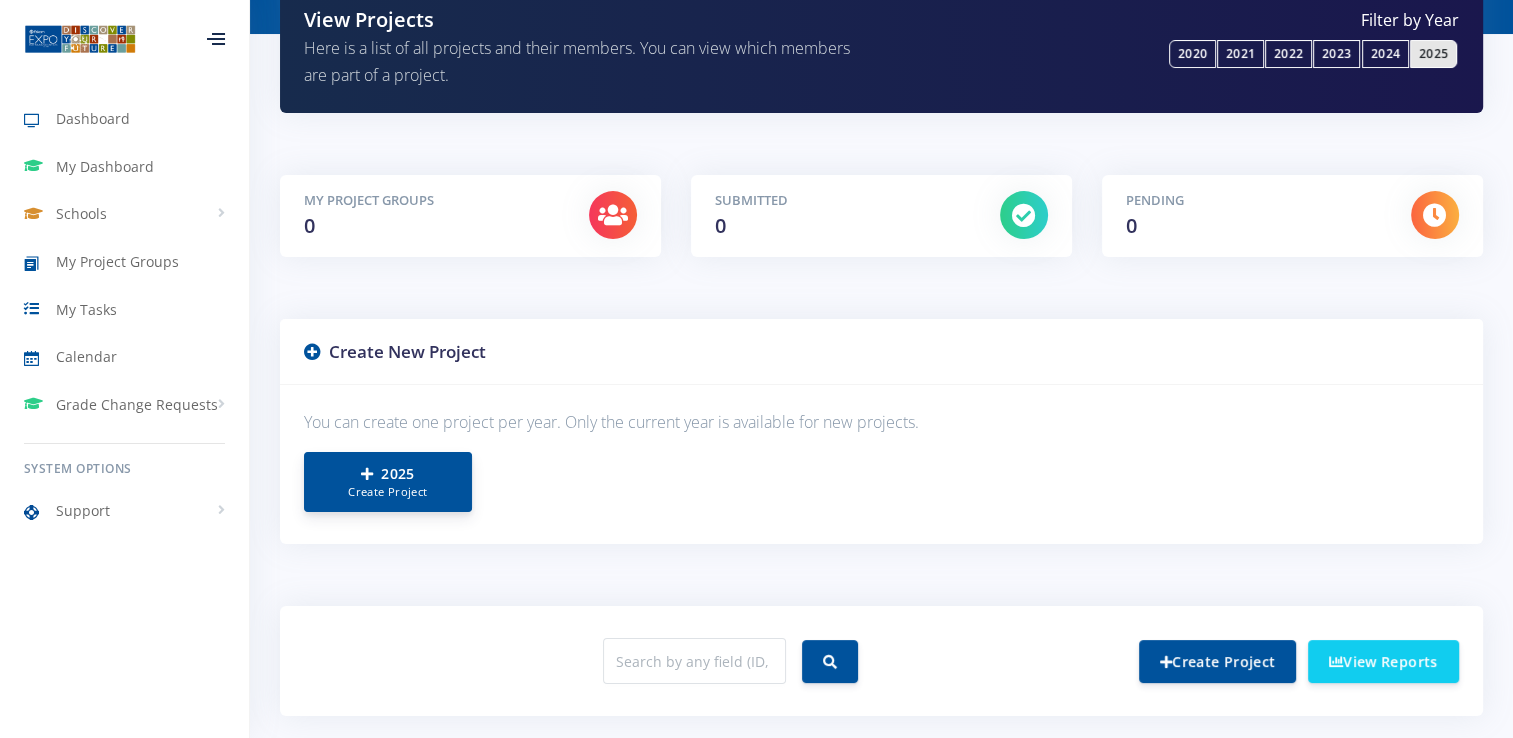 click on "Create Project" at bounding box center (388, 492) 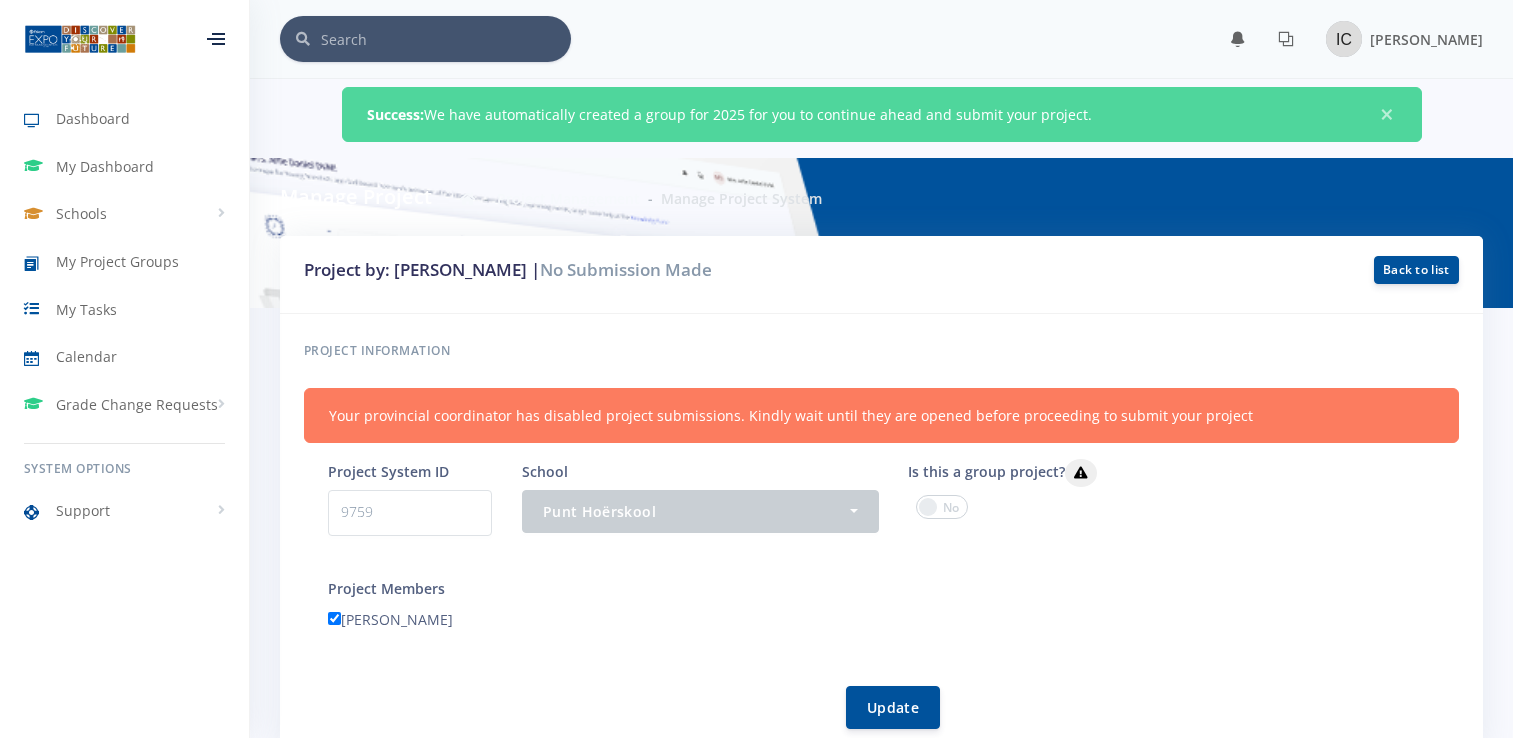 scroll, scrollTop: 0, scrollLeft: 0, axis: both 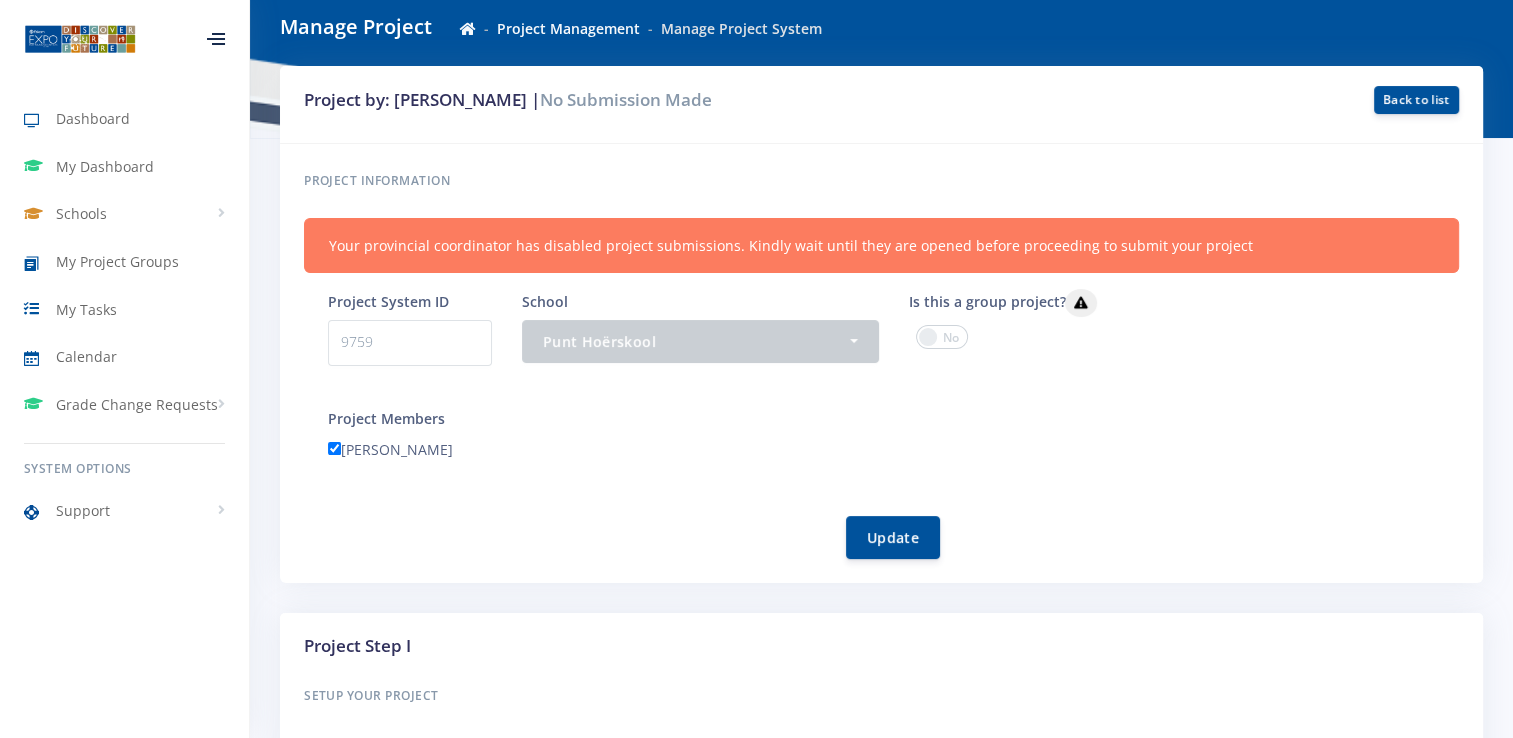 click at bounding box center [942, 337] 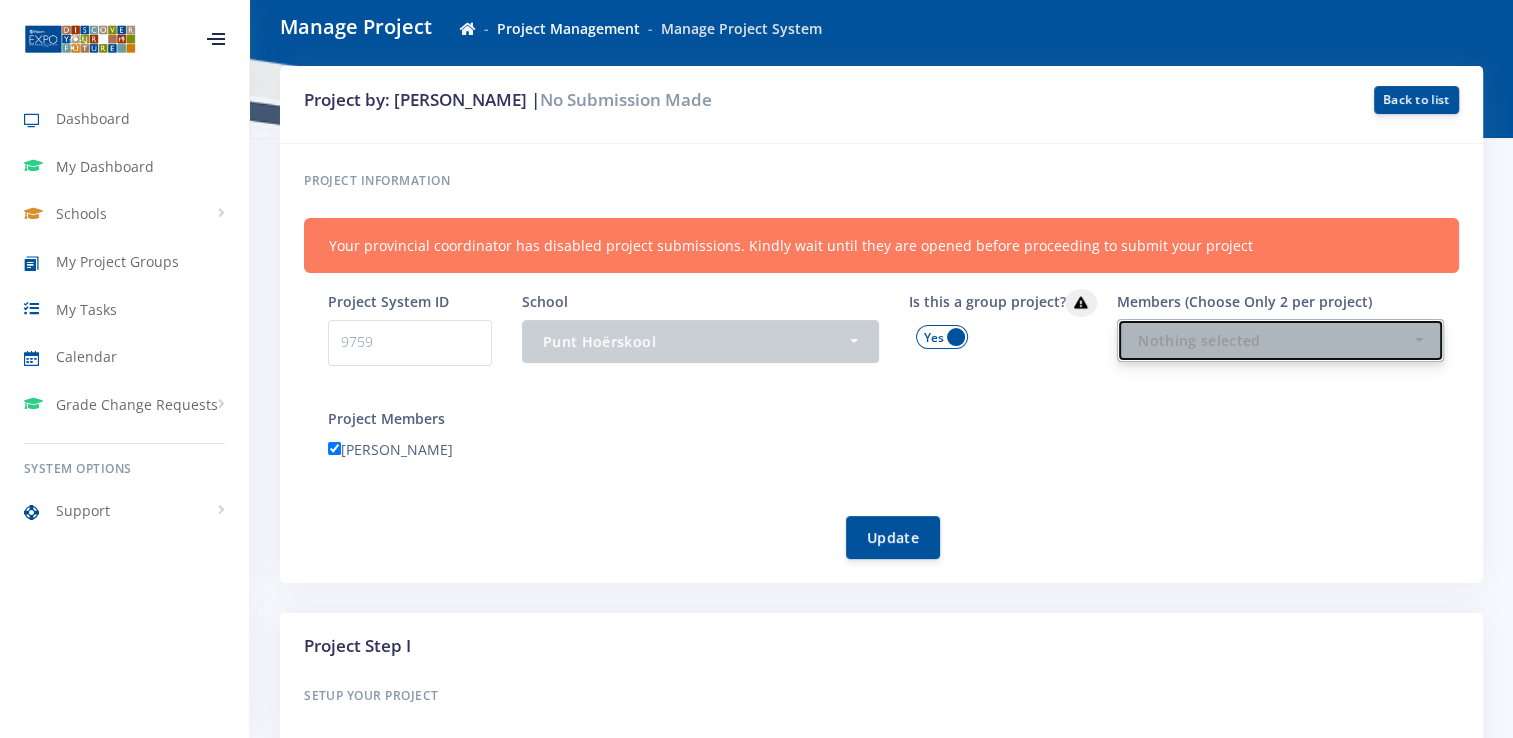 click on "Nothing selected" at bounding box center (1274, 340) 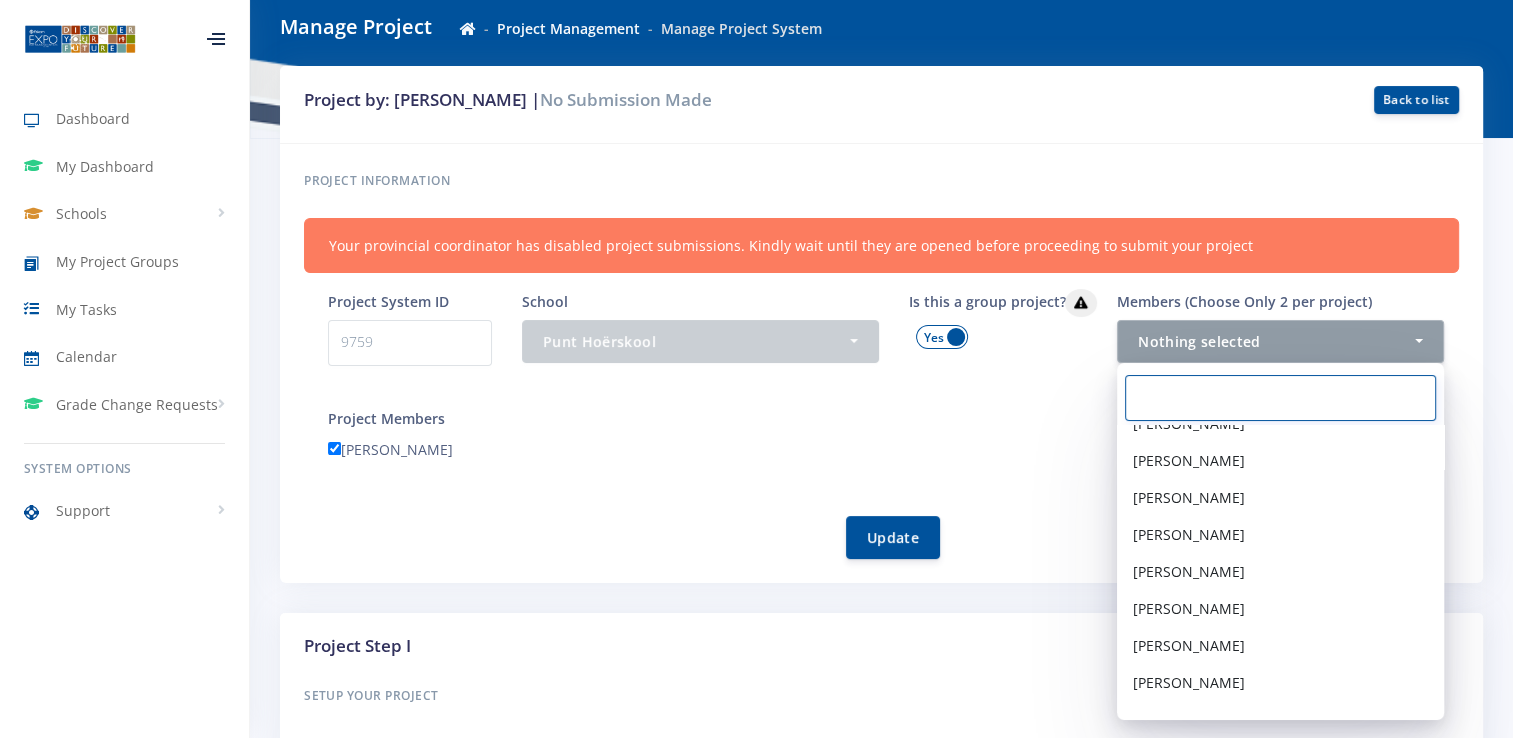 scroll, scrollTop: 464, scrollLeft: 0, axis: vertical 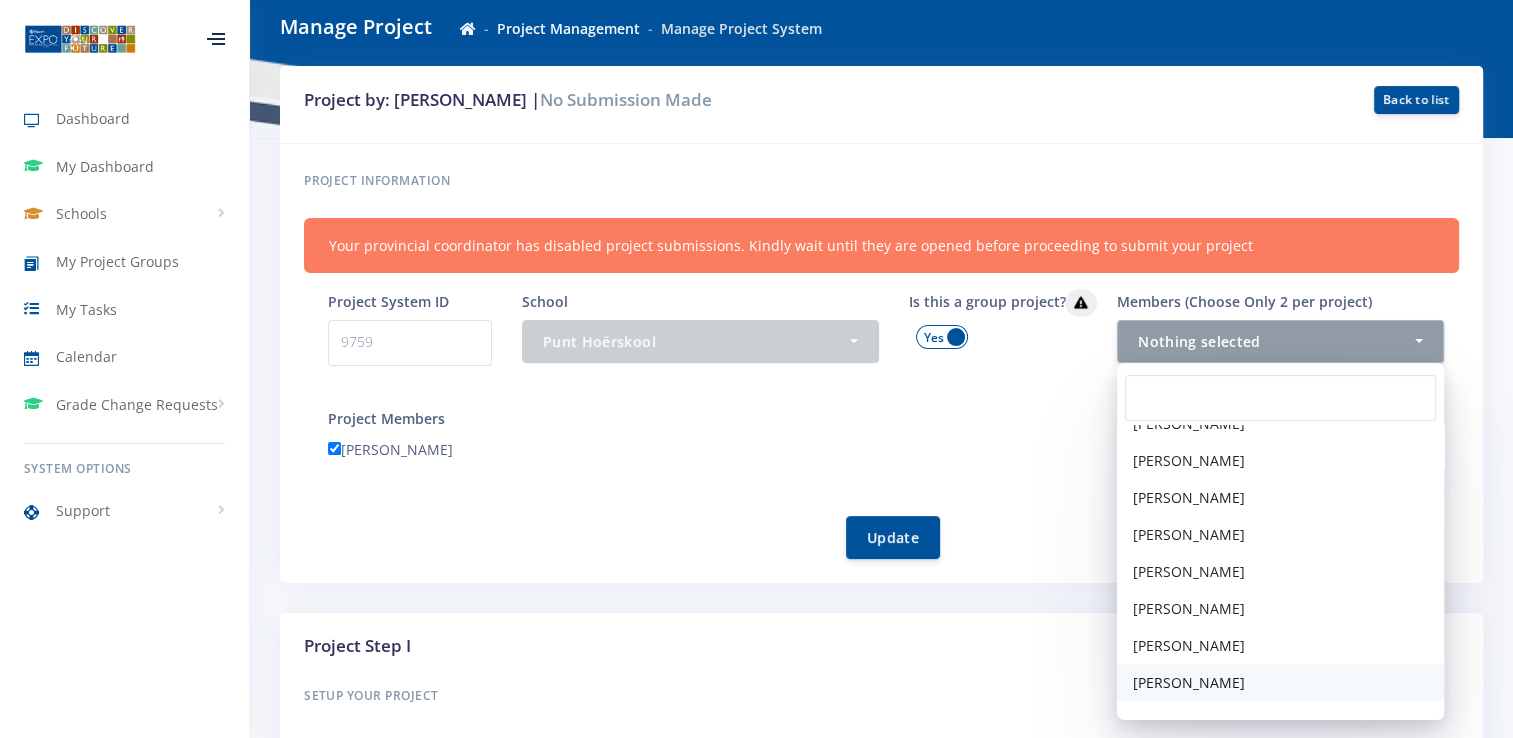 click on "[PERSON_NAME]" at bounding box center (1189, 682) 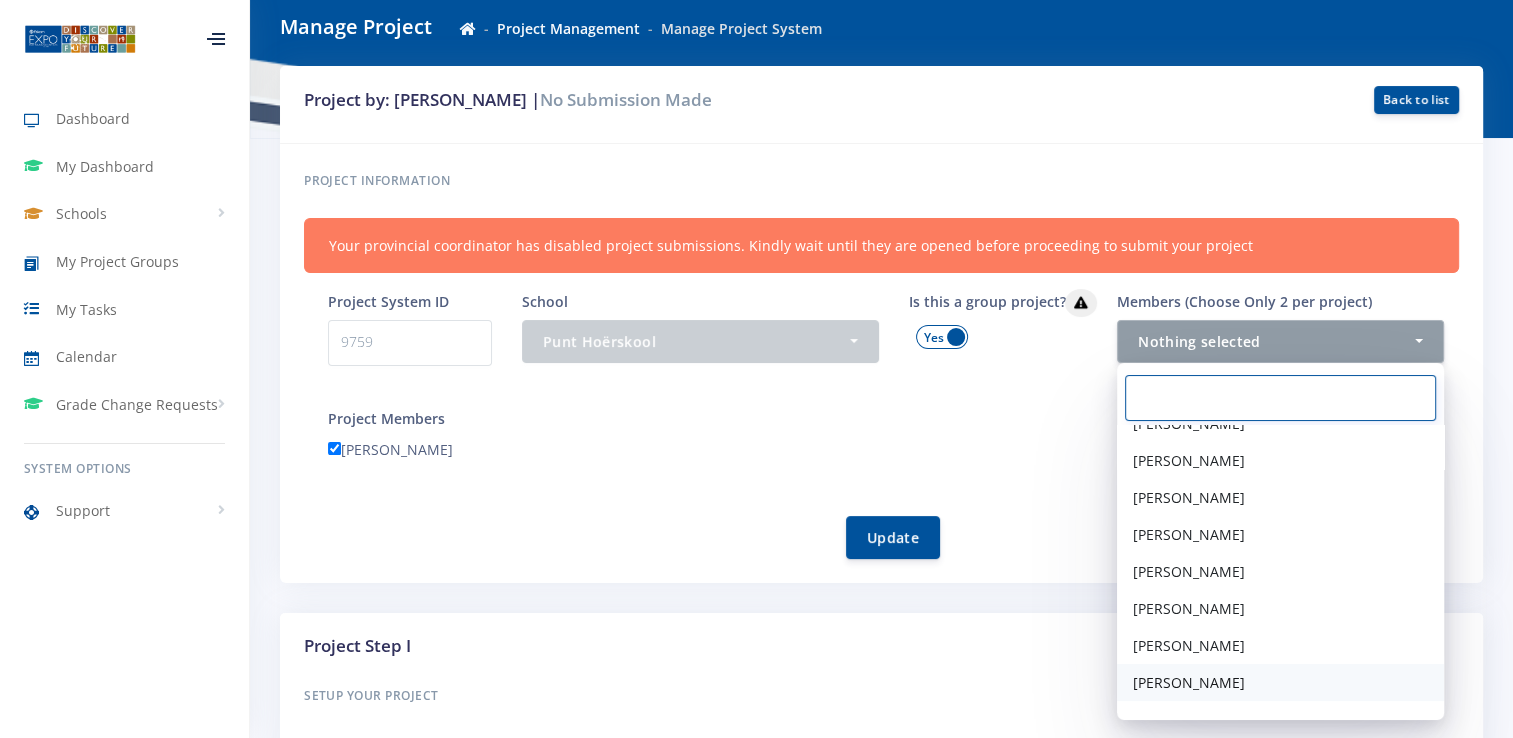 select on "29212" 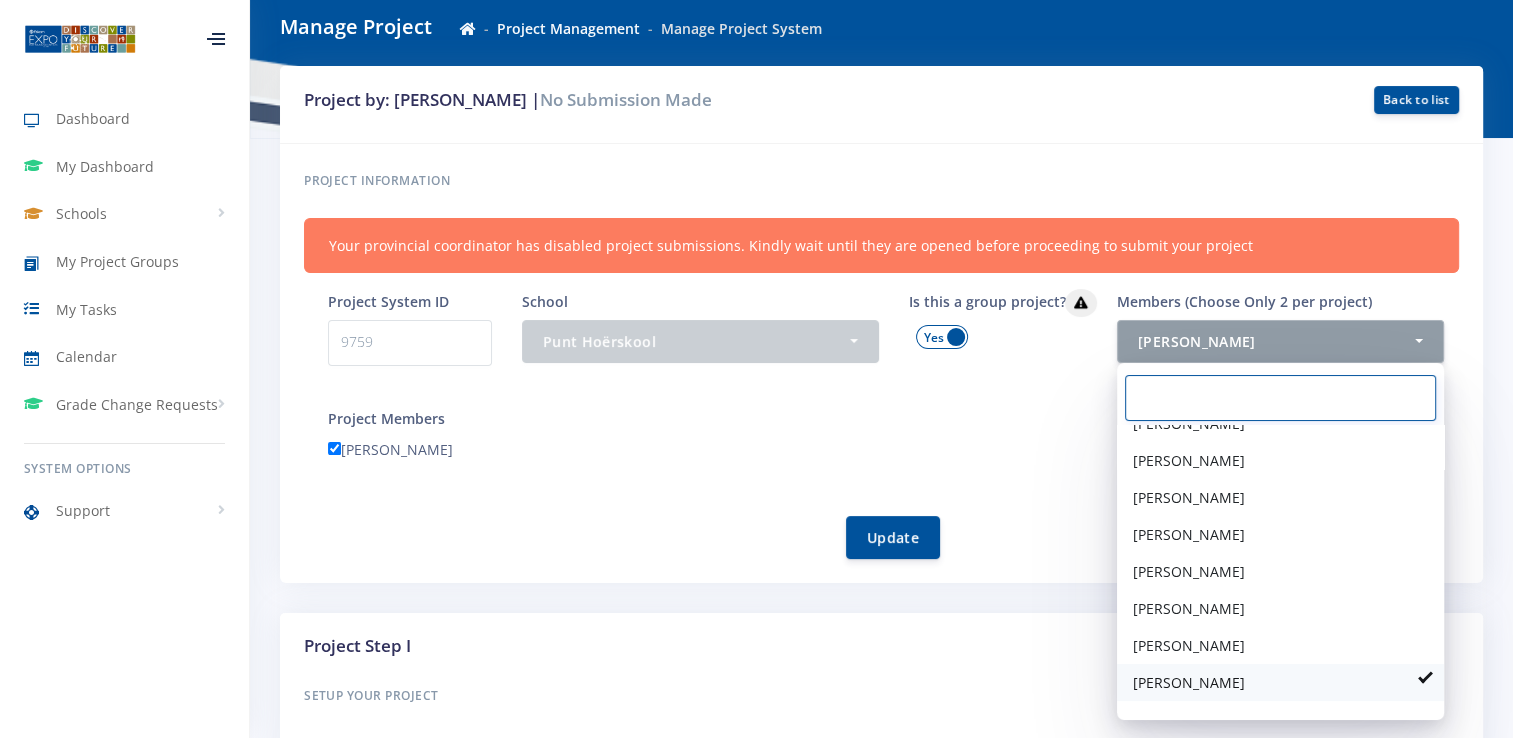 scroll, scrollTop: 361, scrollLeft: 0, axis: vertical 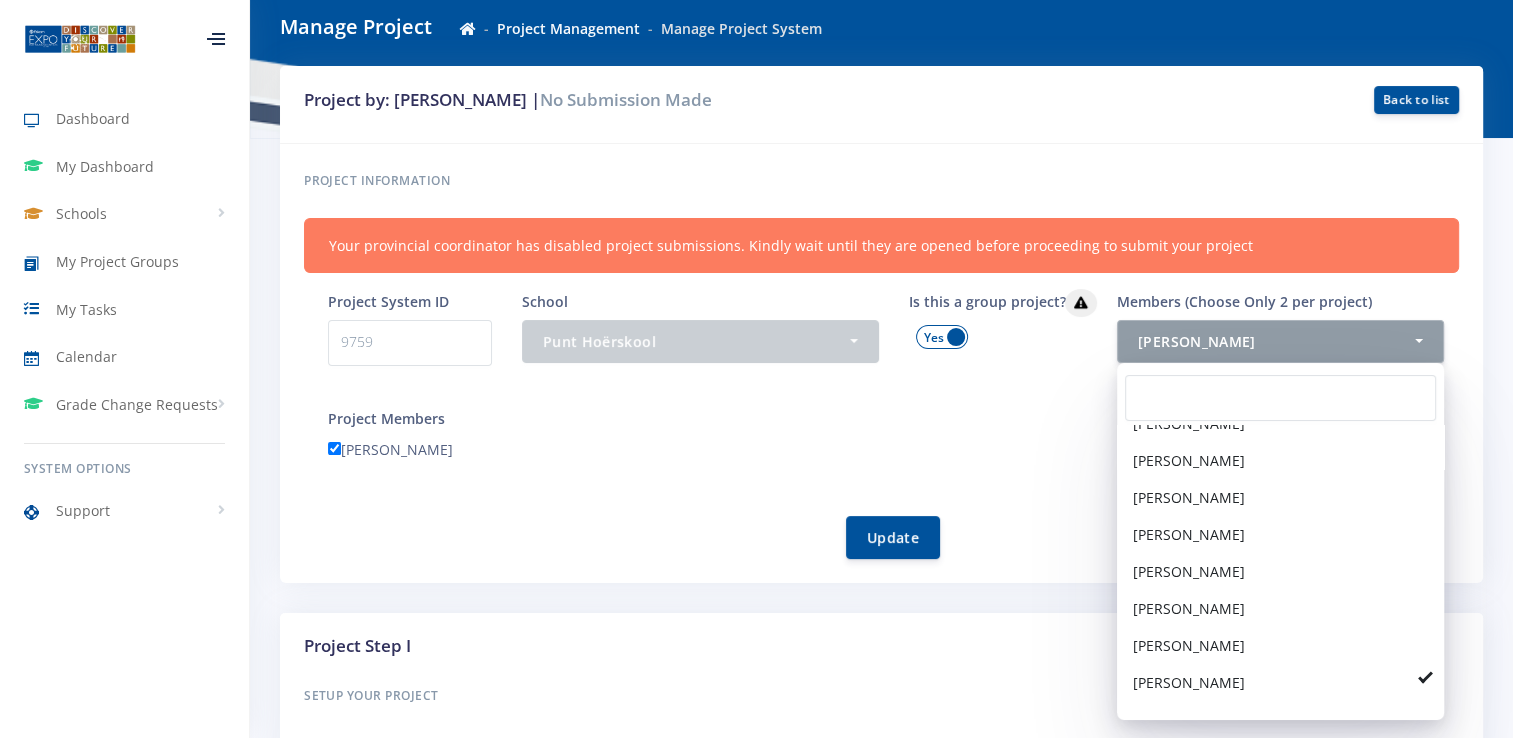click on "Project information
Your provincial coordinator has disabled project submissions. Kindly wait until they are
opened before proceeding to submit your project
Project System ID
9759
School
-
Punt Hoërskool Punt Hoërskool" at bounding box center [881, 363] 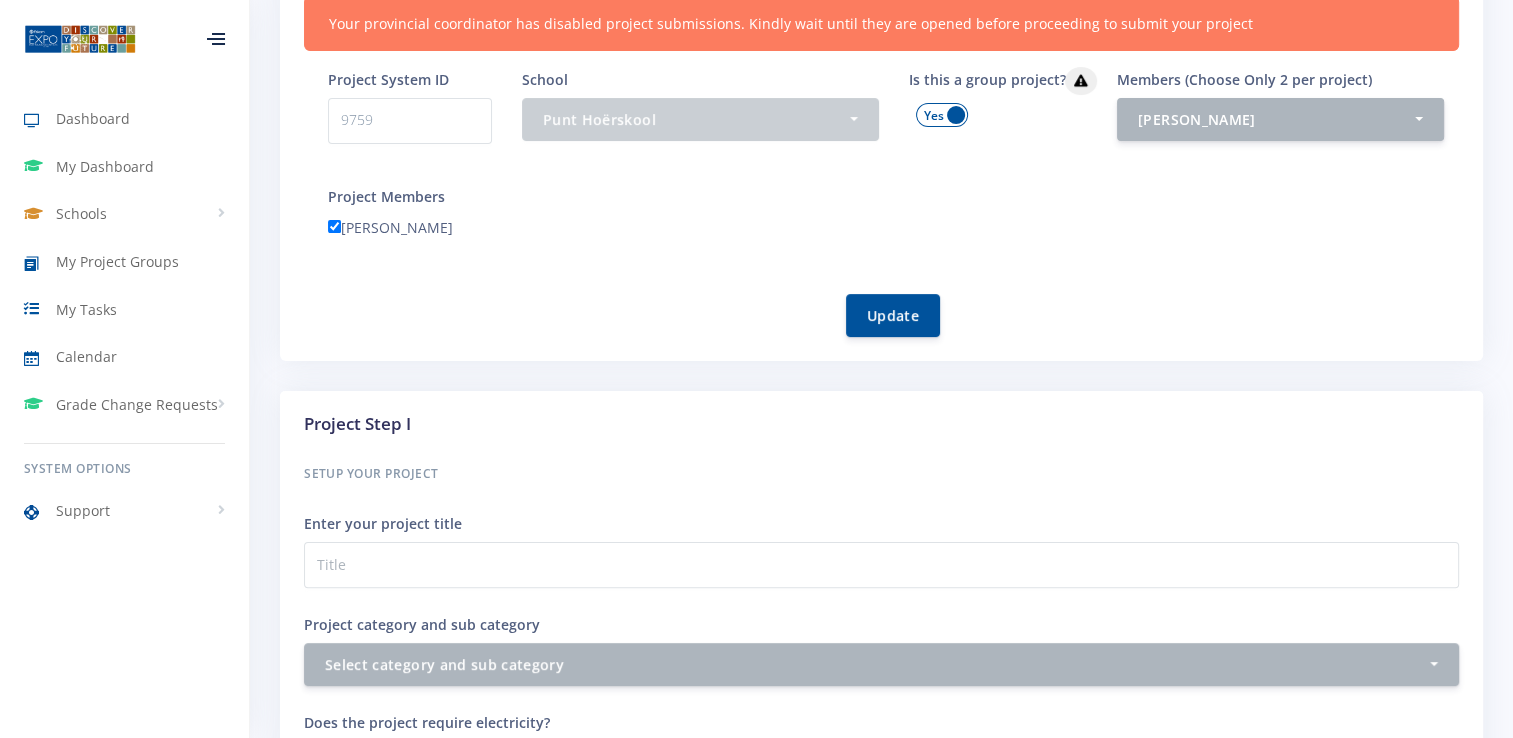scroll, scrollTop: 404, scrollLeft: 0, axis: vertical 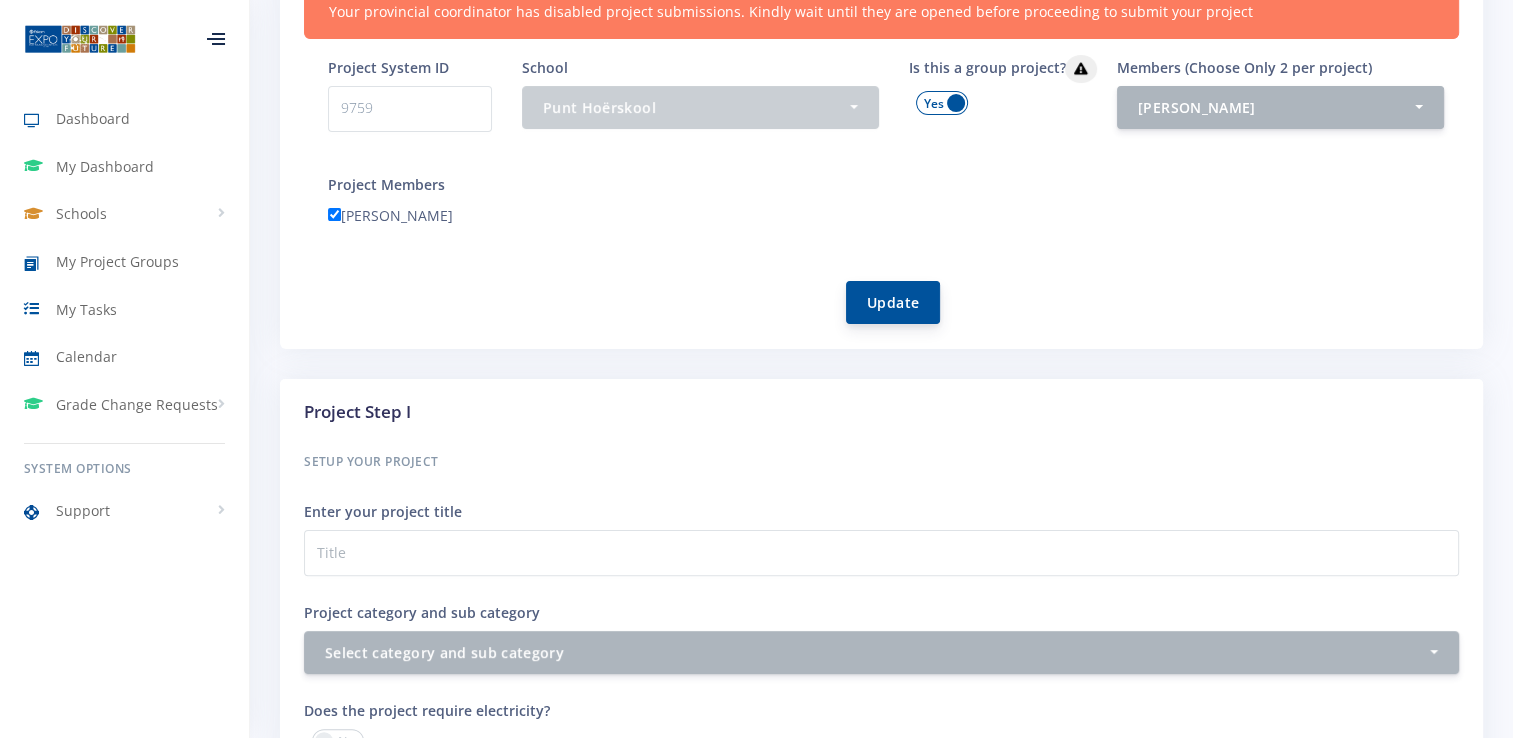 click on "Update" at bounding box center (893, 302) 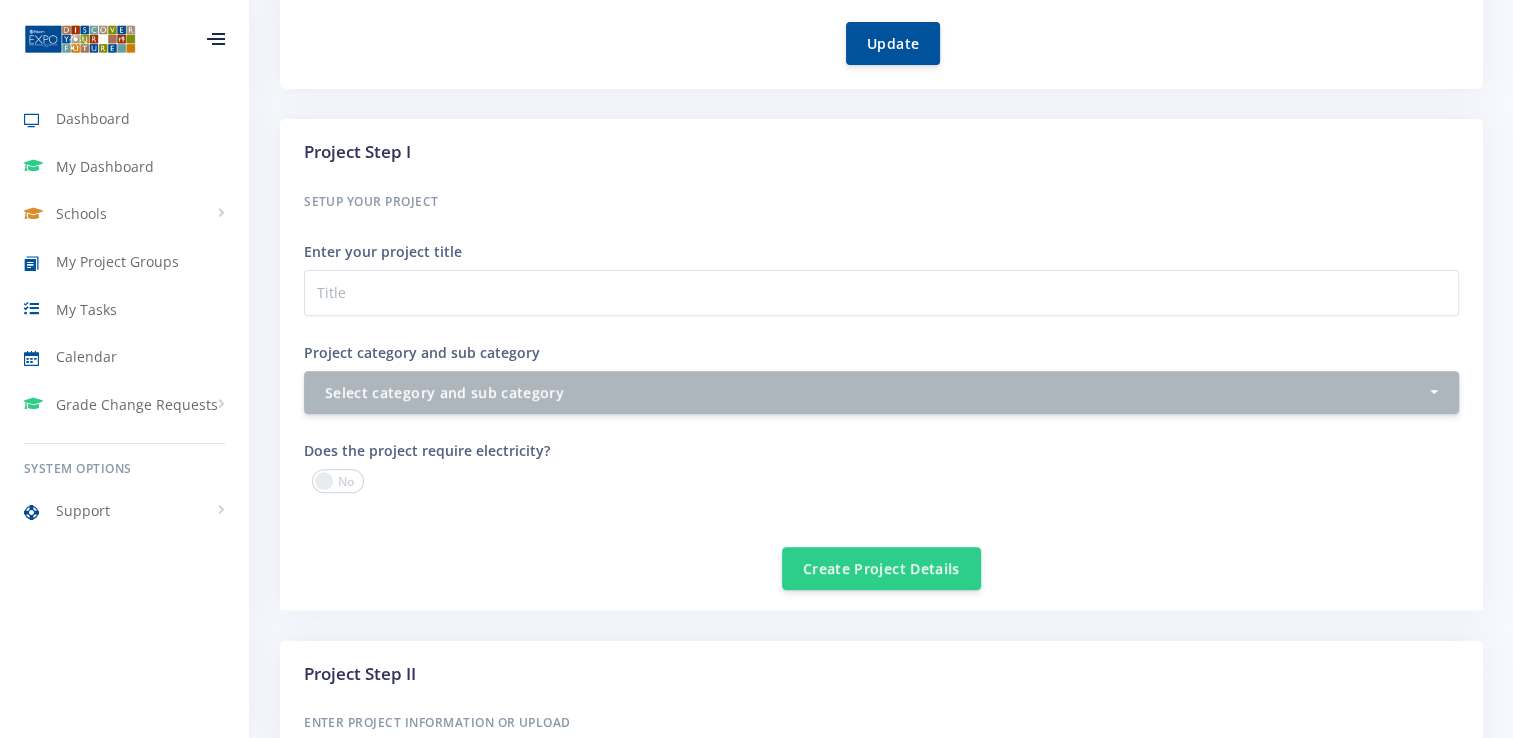 scroll, scrollTop: 672, scrollLeft: 0, axis: vertical 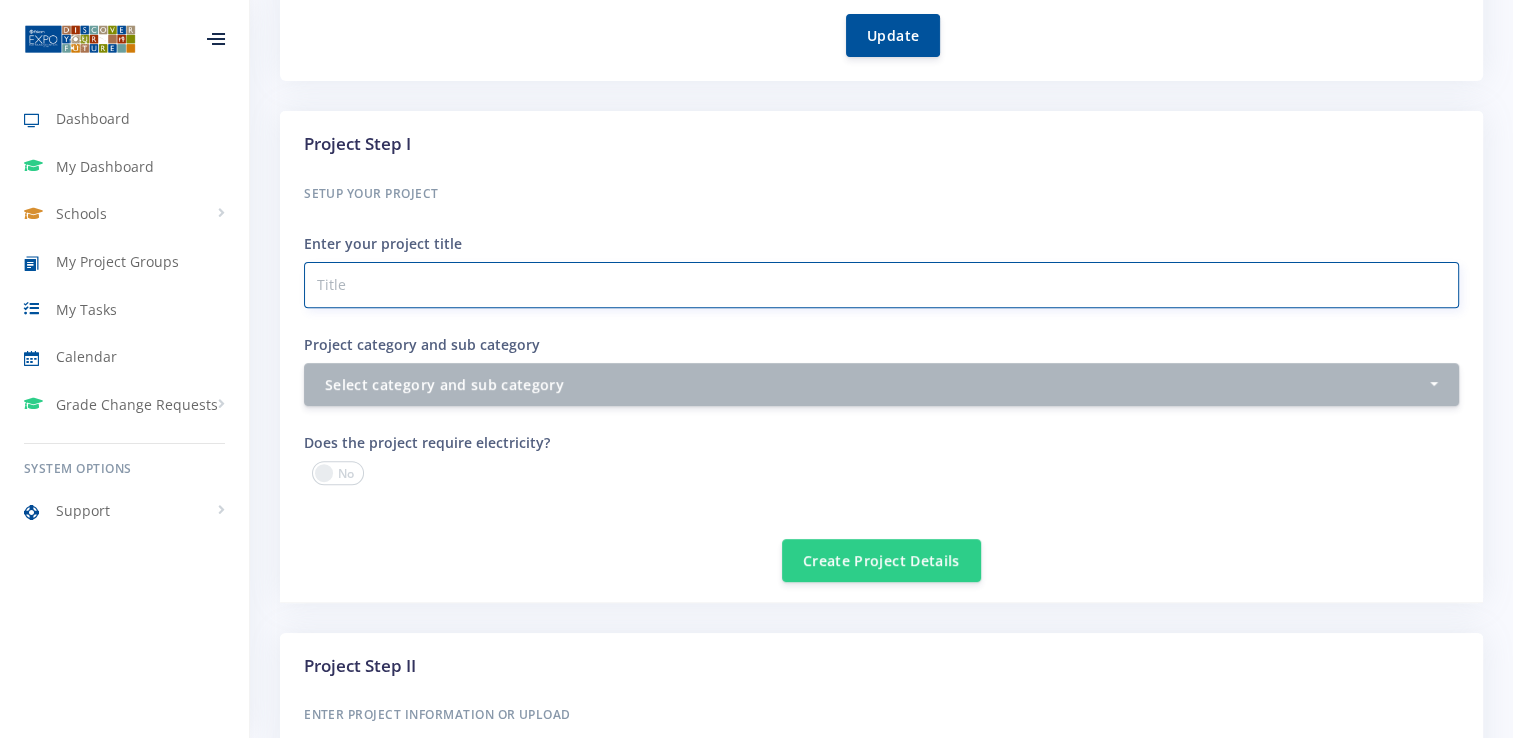 click on "Project category and sub category" at bounding box center (881, 285) 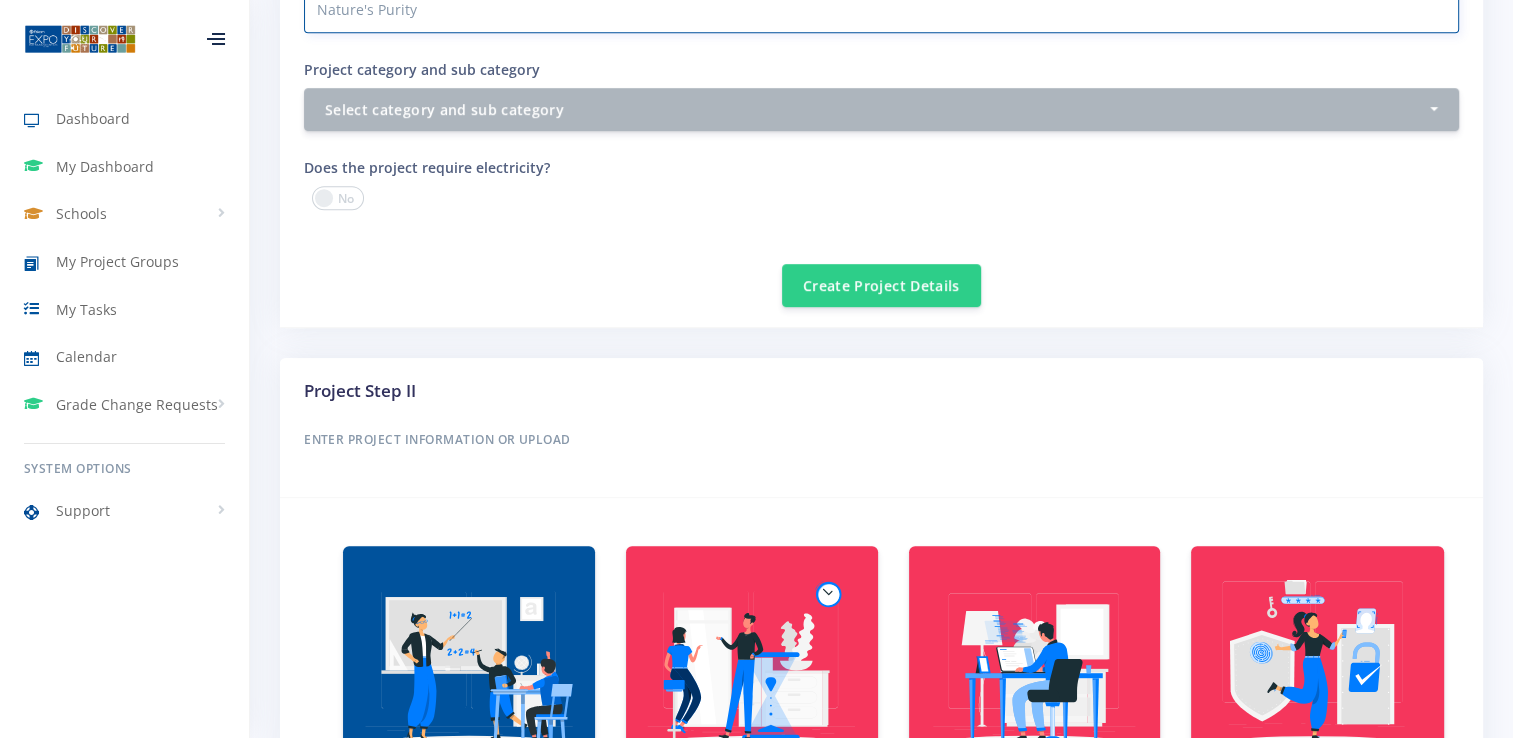 scroll, scrollTop: 964, scrollLeft: 0, axis: vertical 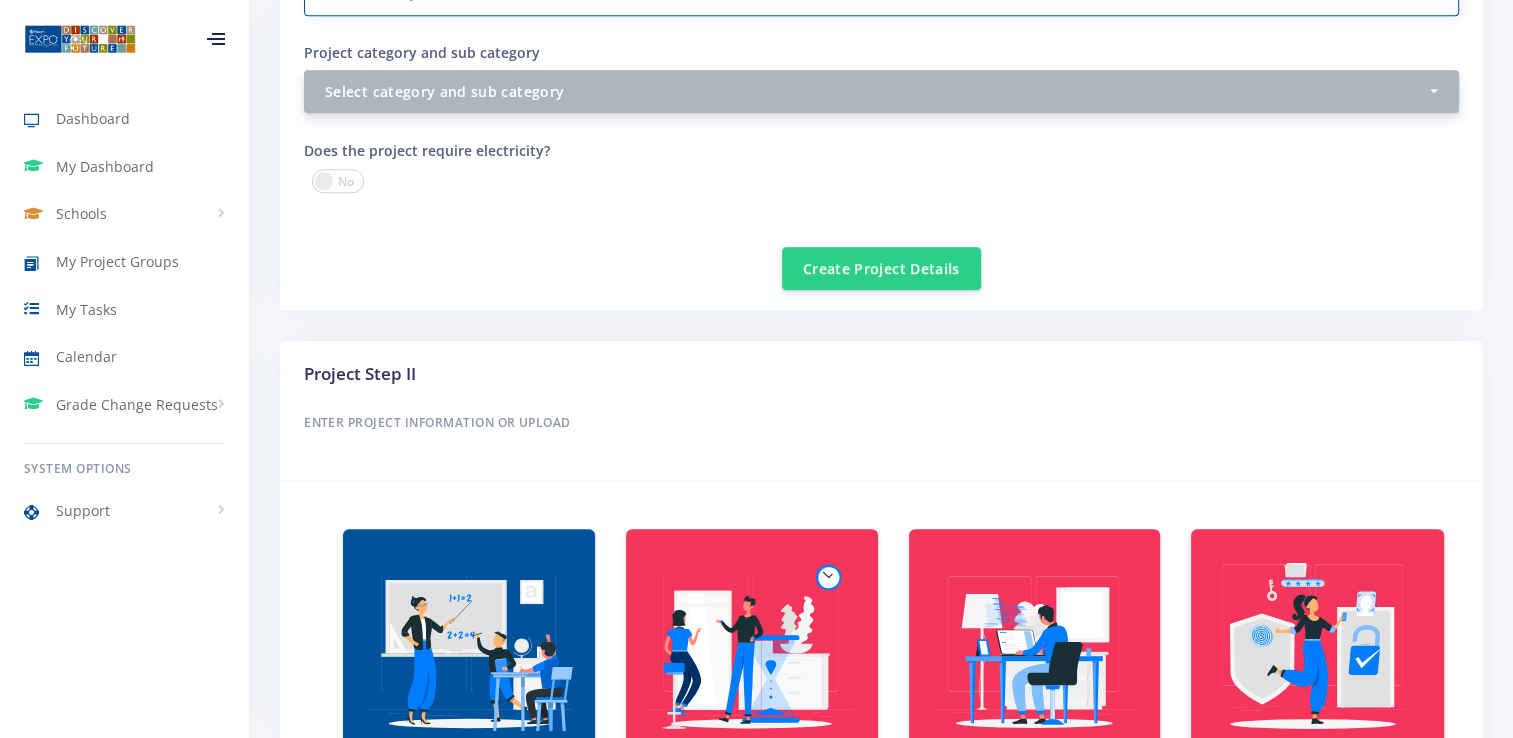 type on "Nature's Purity" 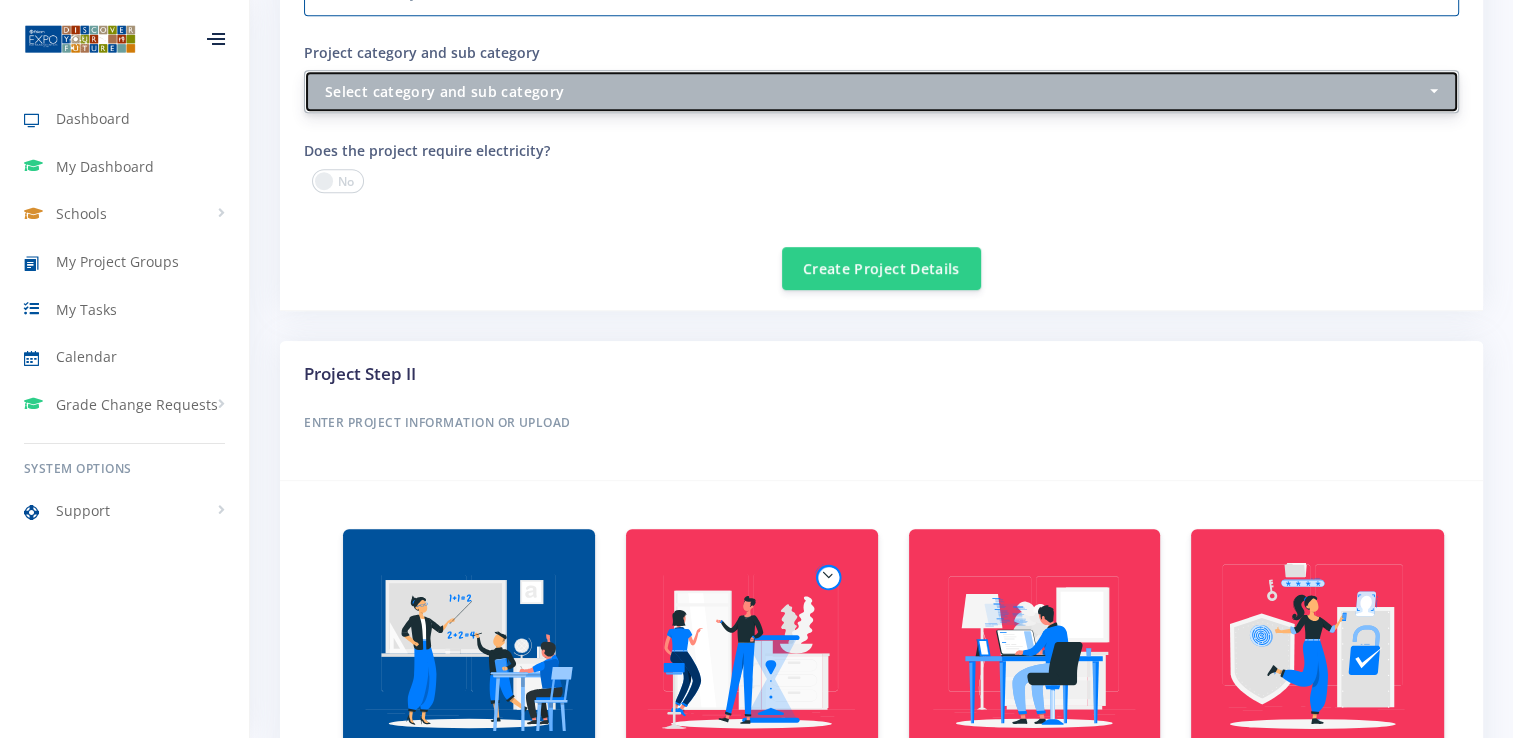 click on "Select category and sub category" at bounding box center (875, 91) 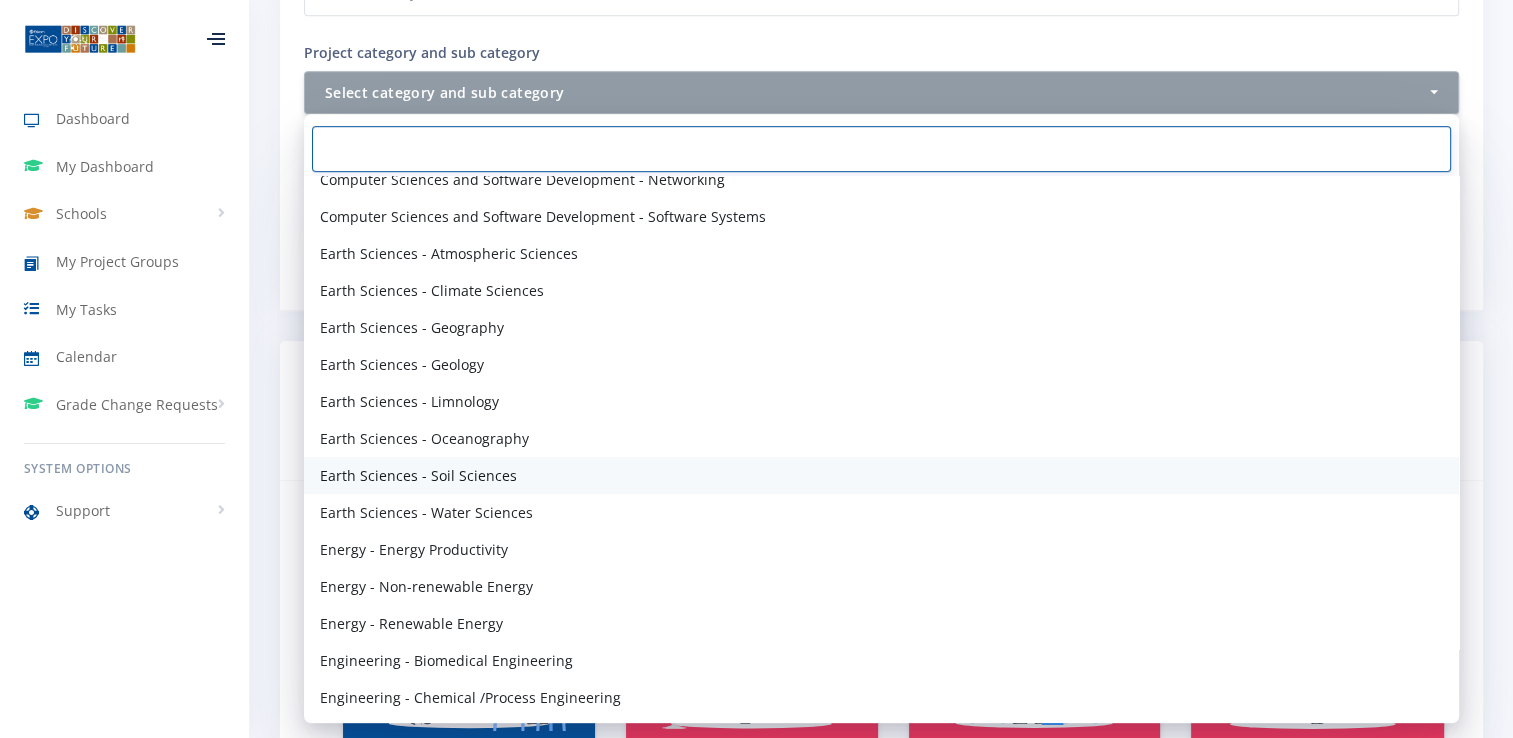 scroll, scrollTop: 1055, scrollLeft: 0, axis: vertical 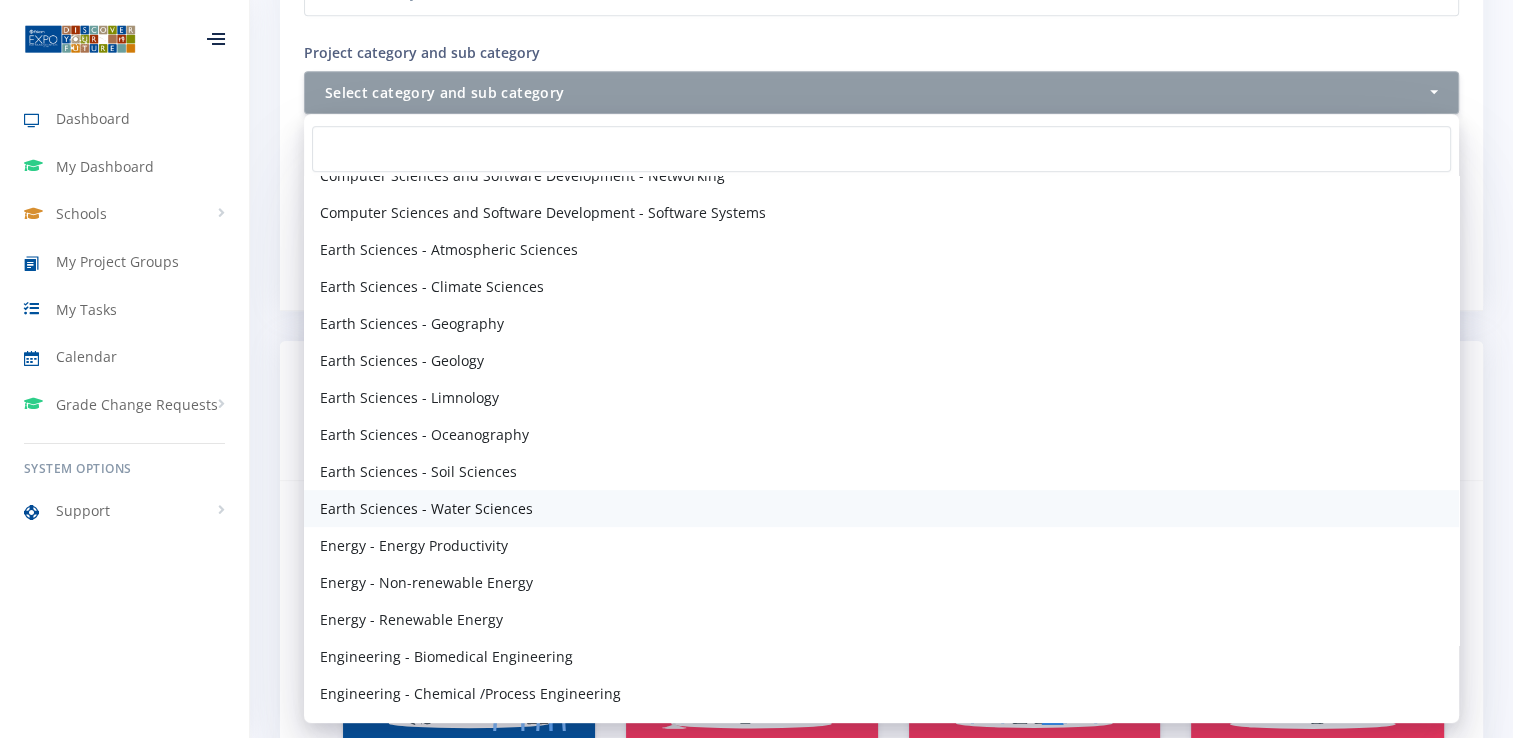 click on "Earth Sciences - Water Sciences" at bounding box center [881, 508] 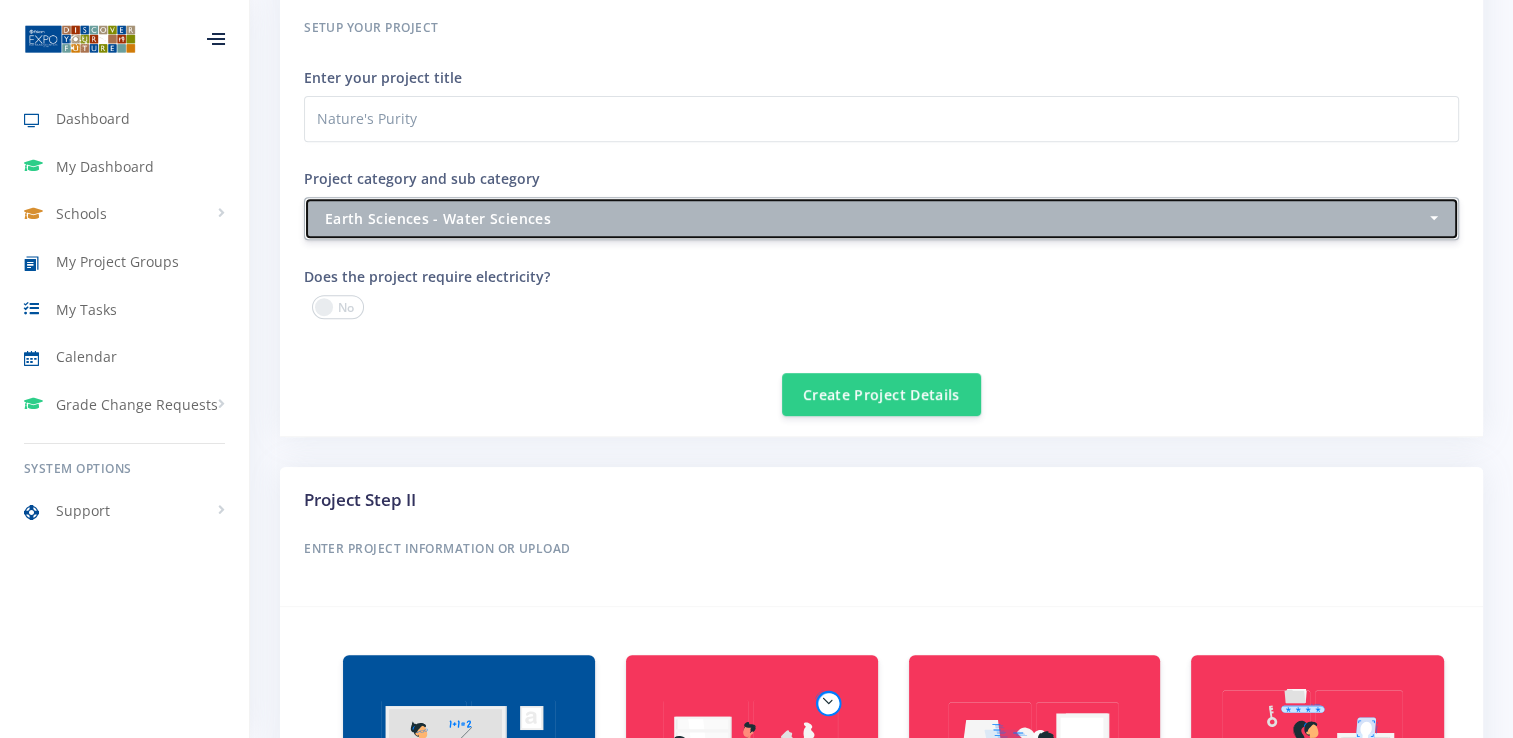 scroll, scrollTop: 836, scrollLeft: 0, axis: vertical 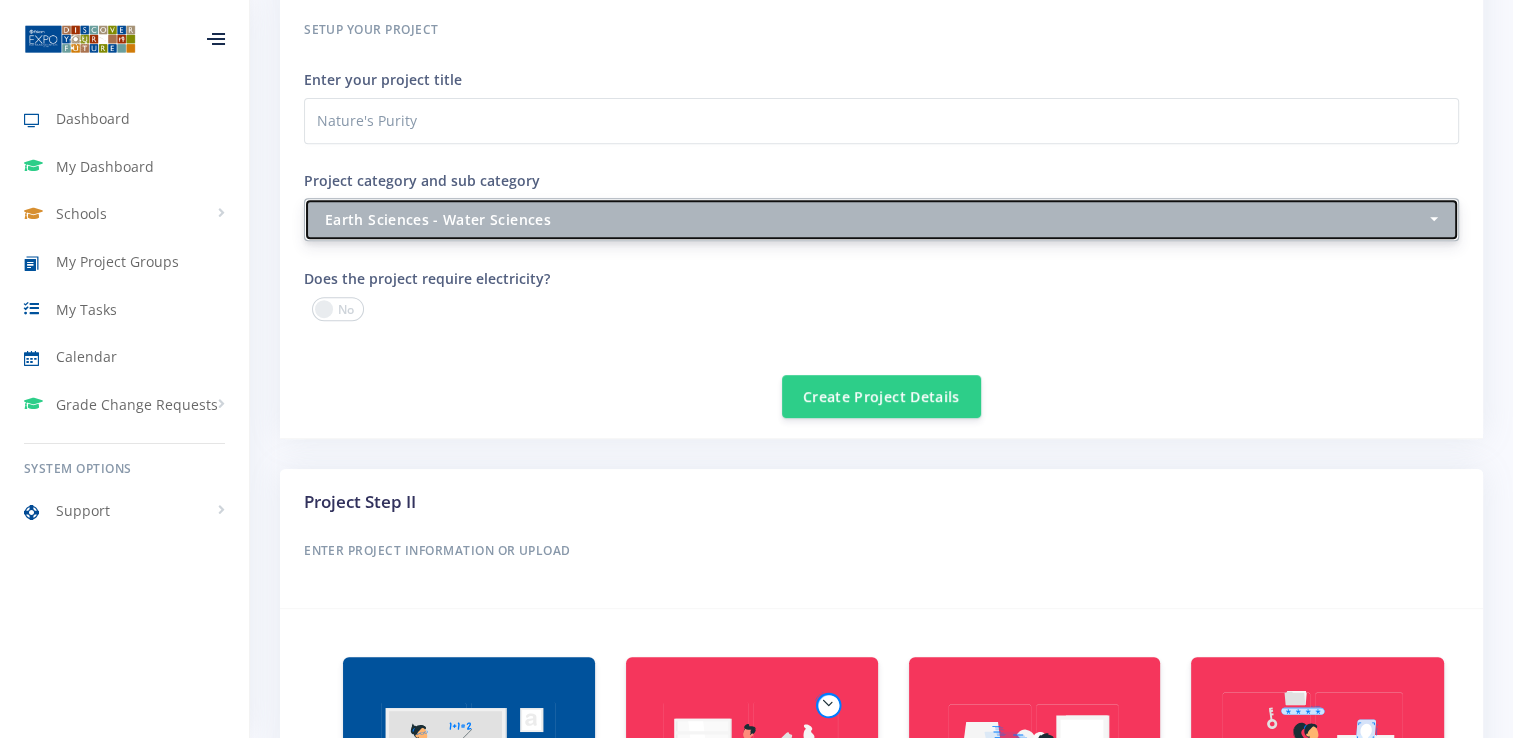 click on "Earth Sciences - Water Sciences" at bounding box center (875, 219) 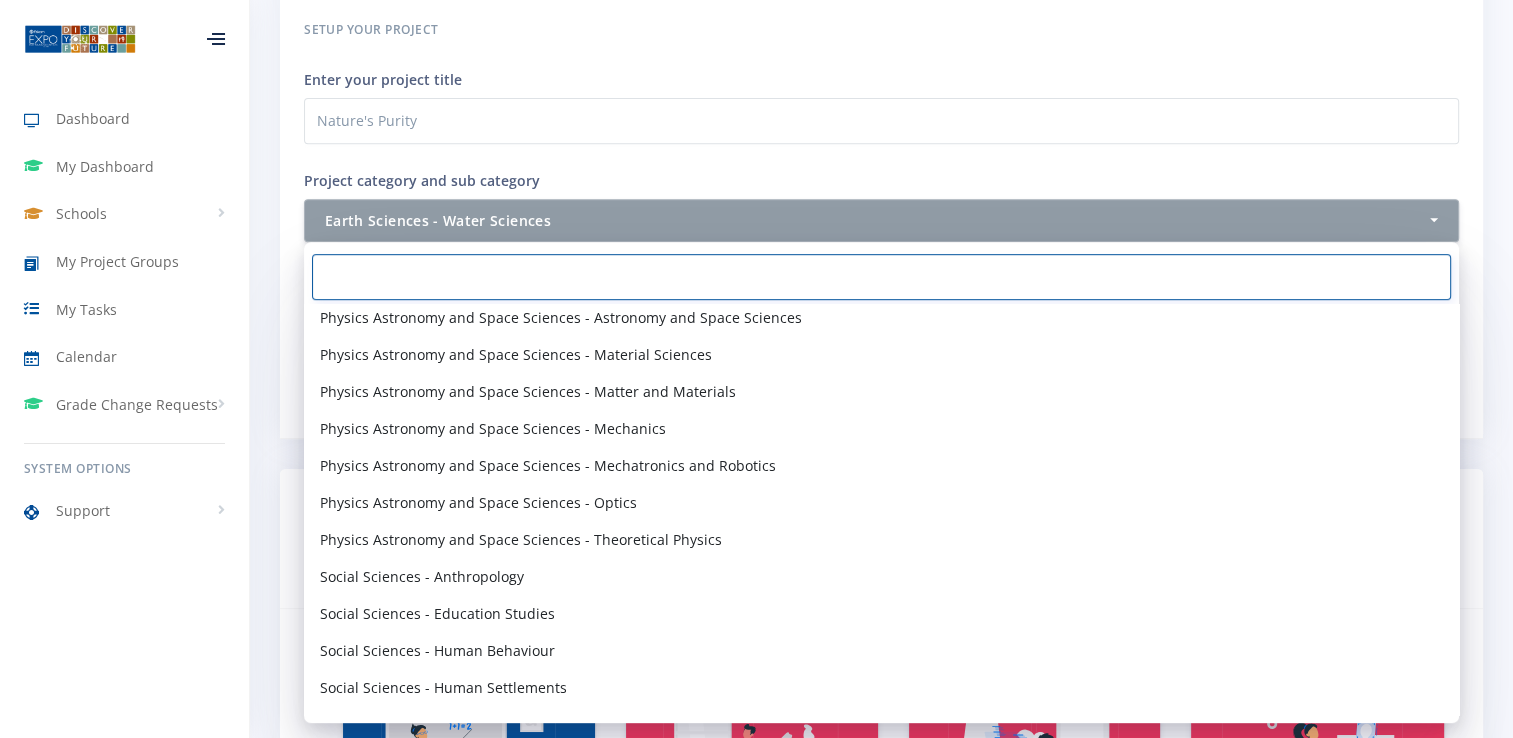 scroll, scrollTop: 2363, scrollLeft: 0, axis: vertical 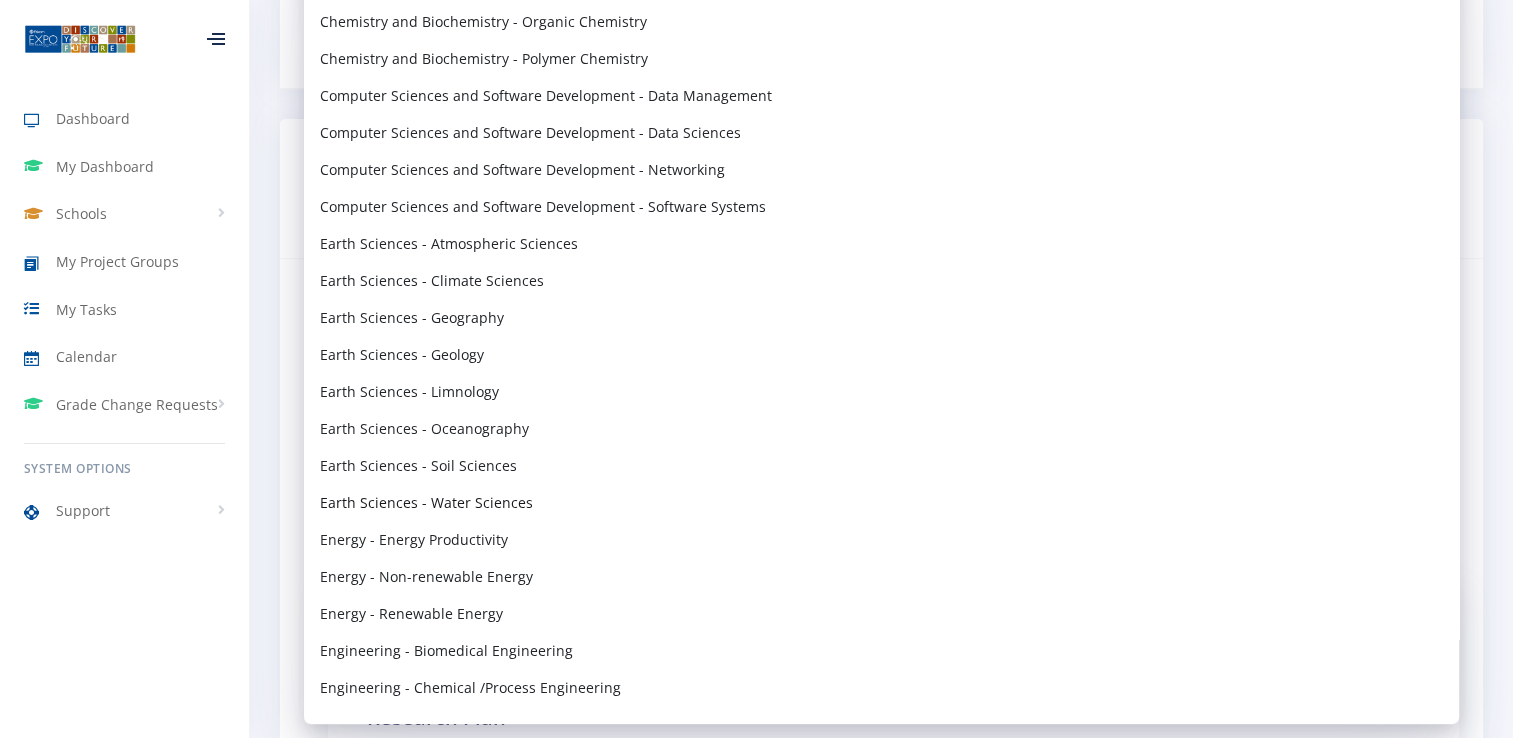 click on "Earth Sciences - Water Sciences" at bounding box center (426, 502) 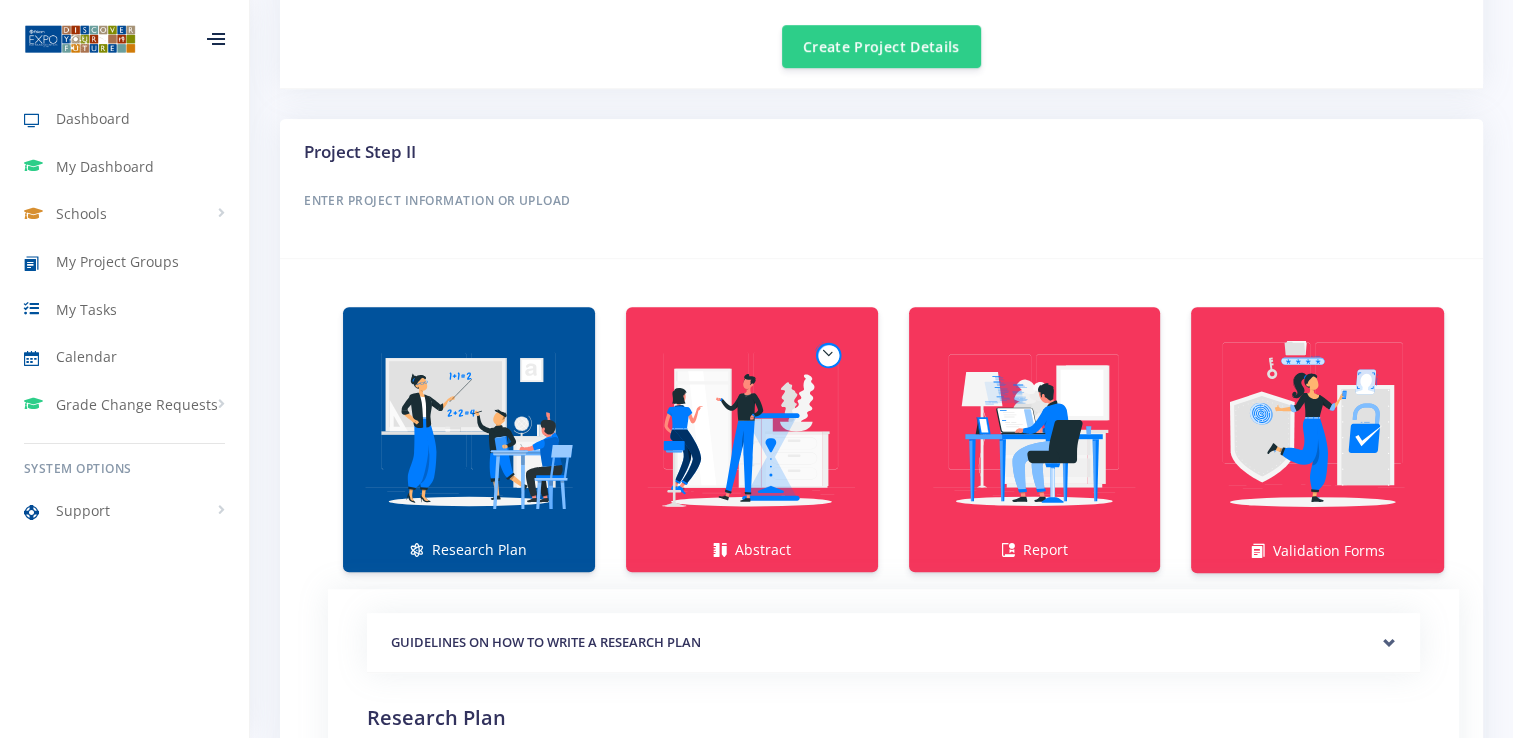 scroll, scrollTop: 682, scrollLeft: 0, axis: vertical 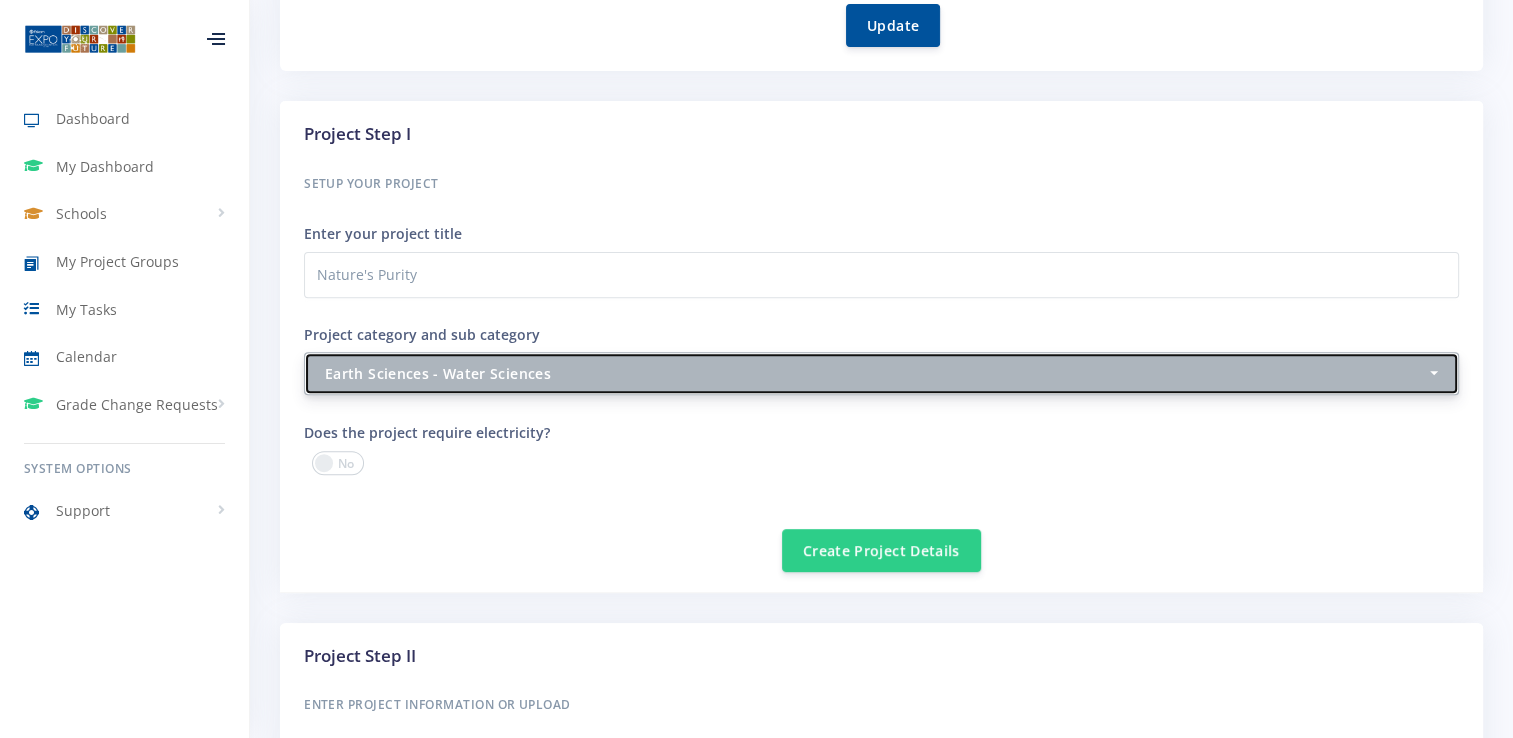 click on "Earth Sciences - Water Sciences" at bounding box center [875, 373] 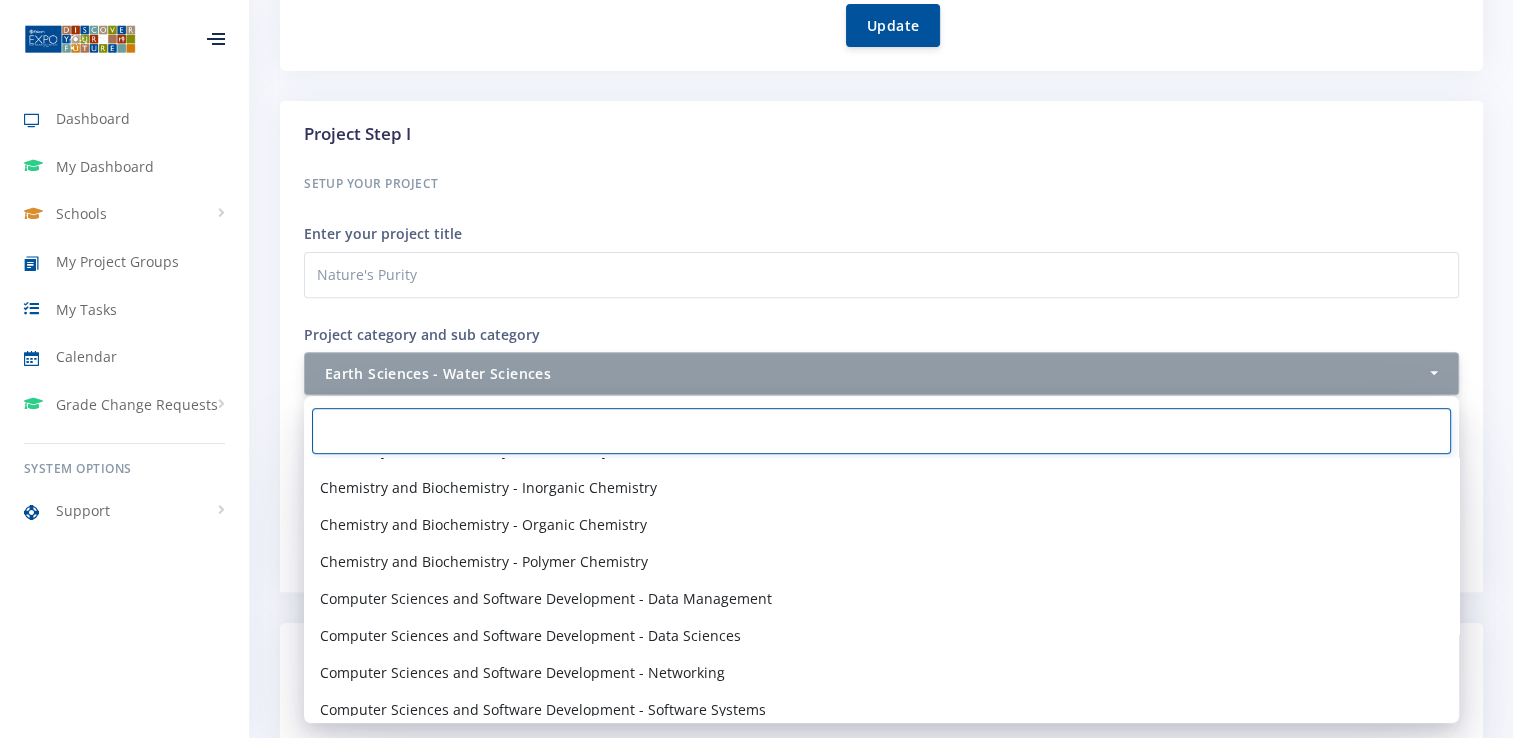 scroll, scrollTop: 1259, scrollLeft: 0, axis: vertical 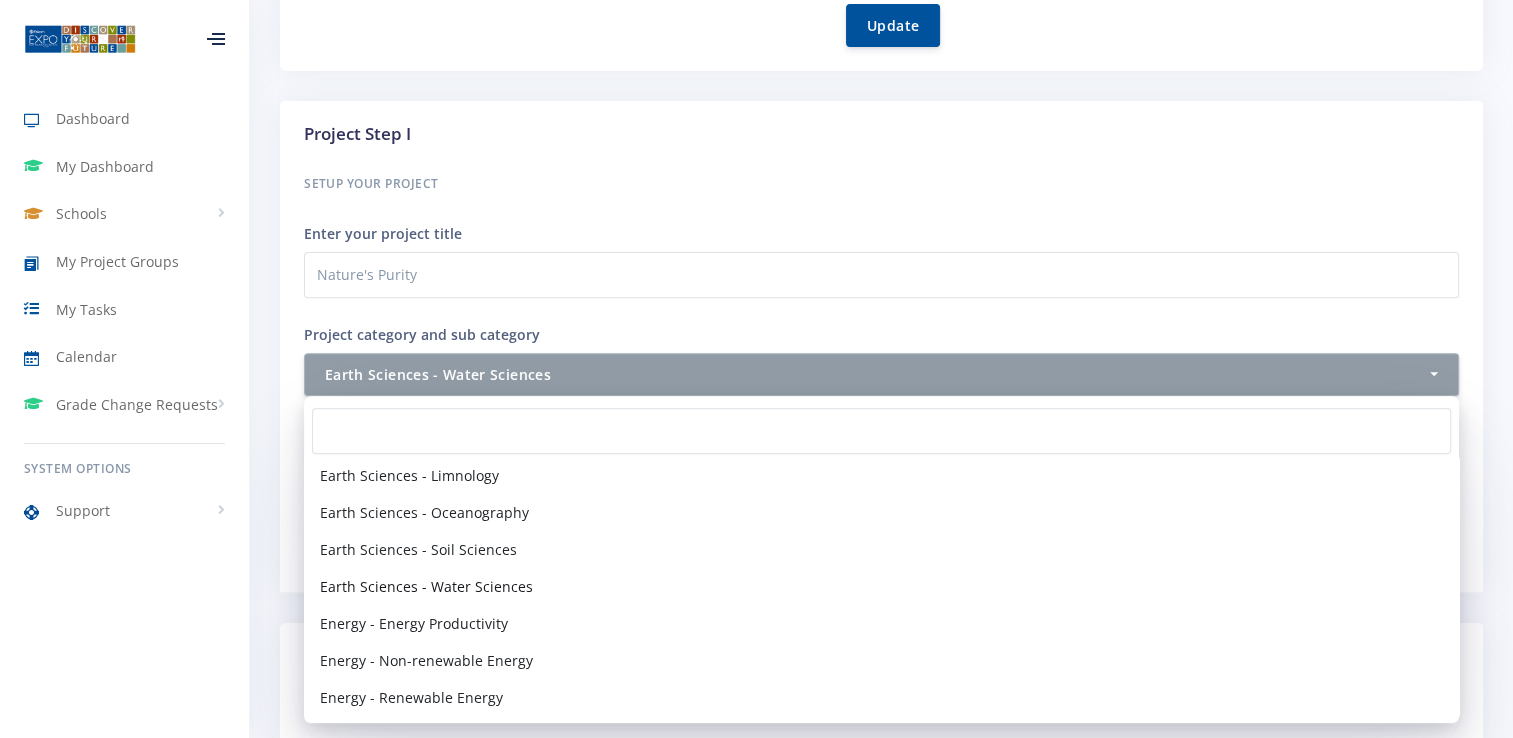 click on "Setup your Project
Enter your project title
Nature's Purity
Project category and sub category
Select category and sub category
Agricultural Sciences - Animal Husbandry
Agricultural Sciences - Aquaculture
Animal Sciences - Animal Behaviour" at bounding box center (881, 283) 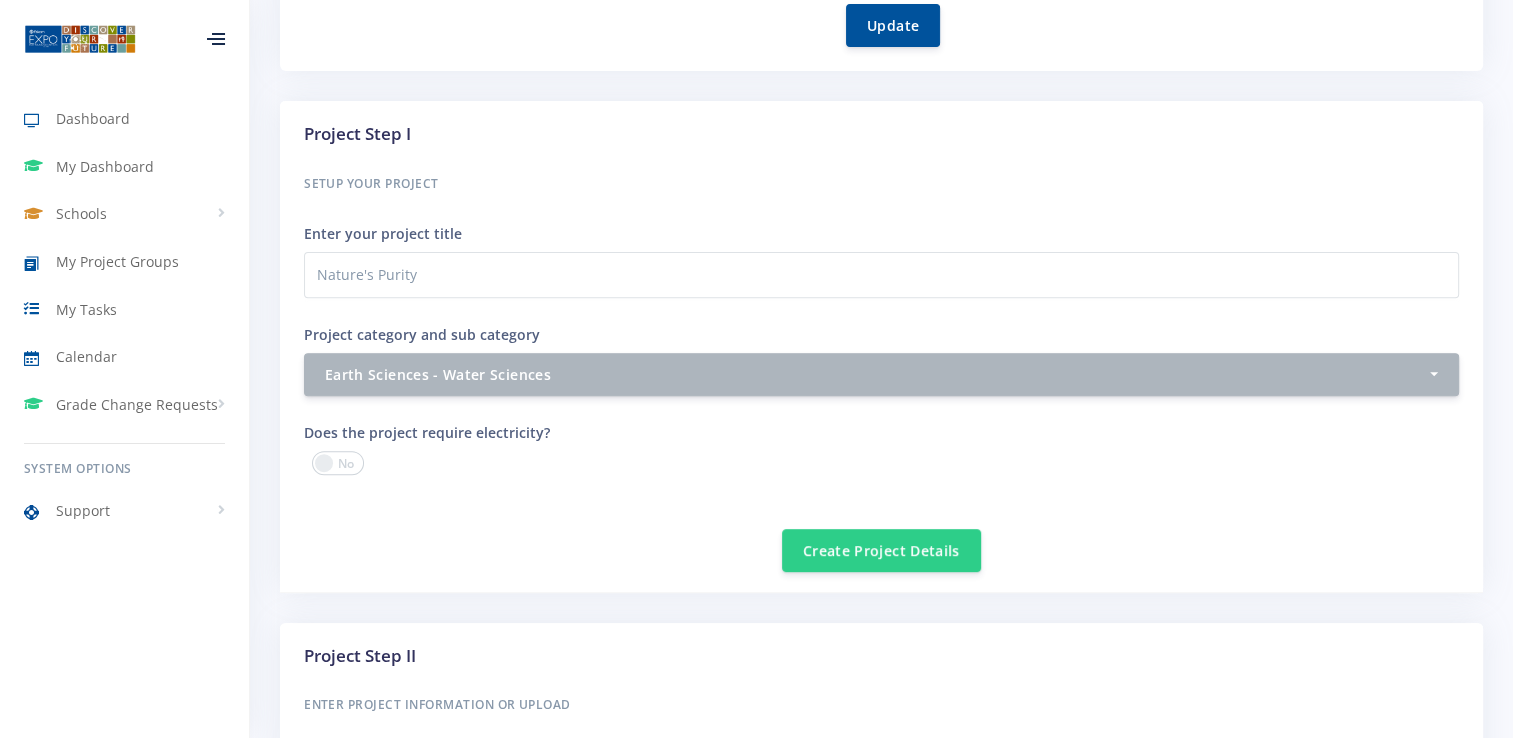 scroll, scrollTop: 818, scrollLeft: 0, axis: vertical 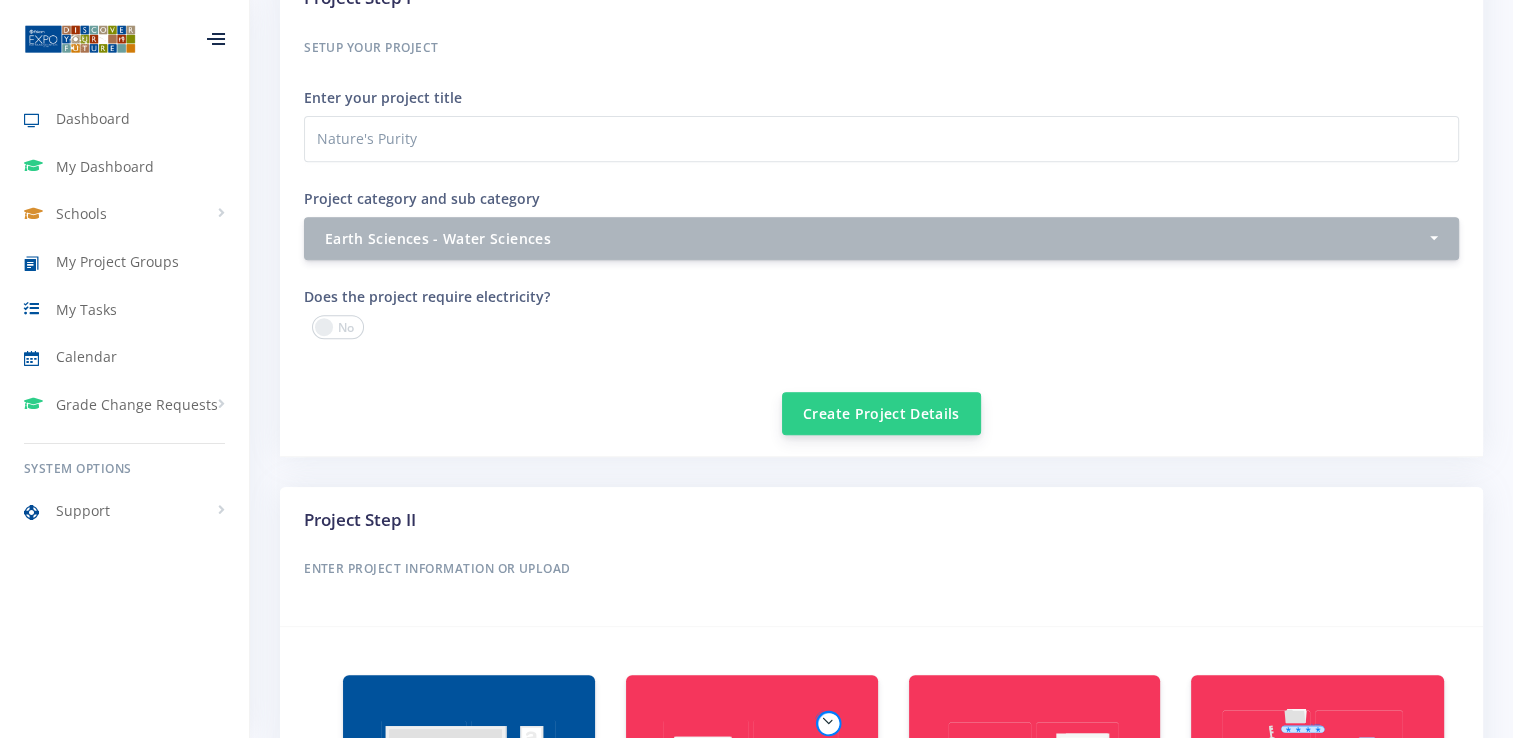 click on "Create Project Details" at bounding box center (881, 413) 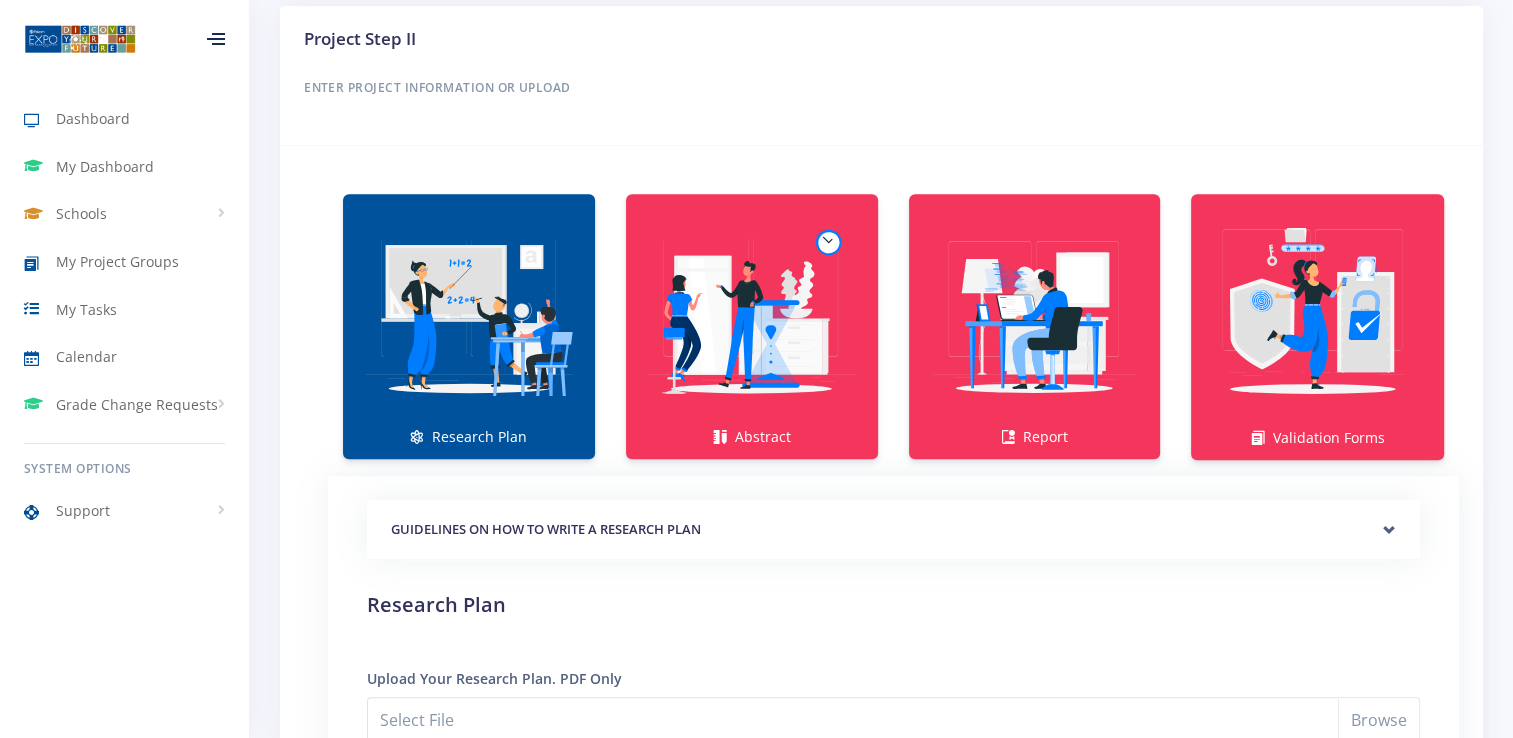 scroll, scrollTop: 1379, scrollLeft: 0, axis: vertical 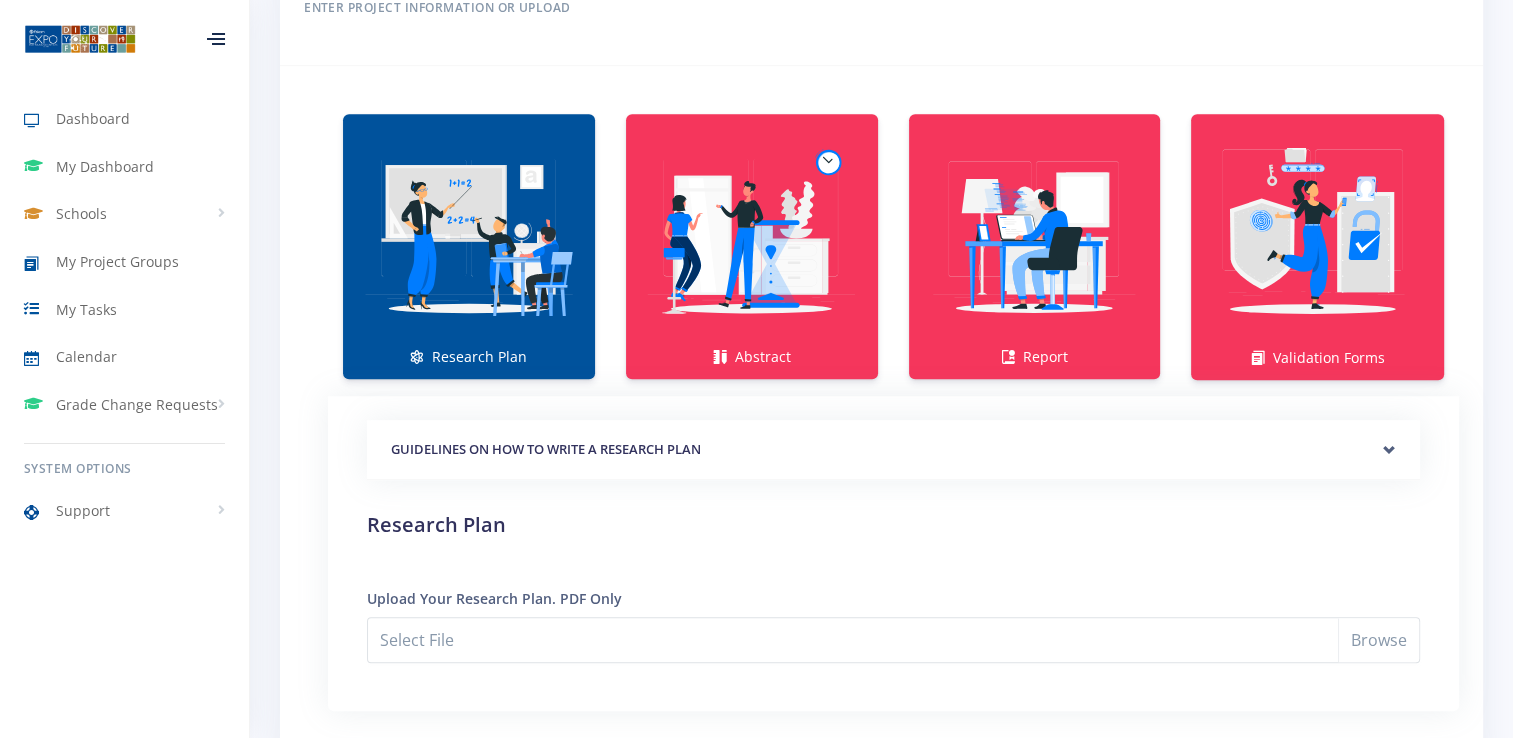 click at bounding box center (469, 236) 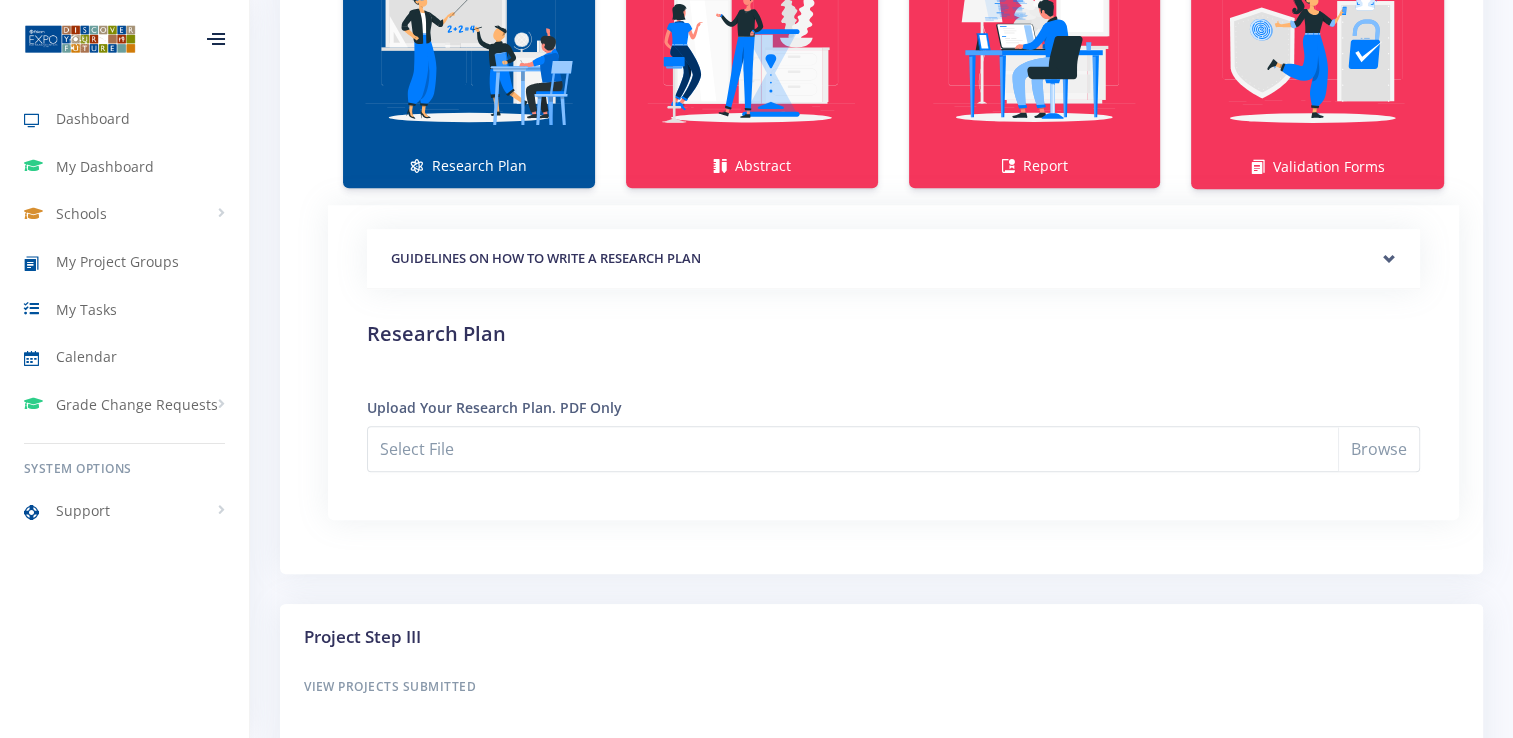 scroll, scrollTop: 1572, scrollLeft: 0, axis: vertical 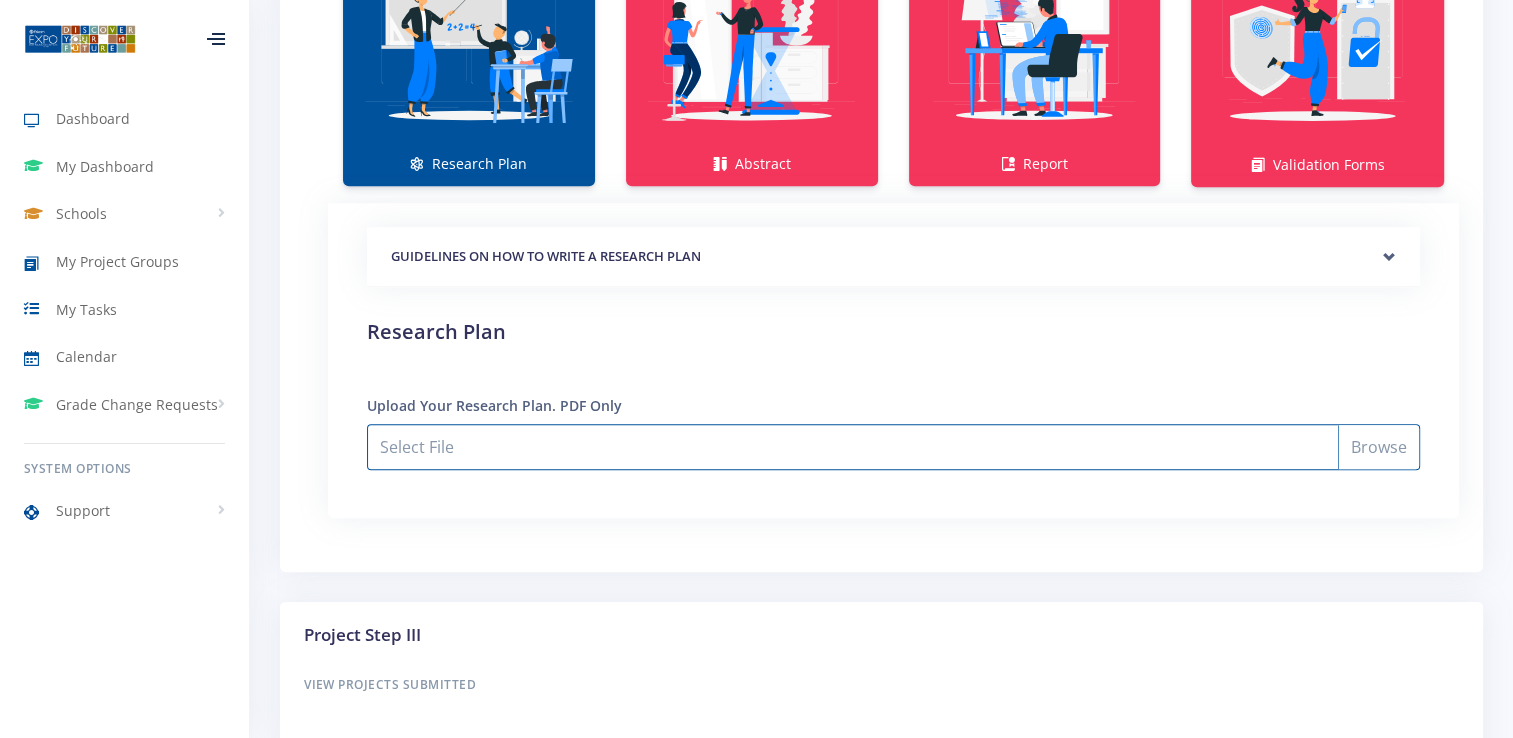 click on "Select File" at bounding box center (893, 447) 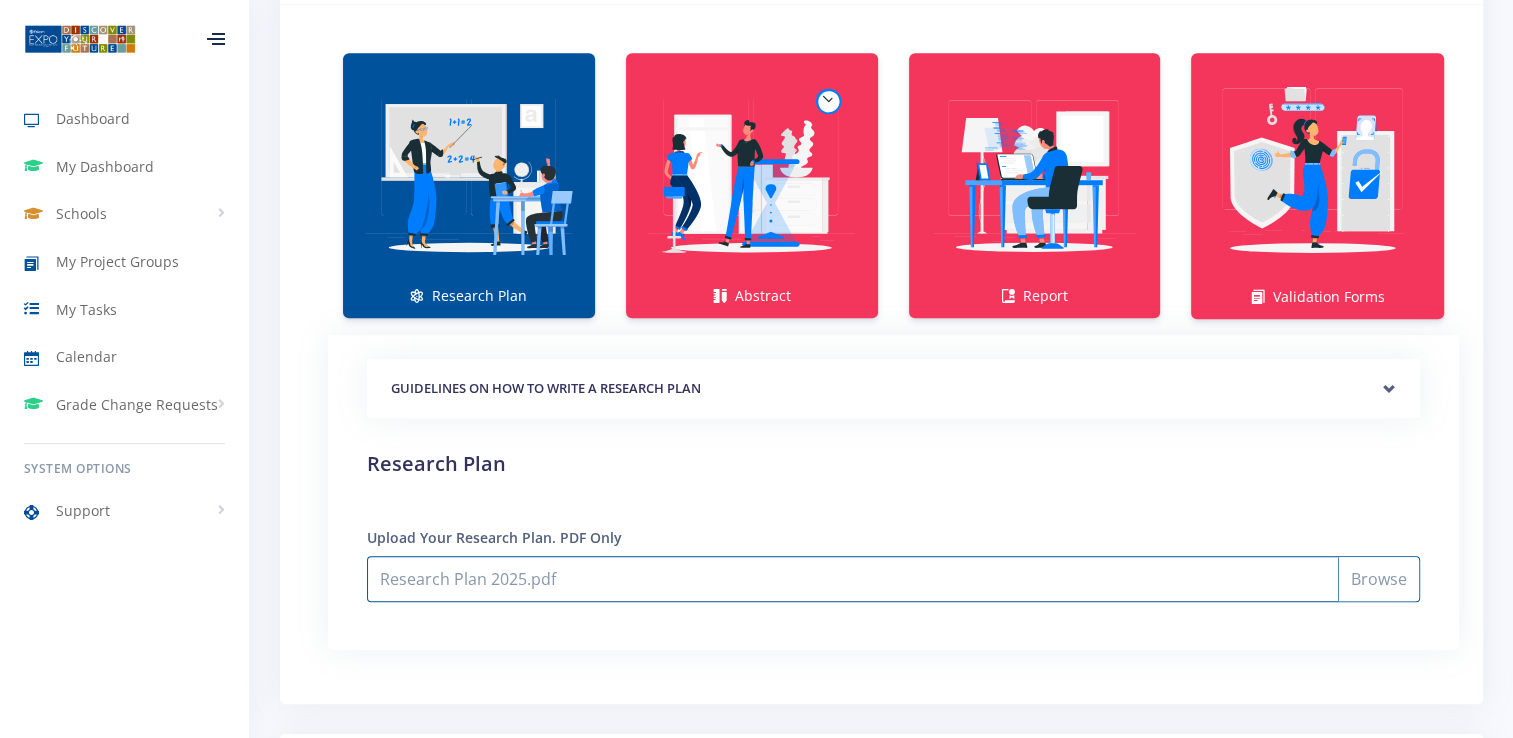 scroll, scrollTop: 1432, scrollLeft: 0, axis: vertical 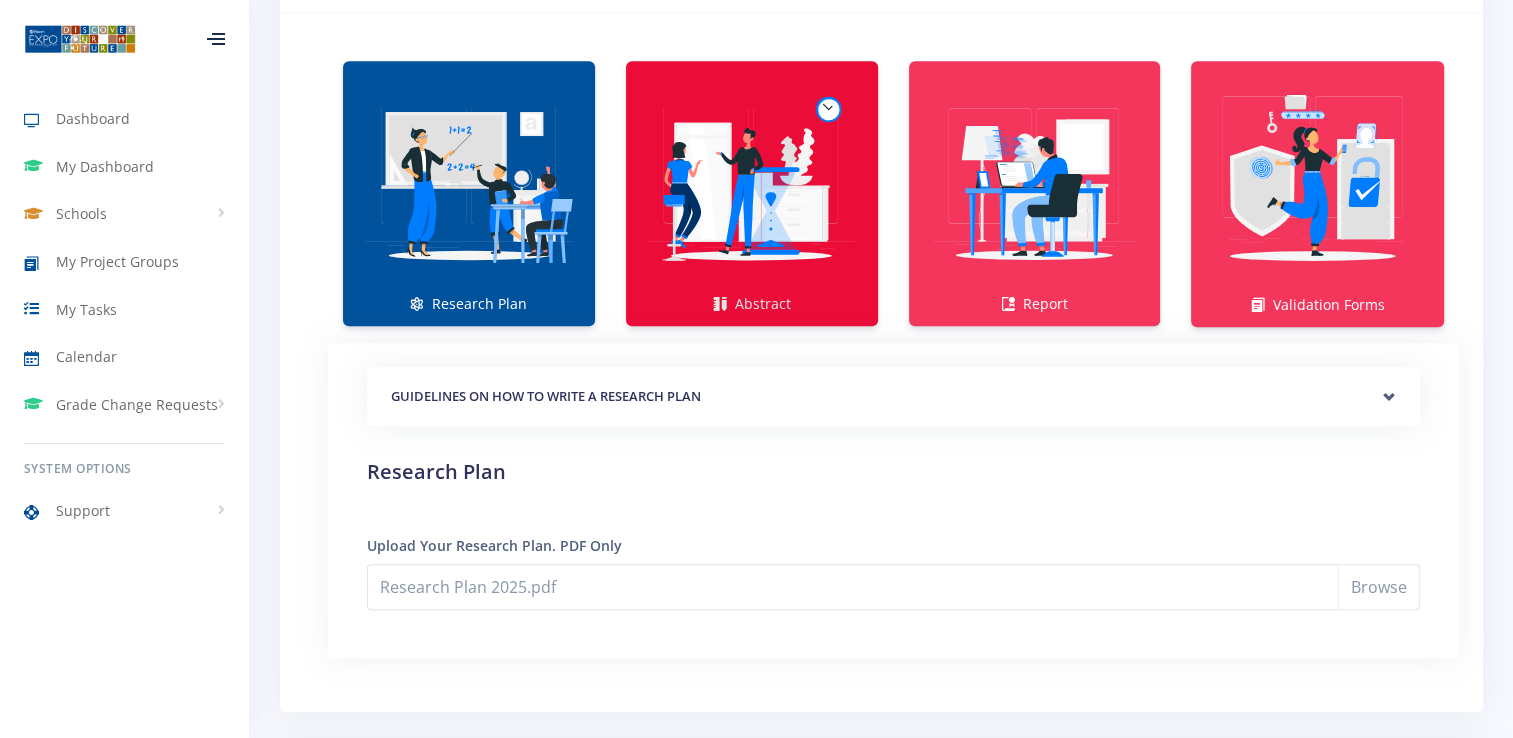 click at bounding box center [752, 183] 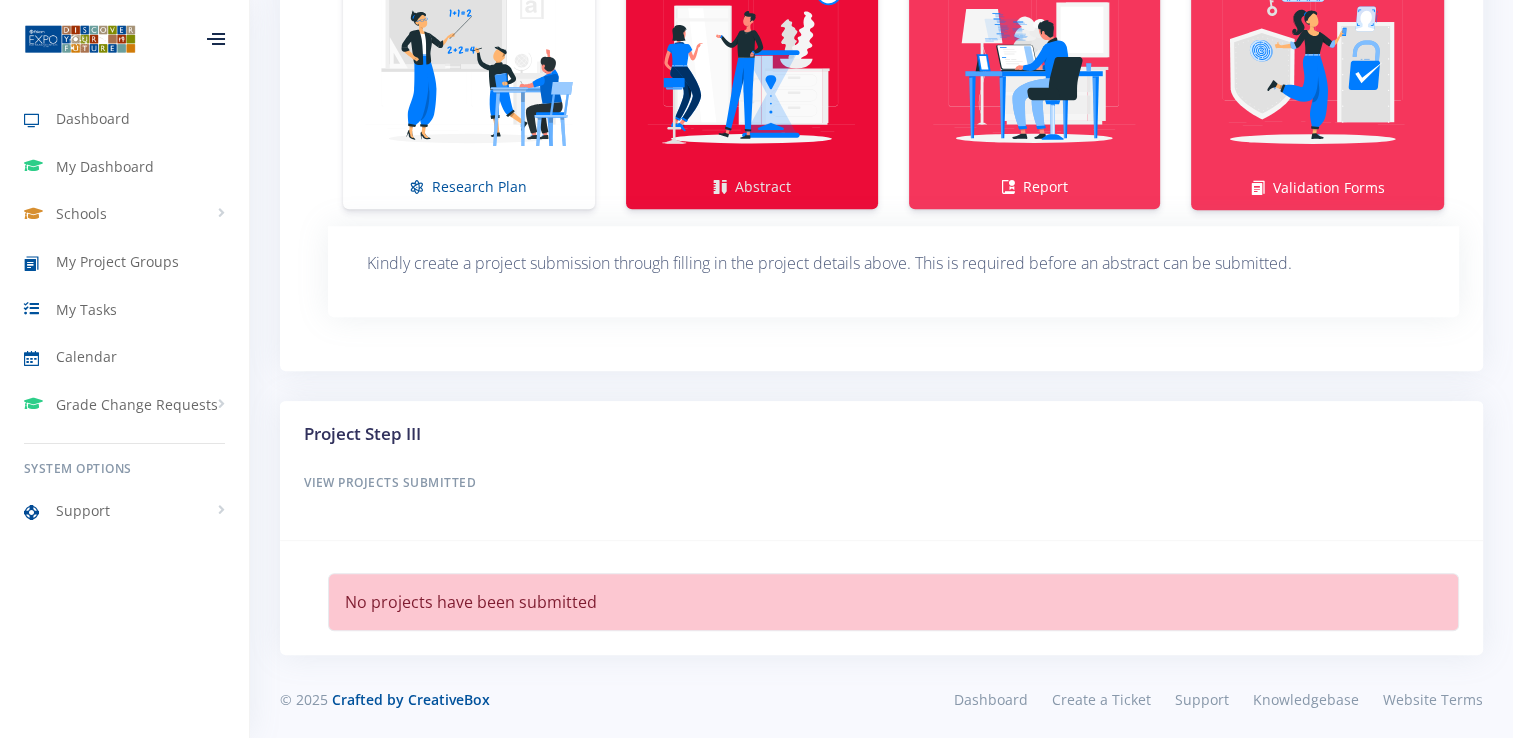 scroll, scrollTop: 1508, scrollLeft: 0, axis: vertical 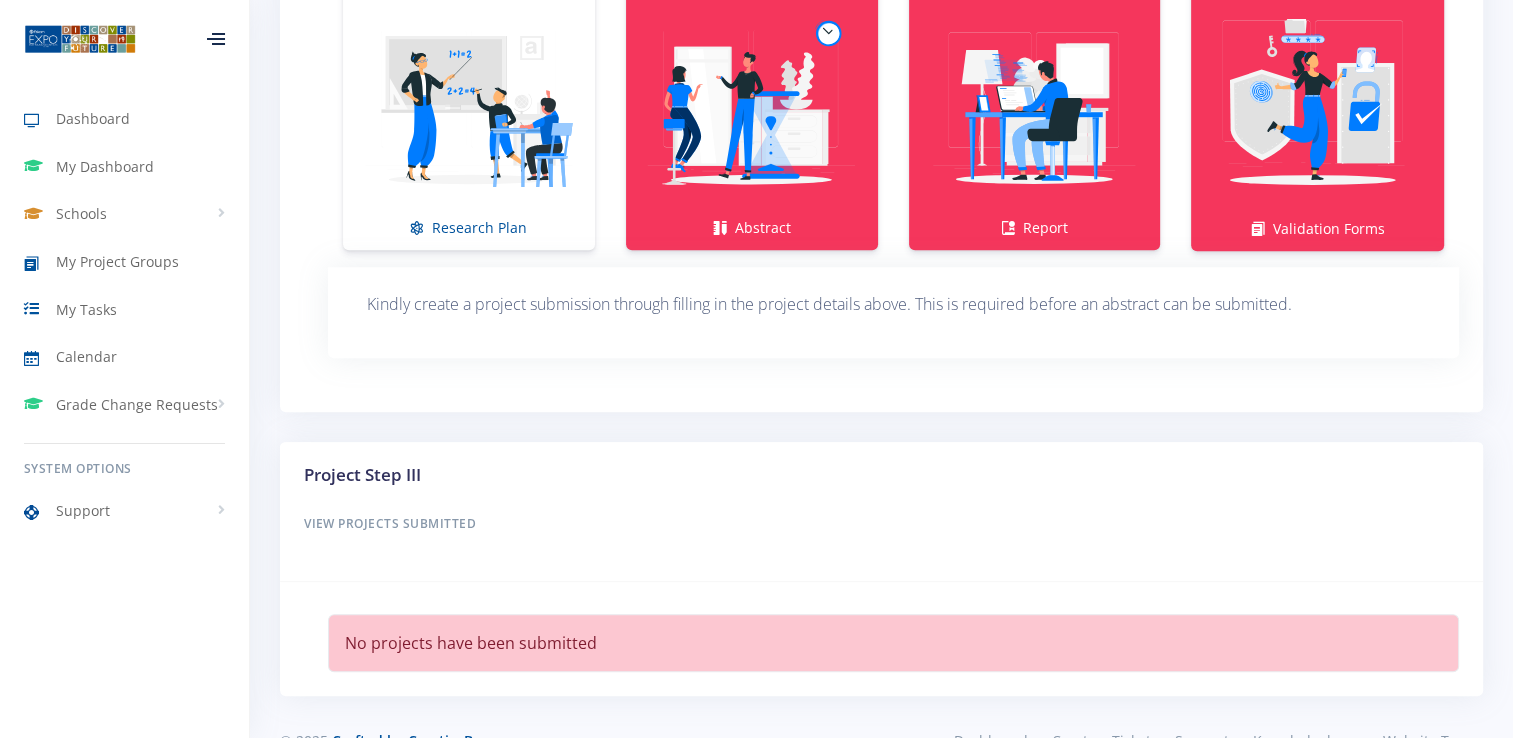 click on "Kindly create a project submission through filling in the project
details
above. This is required before an abstract can be submitted." at bounding box center (893, 304) 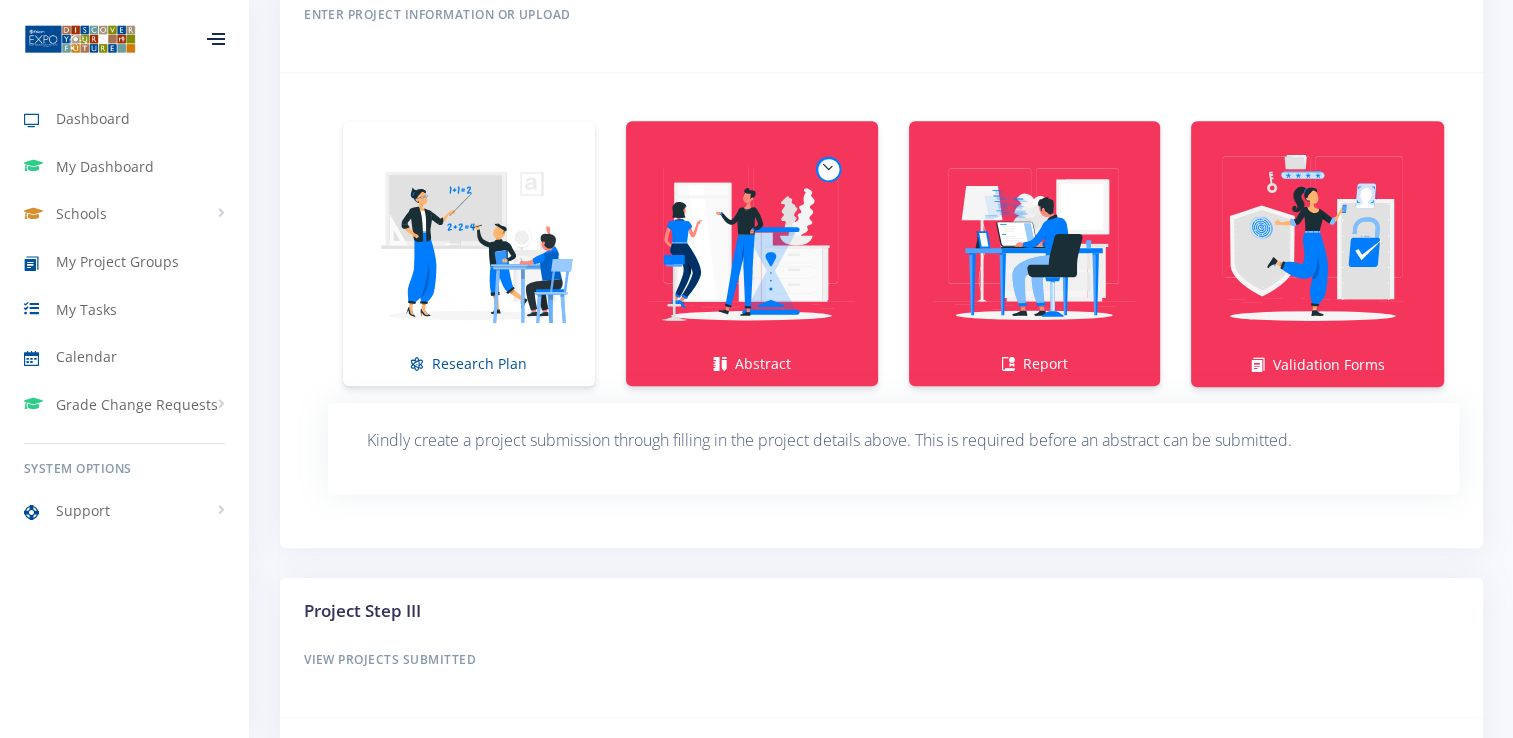 scroll, scrollTop: 1370, scrollLeft: 0, axis: vertical 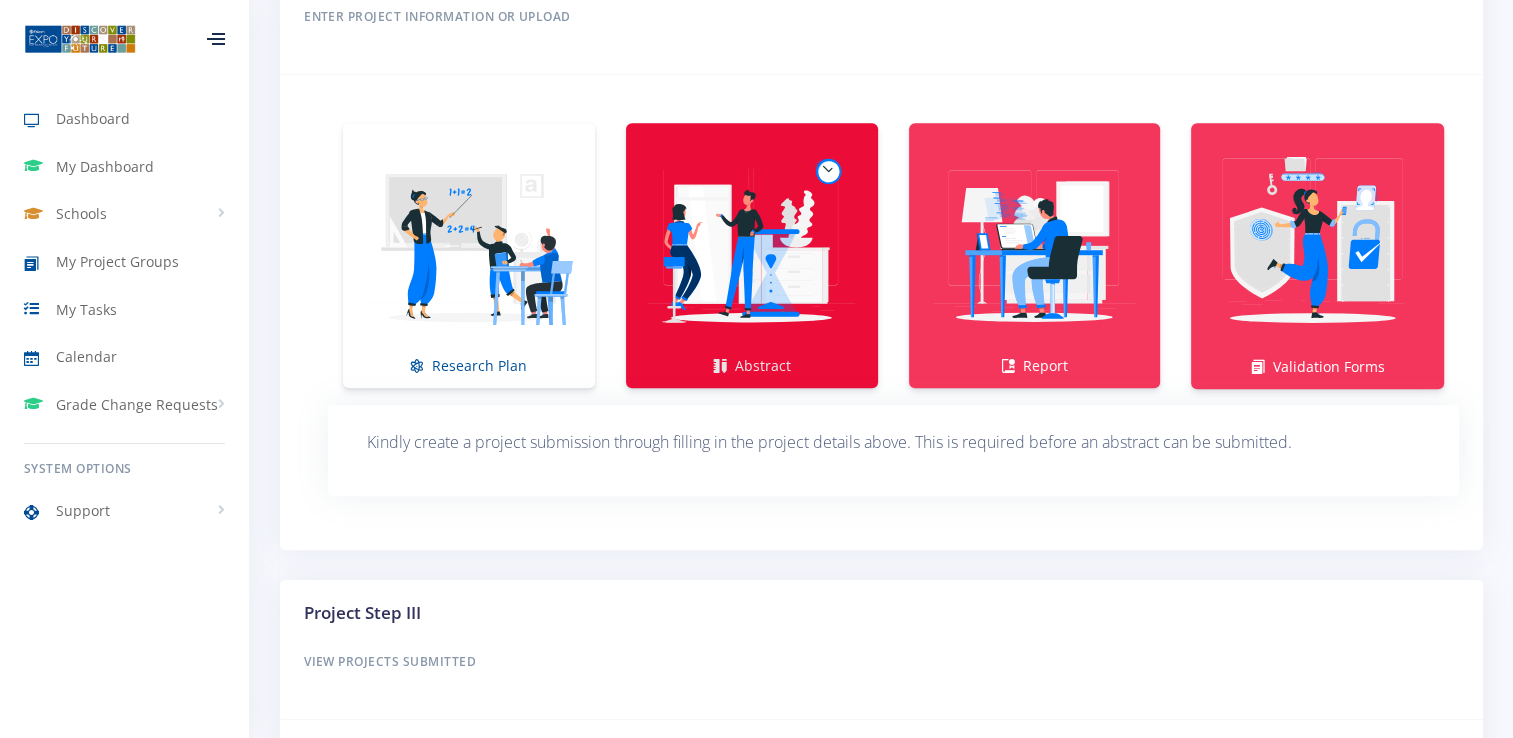 click at bounding box center [752, 245] 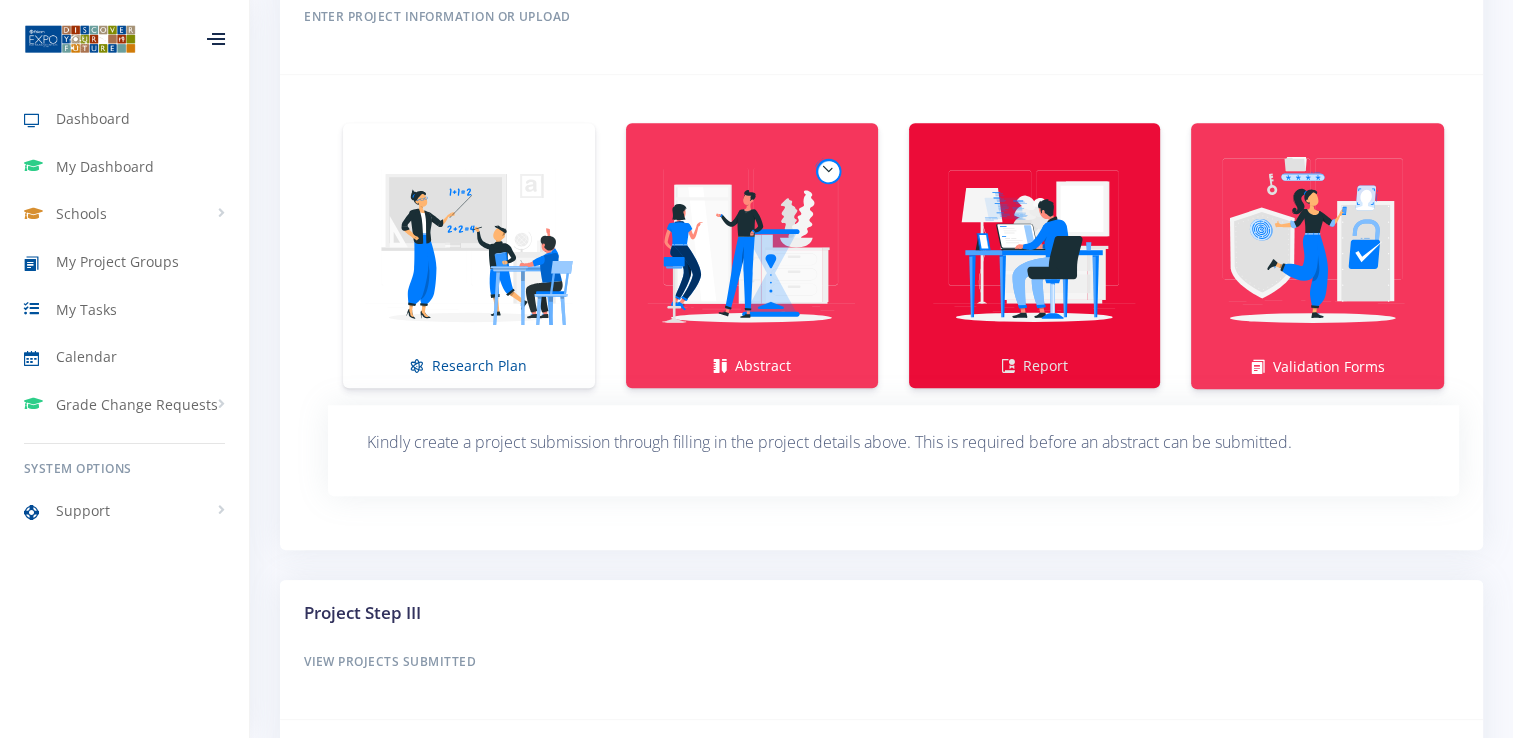 click at bounding box center (1035, 245) 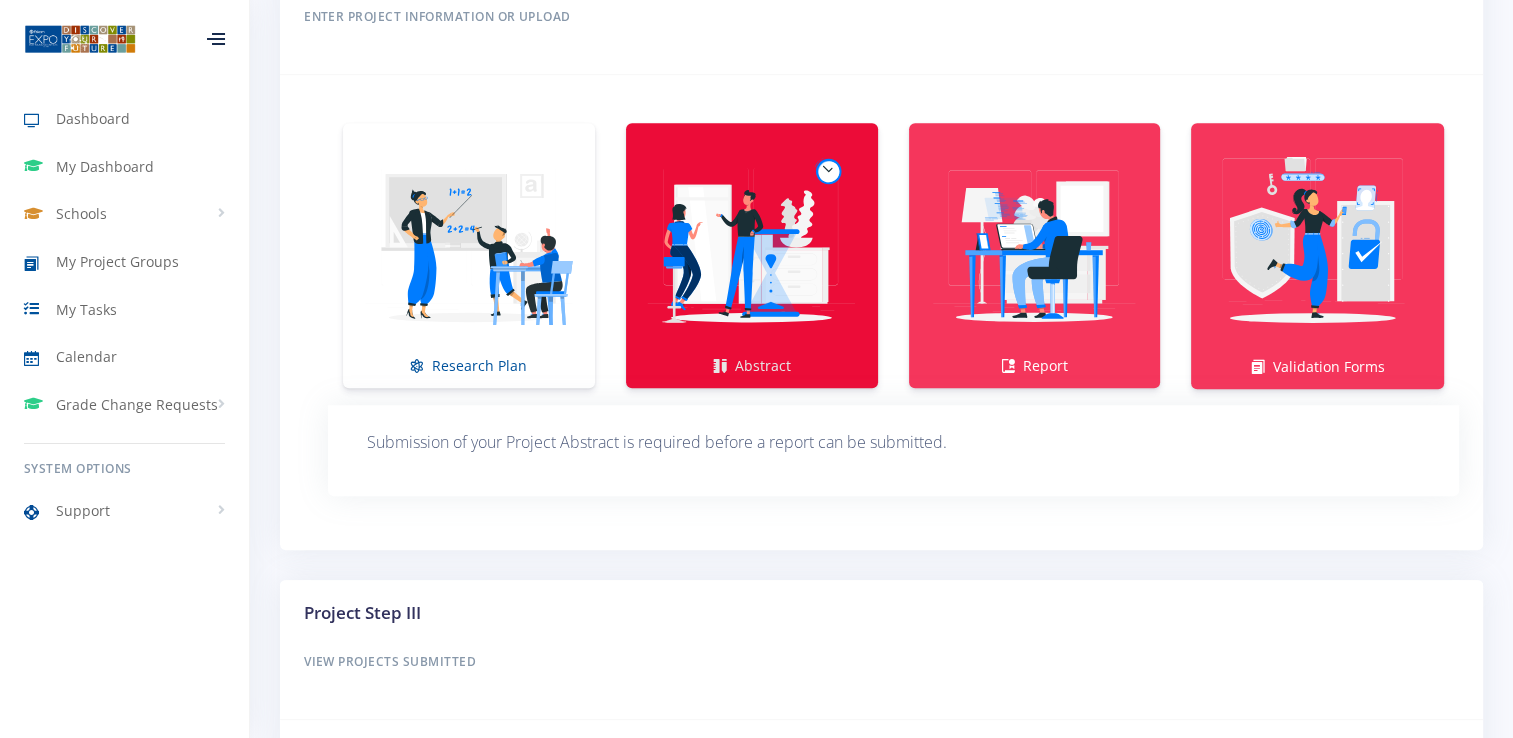click at bounding box center (752, 245) 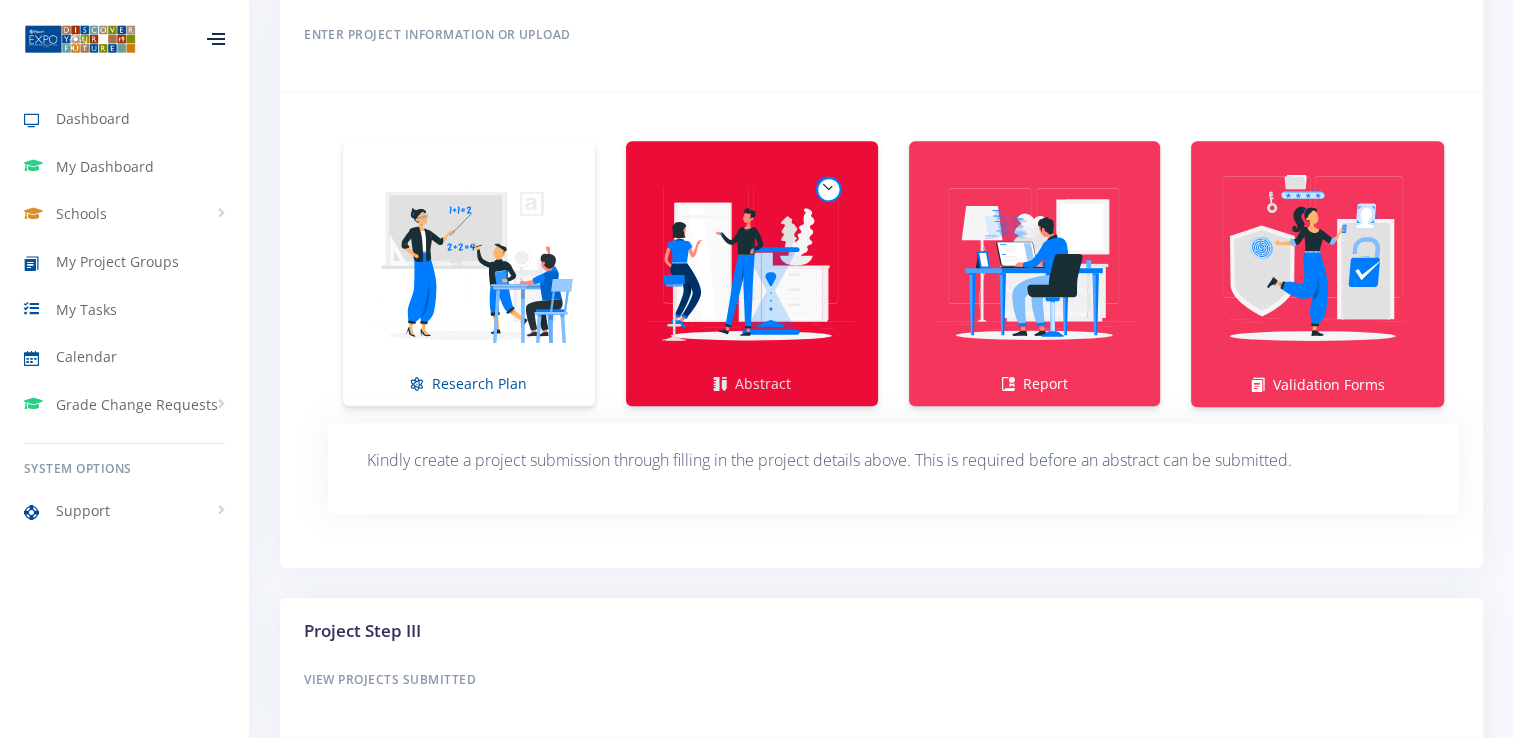 scroll, scrollTop: 1360, scrollLeft: 0, axis: vertical 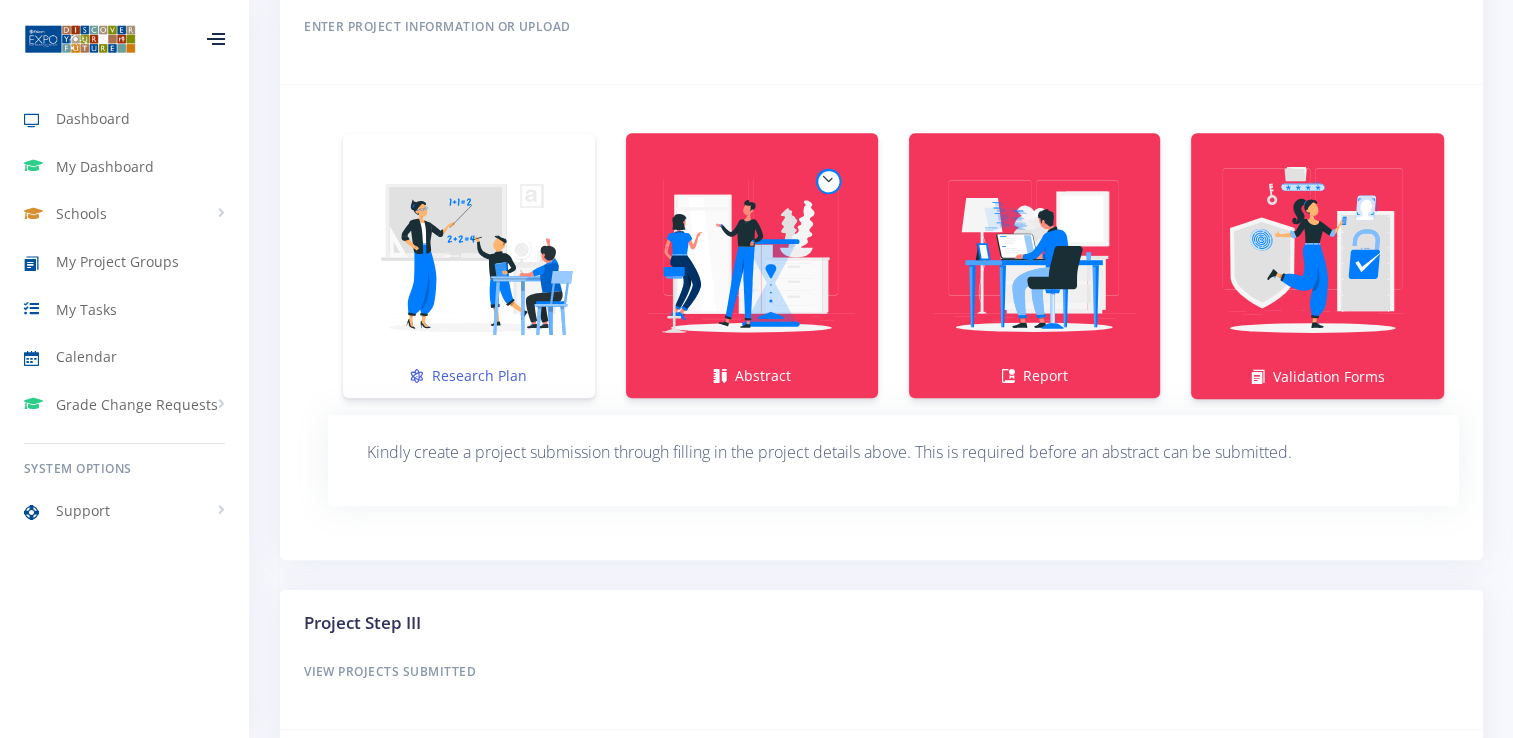 click at bounding box center (469, 255) 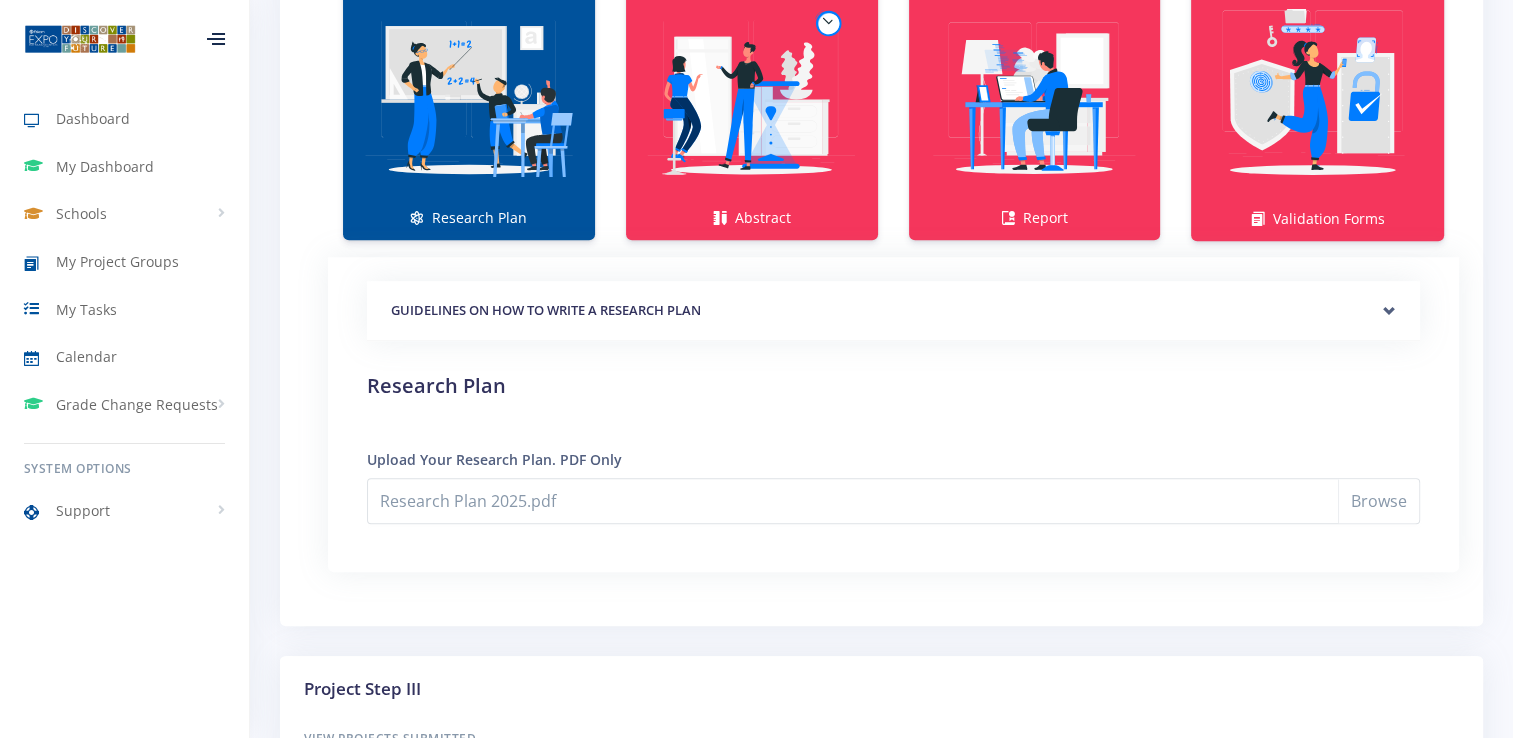 scroll, scrollTop: 1520, scrollLeft: 0, axis: vertical 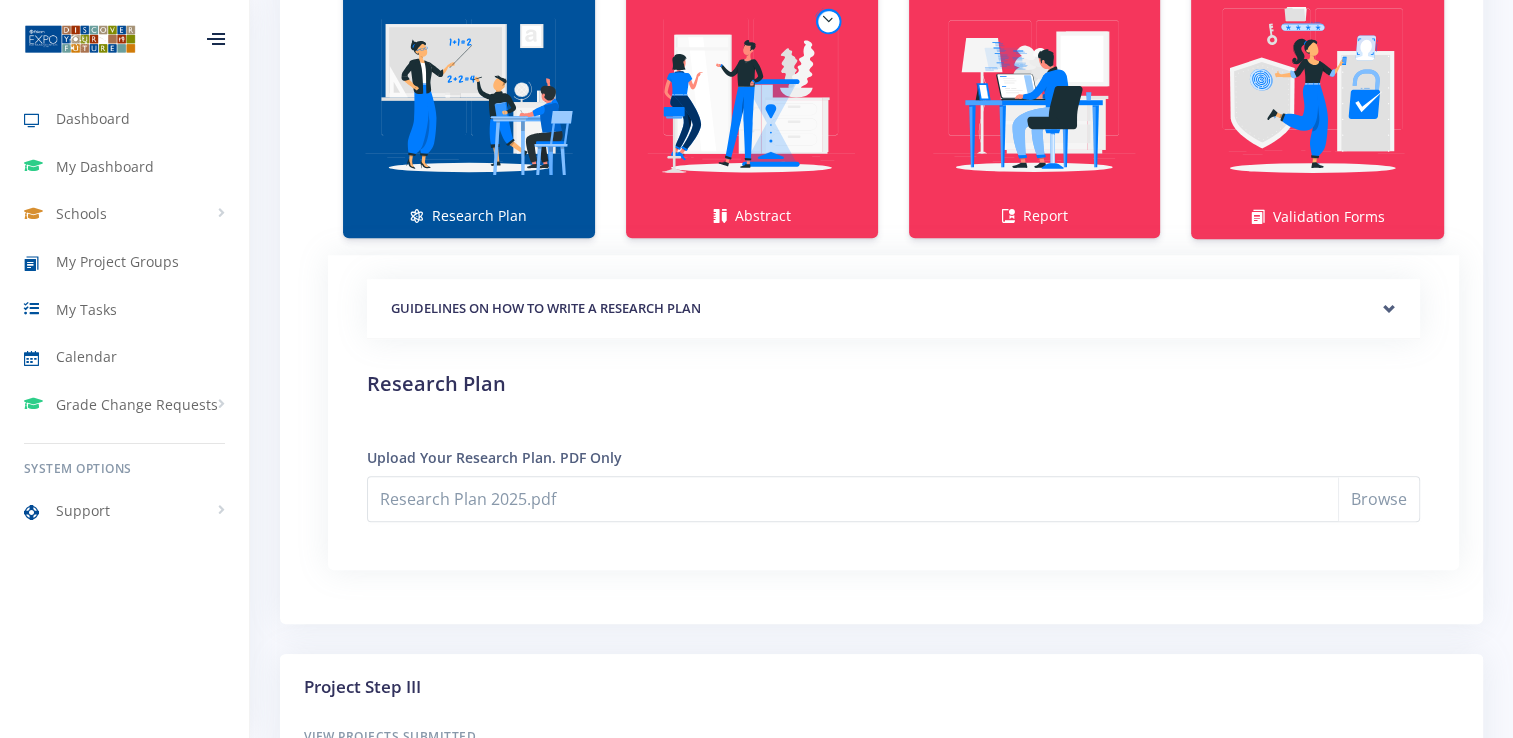 click on "GUIDELINES ON HOW TO WRITE A RESEARCH
PLAN" at bounding box center (893, 309) 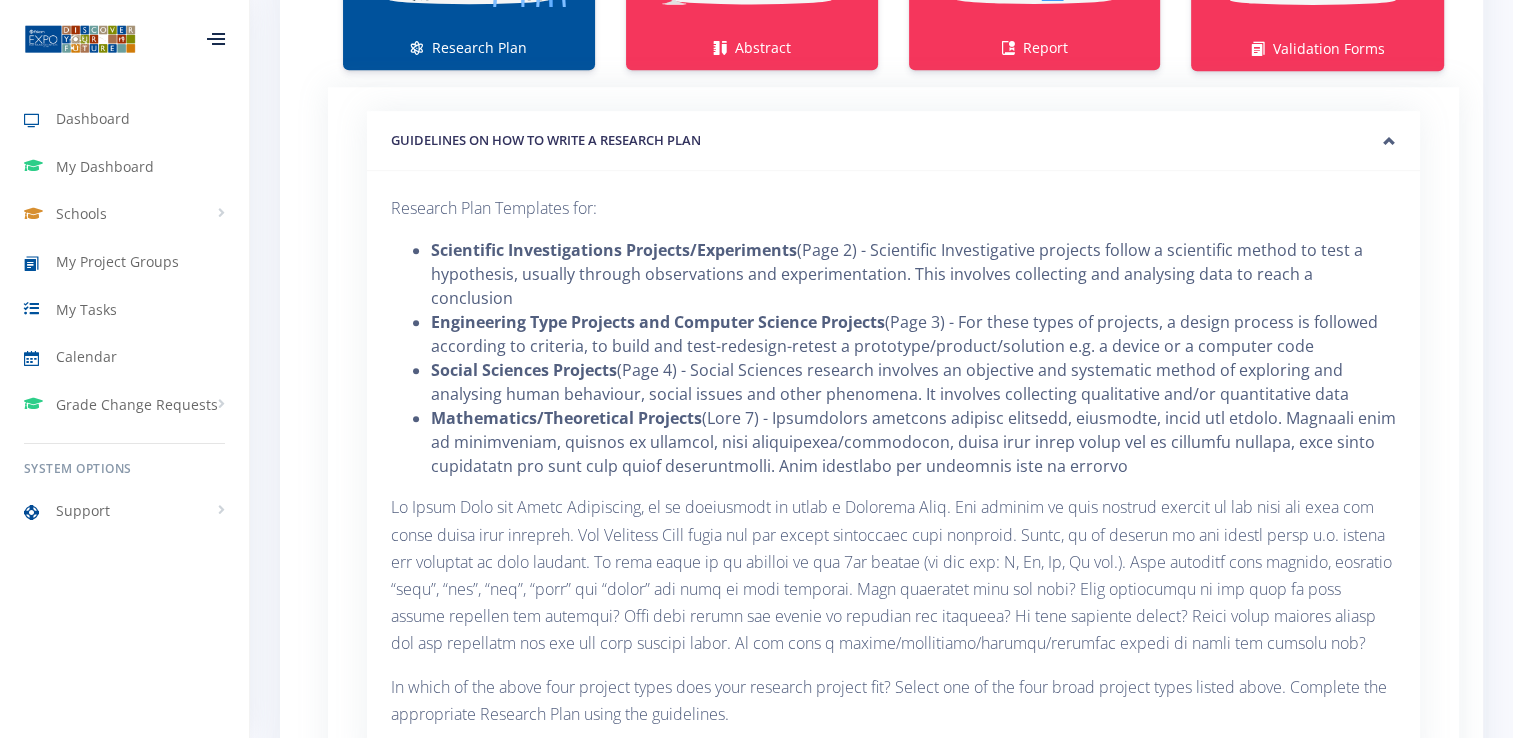 scroll, scrollTop: 1677, scrollLeft: 0, axis: vertical 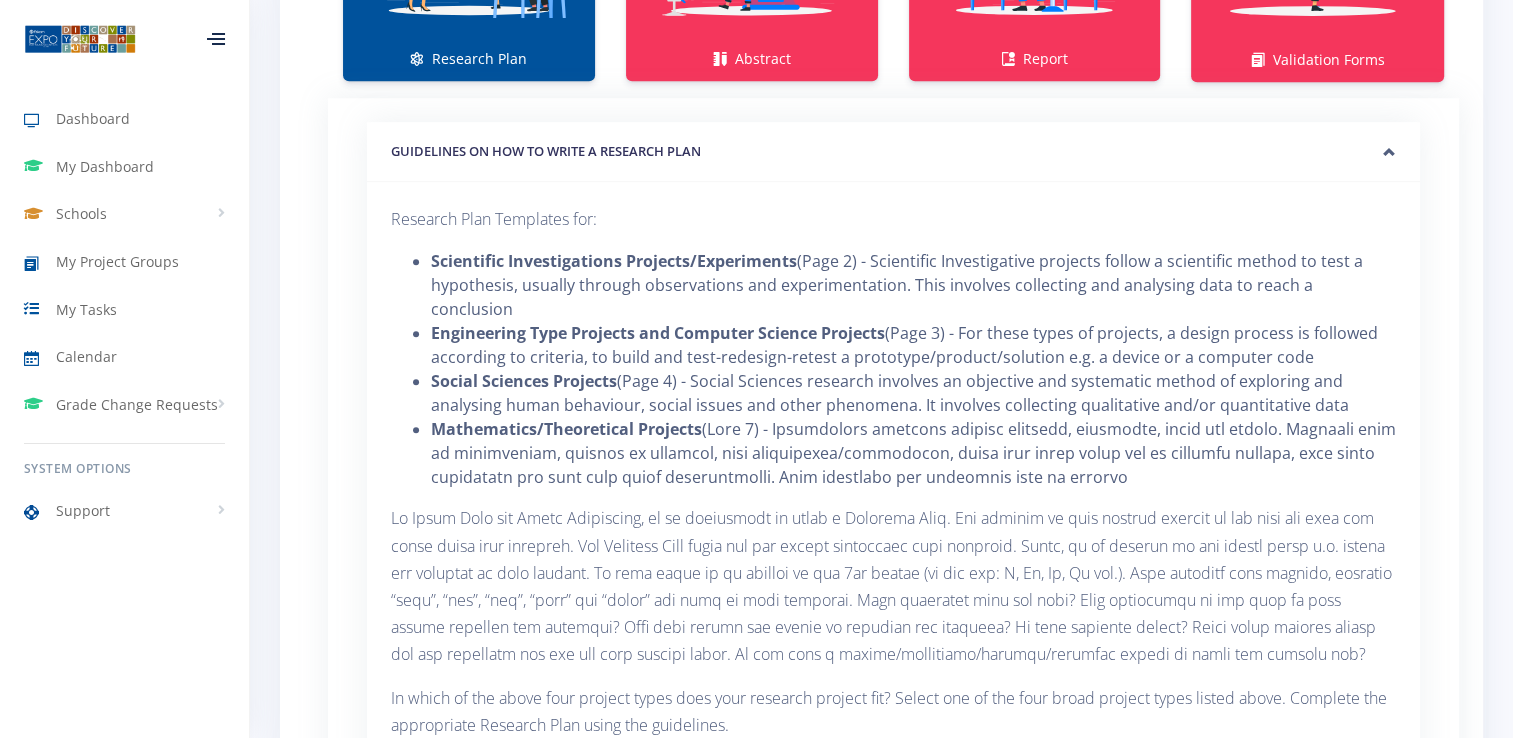 click on "GUIDELINES ON HOW TO WRITE A RESEARCH
PLAN" at bounding box center [893, 152] 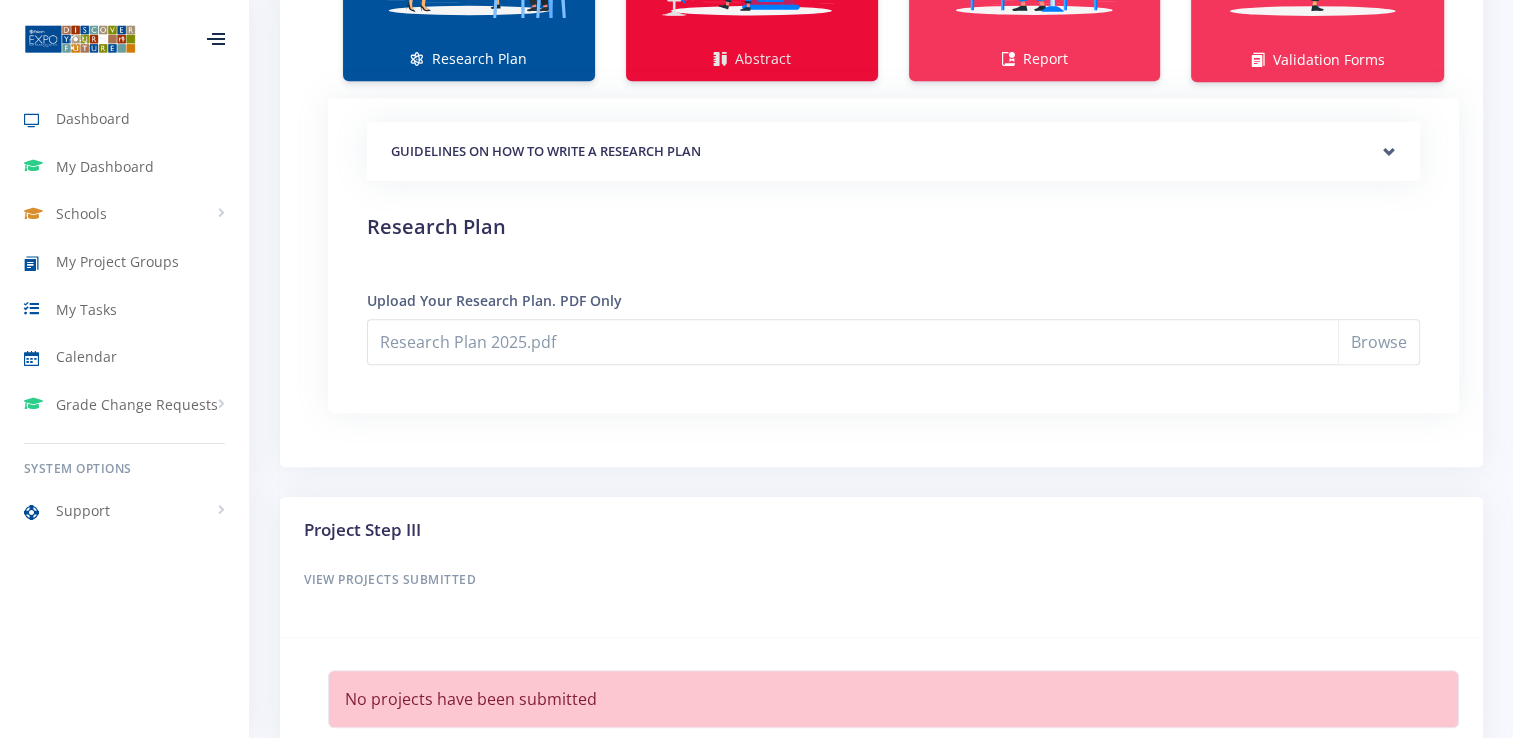 click on "Abstract" at bounding box center [752, -52] 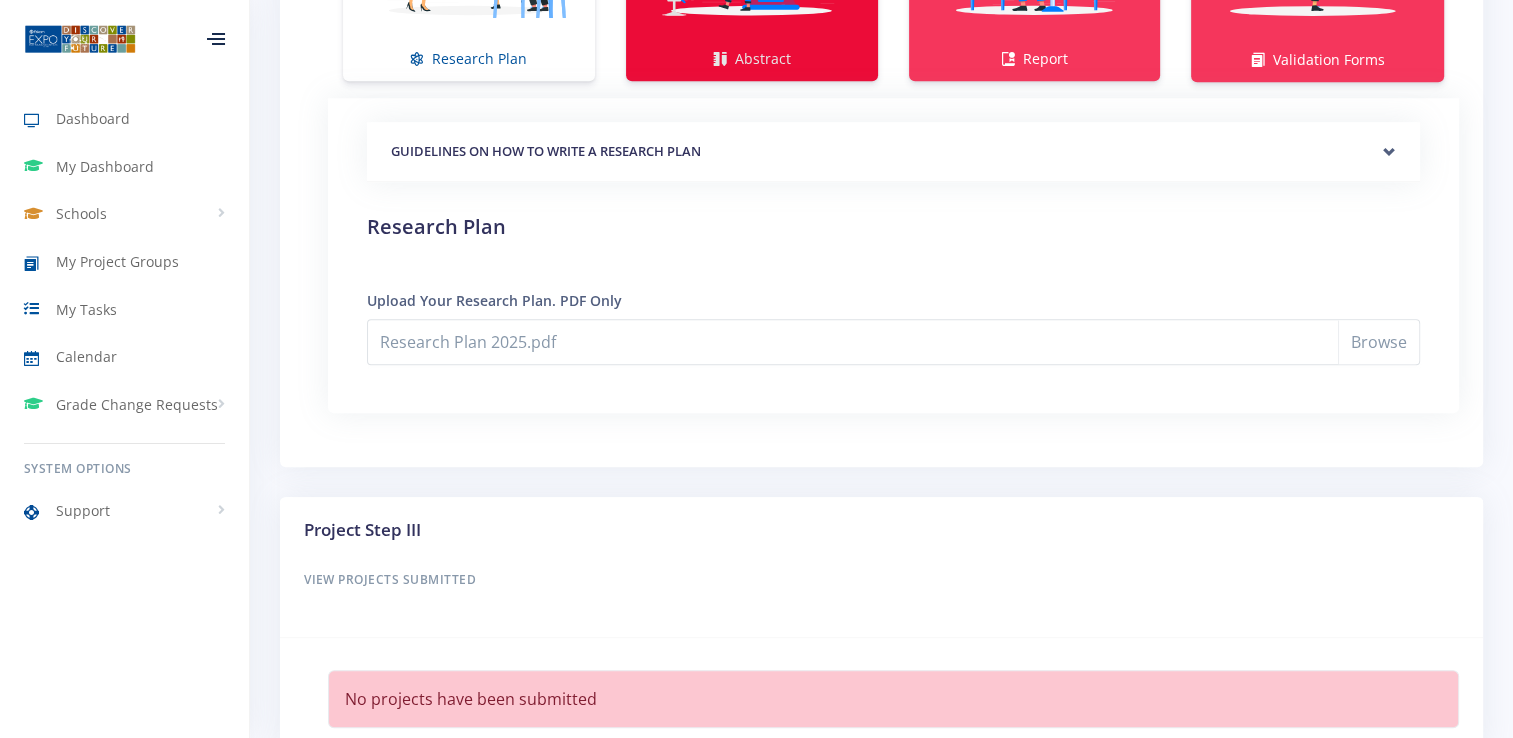 scroll, scrollTop: 1549, scrollLeft: 0, axis: vertical 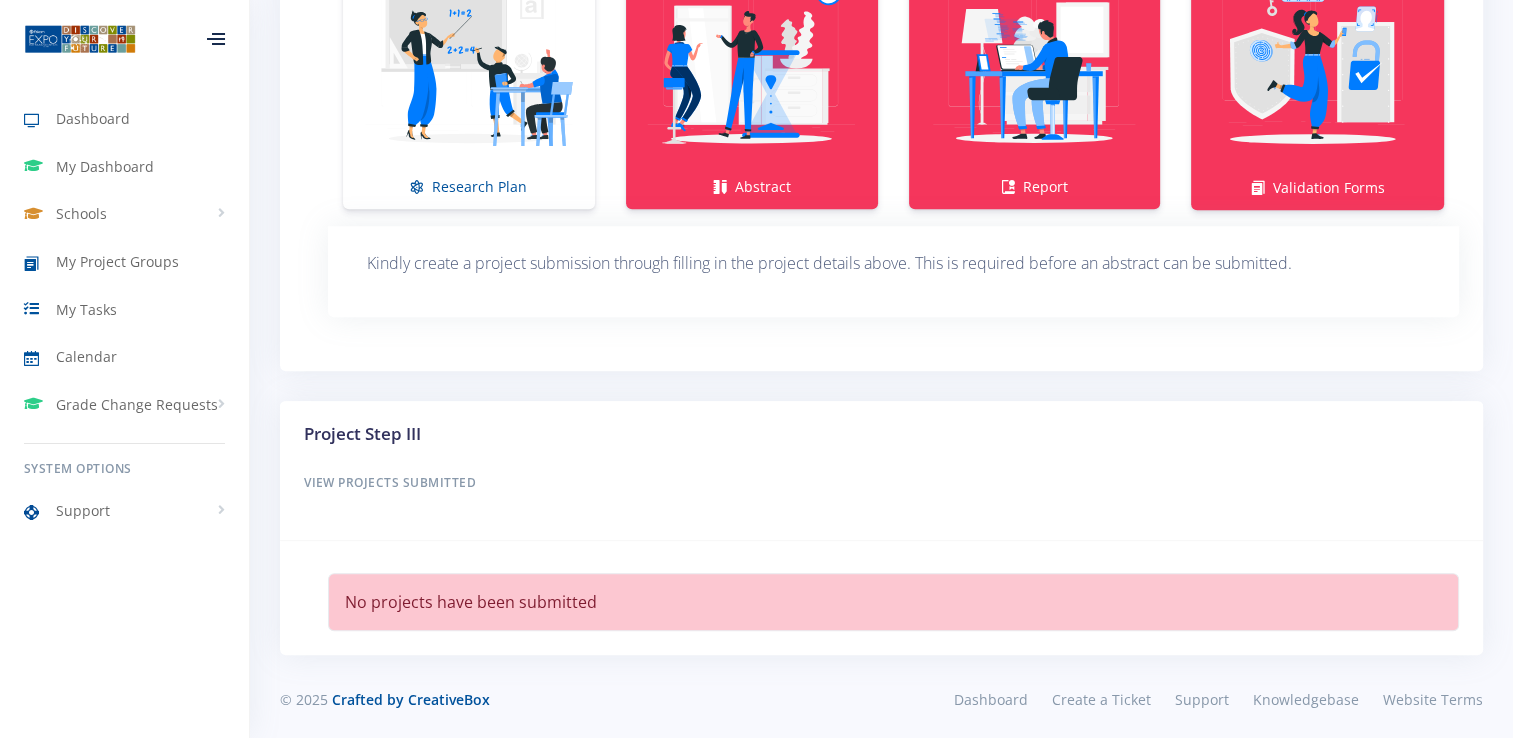 click on "Kindly create a project submission through filling in the project
details
above. This is required before an abstract can be submitted." at bounding box center (893, 263) 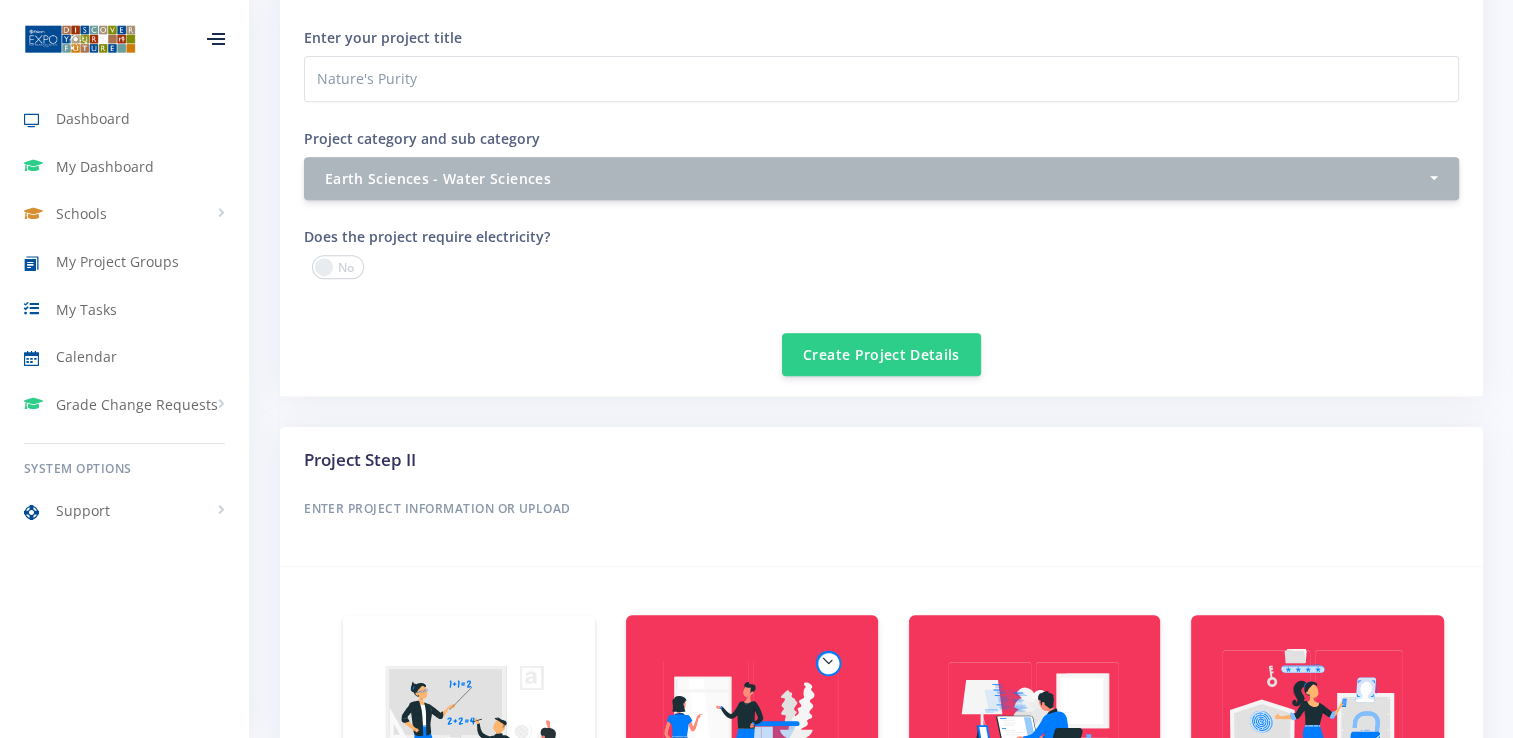 scroll, scrollTop: 881, scrollLeft: 0, axis: vertical 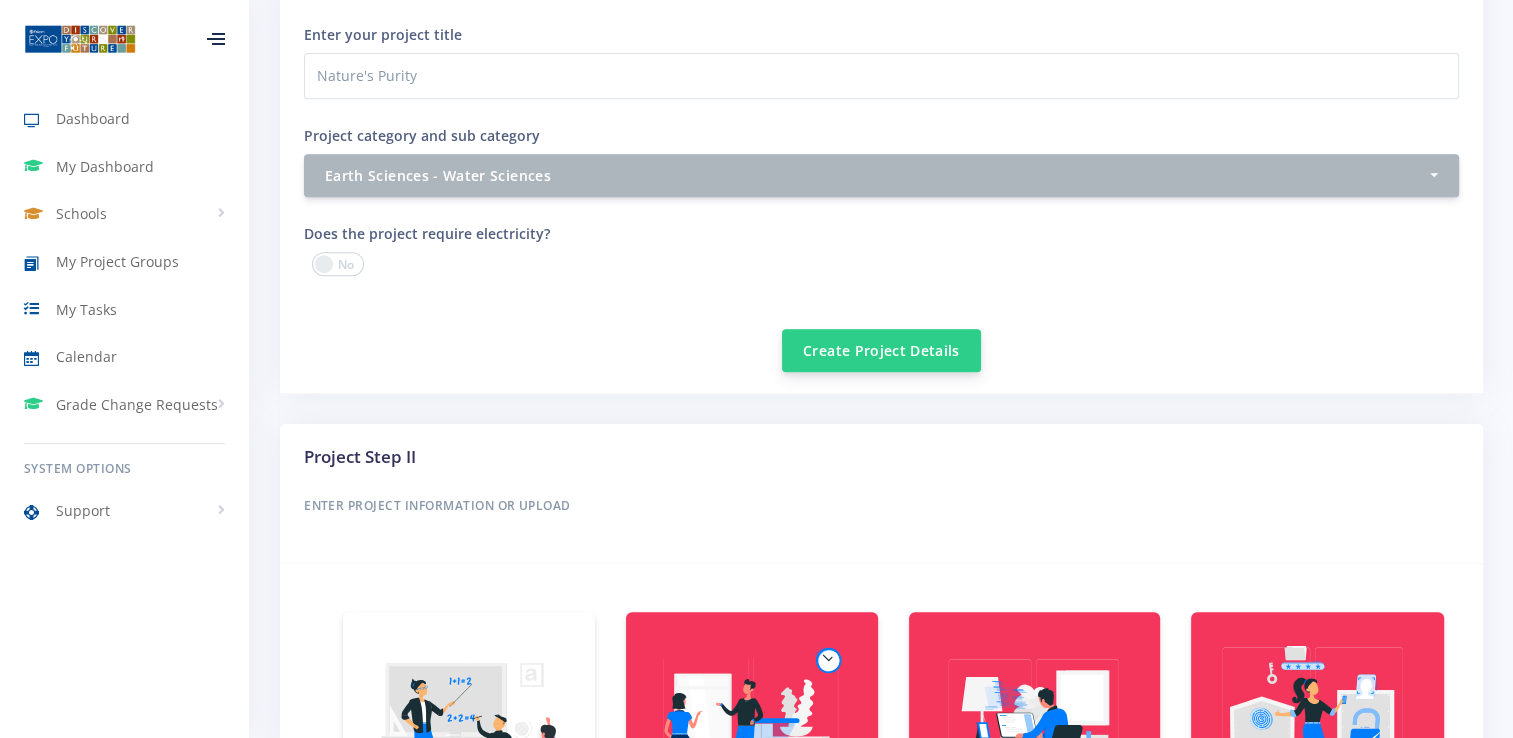 click on "Create Project Details" at bounding box center (881, 350) 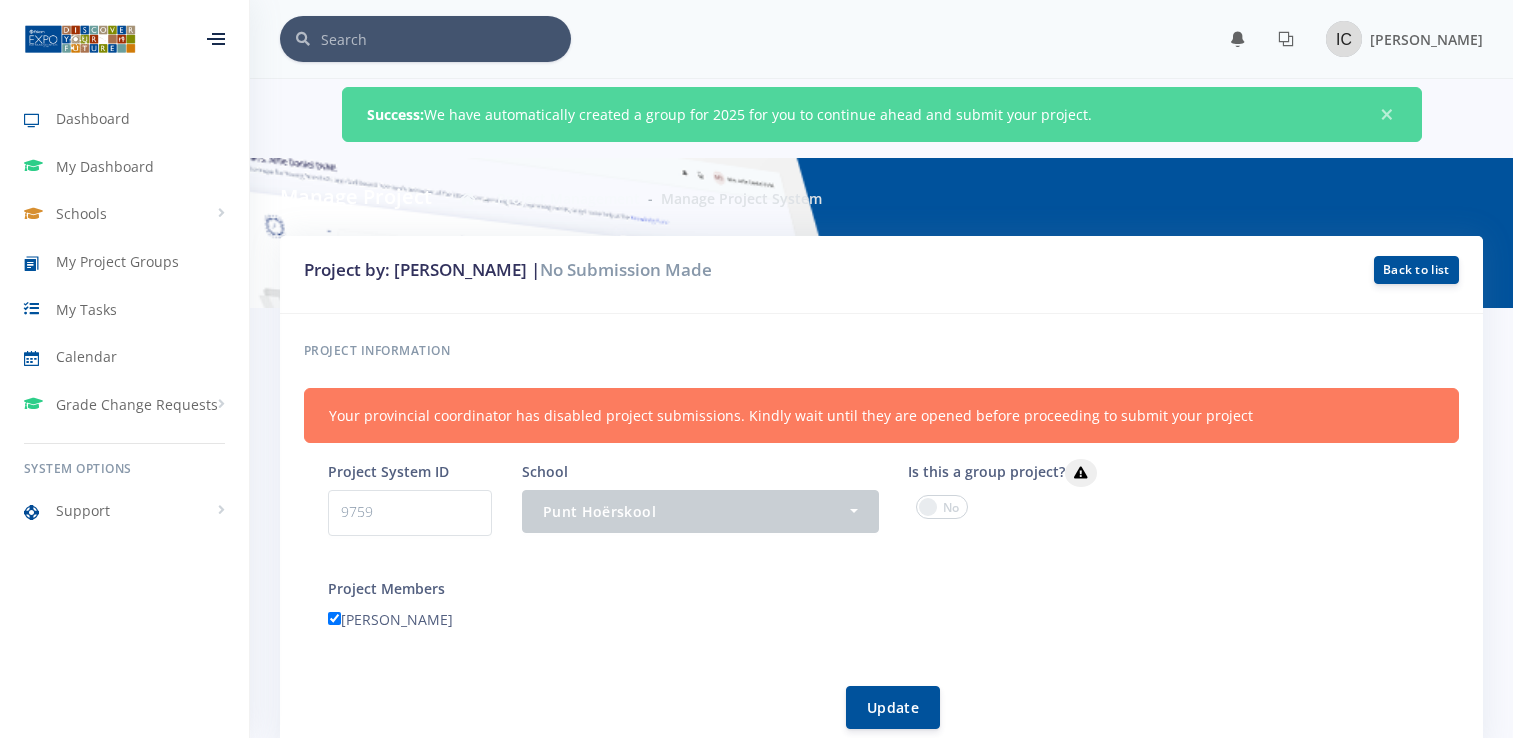 scroll, scrollTop: 881, scrollLeft: 0, axis: vertical 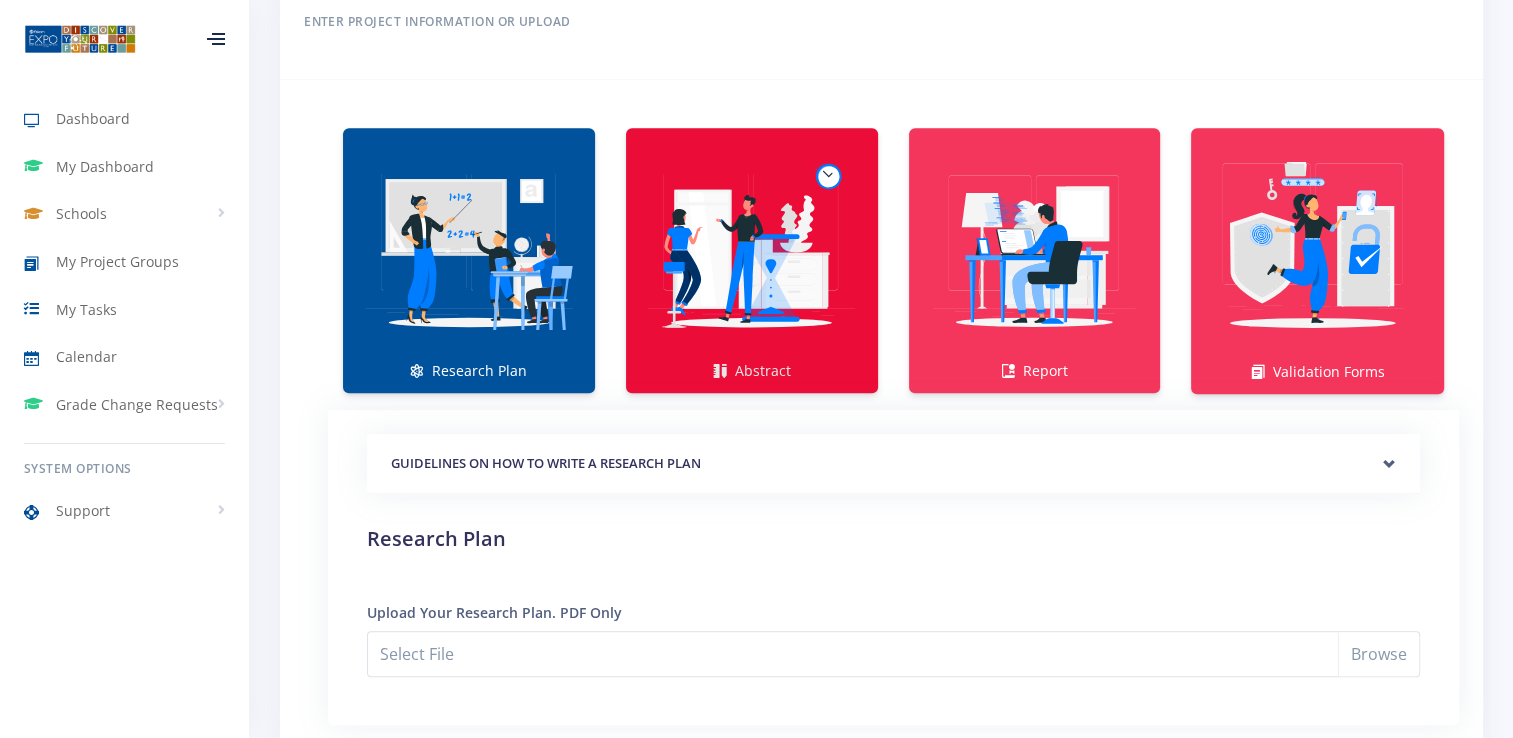 click at bounding box center [752, 250] 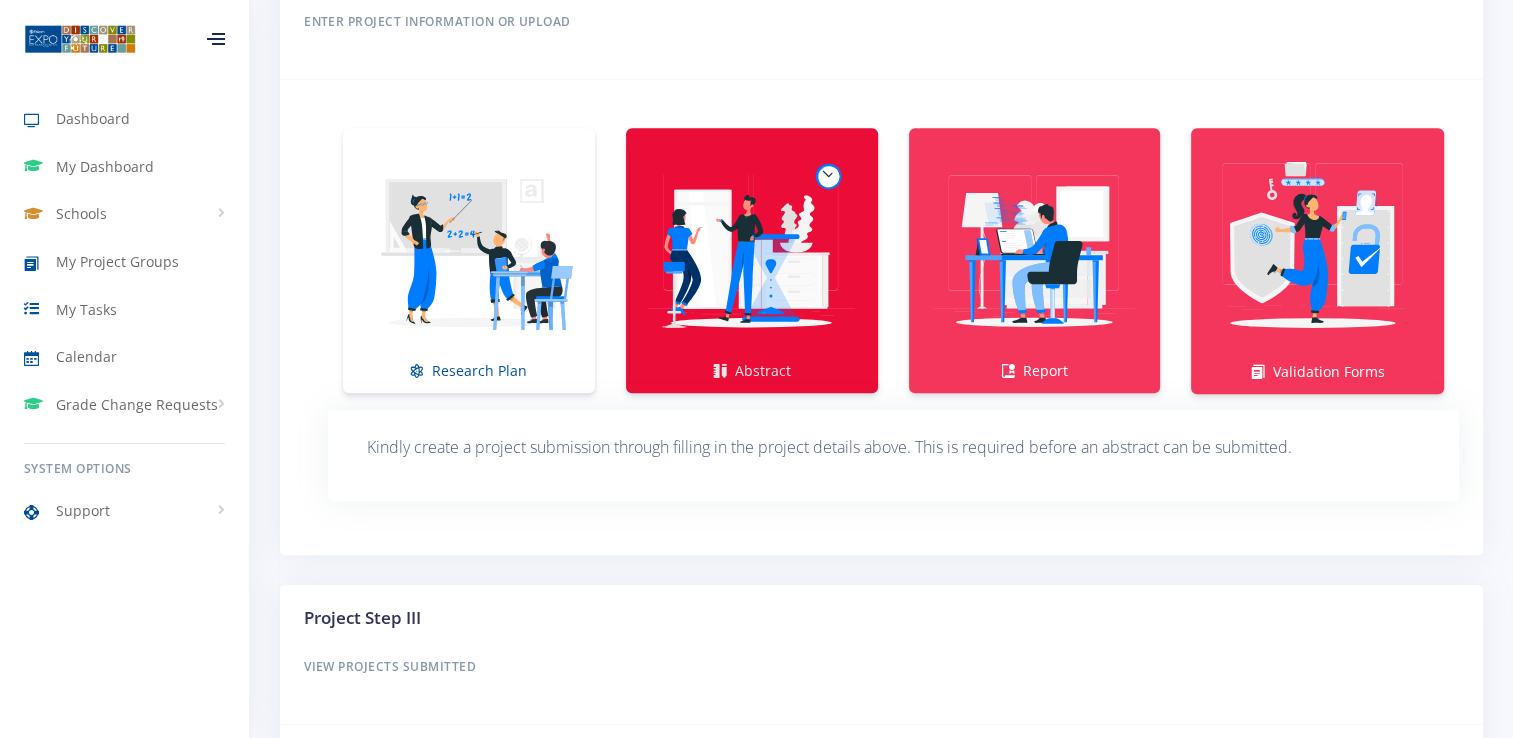 click at bounding box center [752, 250] 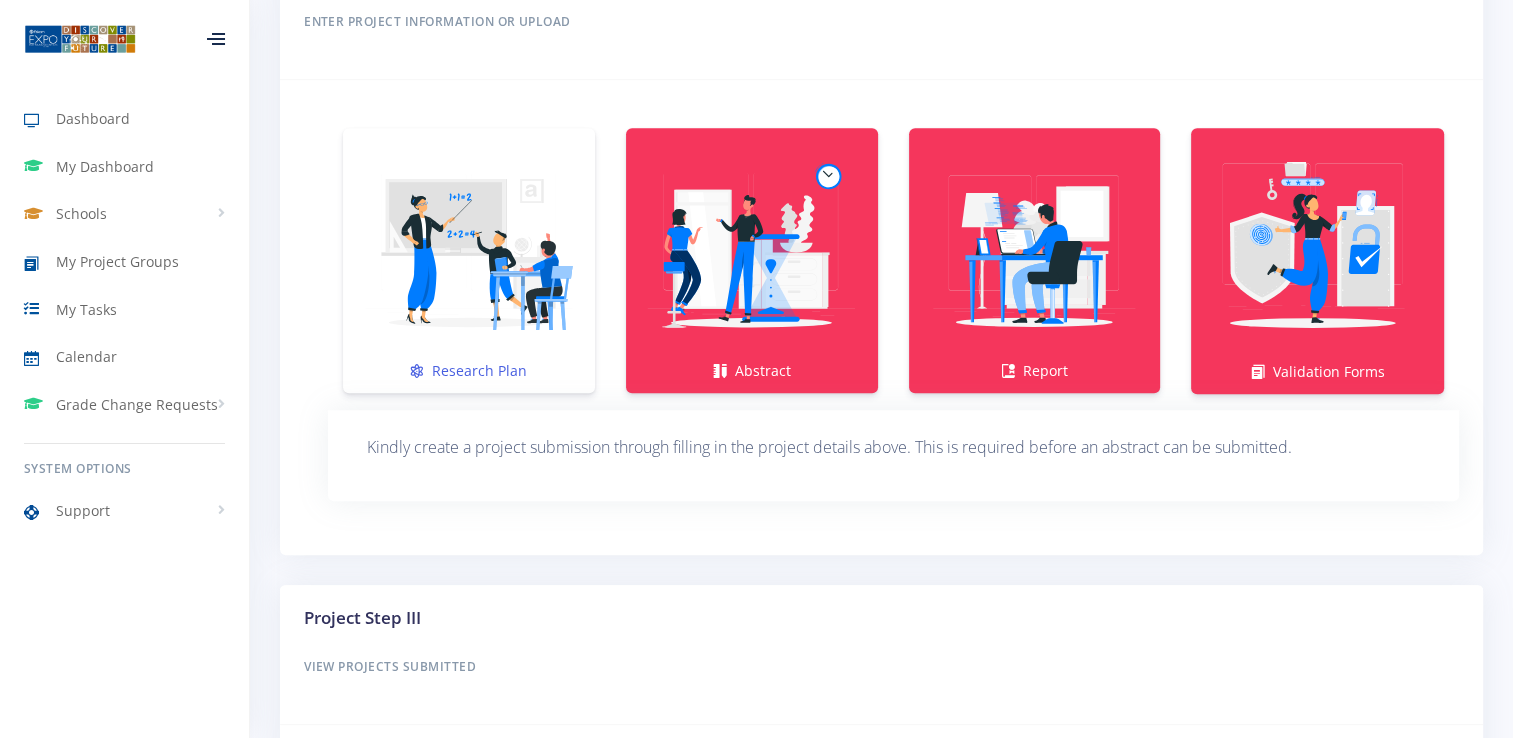 click at bounding box center (469, 250) 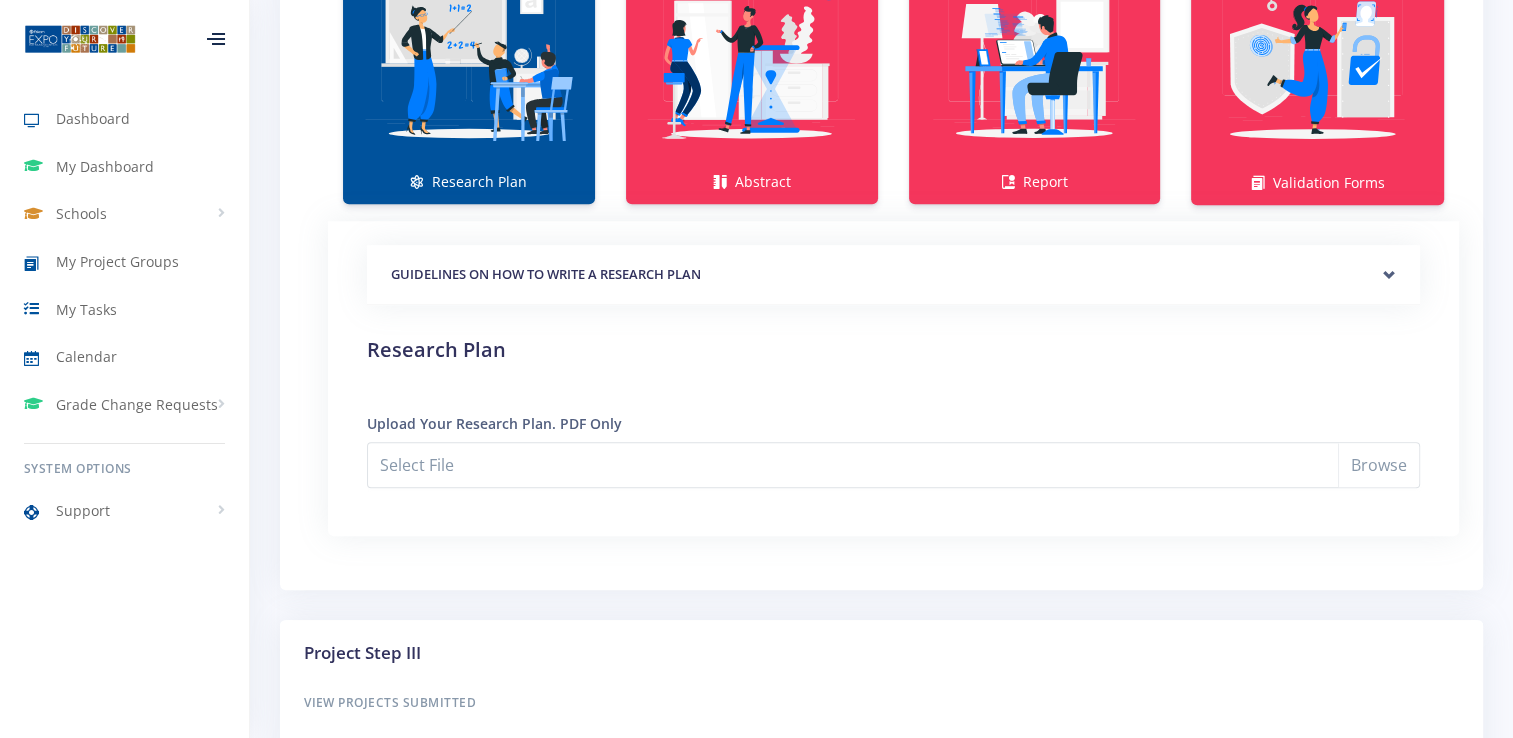 scroll, scrollTop: 1590, scrollLeft: 0, axis: vertical 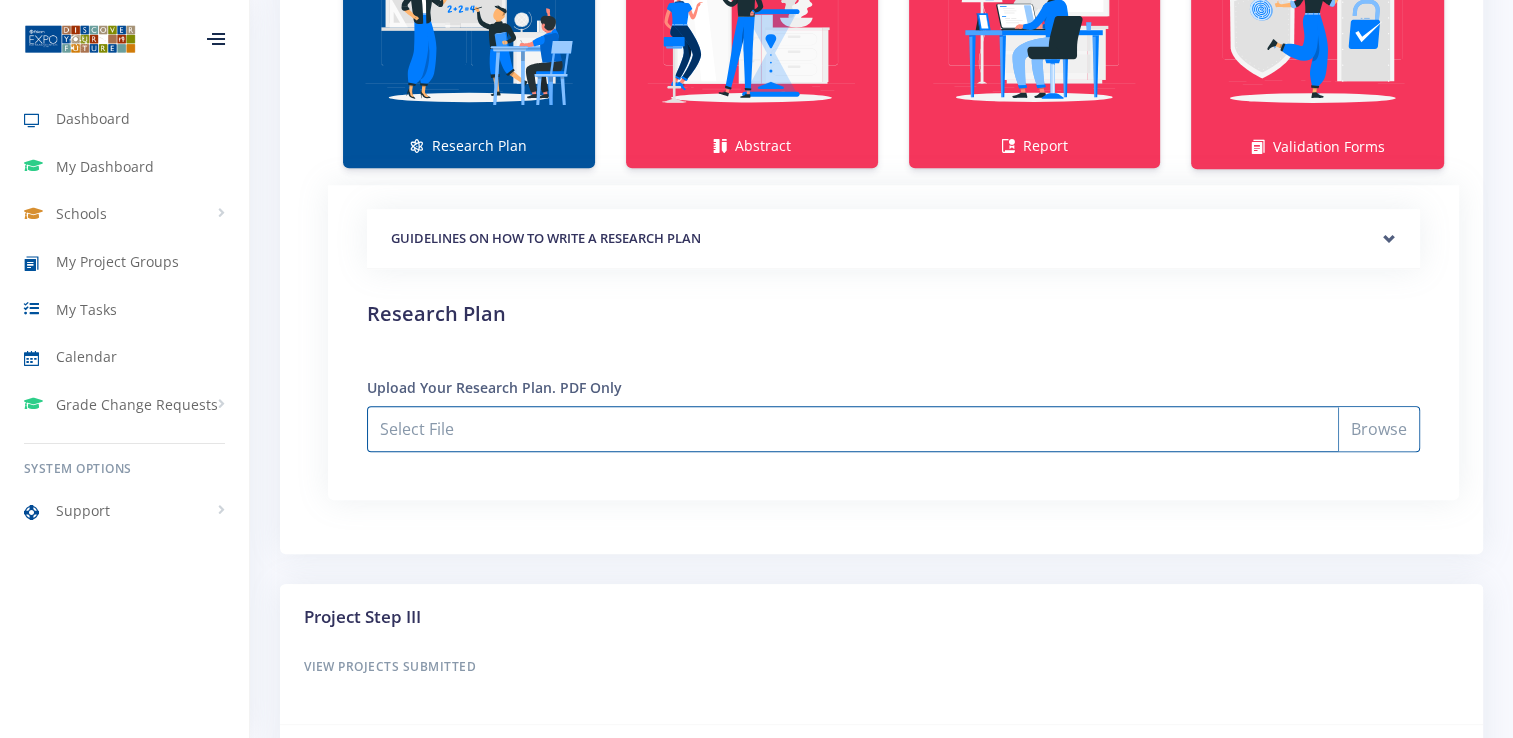 click on "Select File" at bounding box center (893, 429) 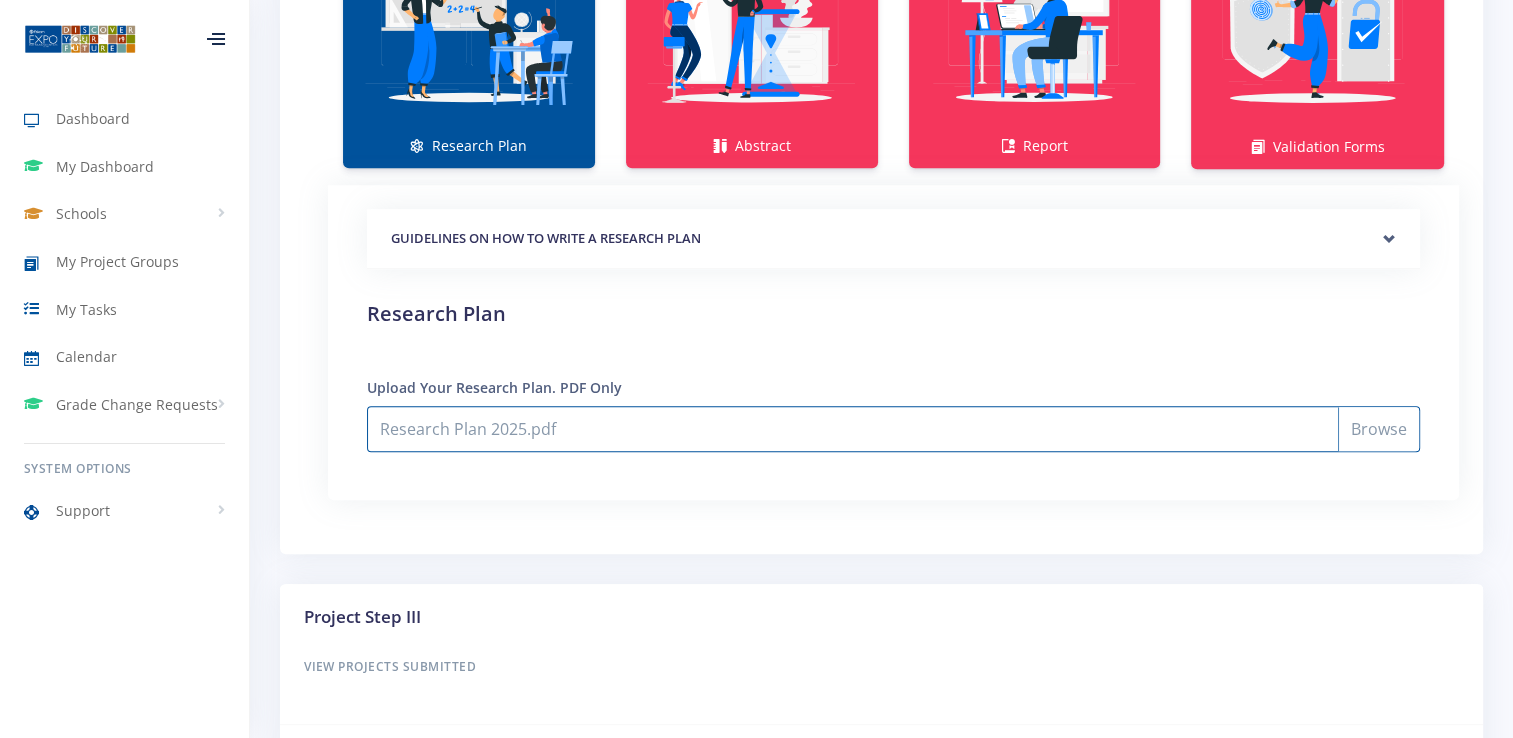 scroll, scrollTop: 1773, scrollLeft: 0, axis: vertical 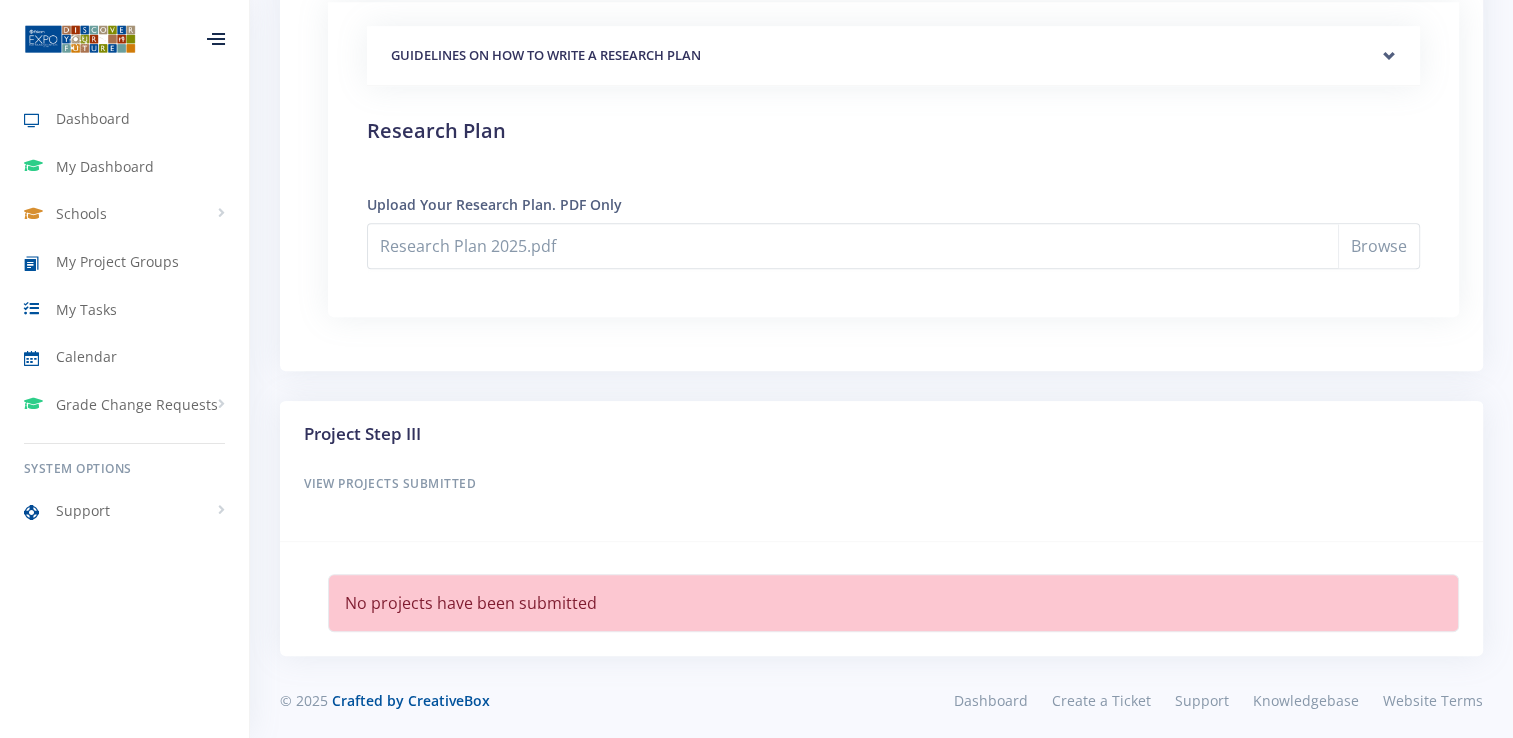 click on "Project Step III
View Projects Submitted" at bounding box center (881, 471) 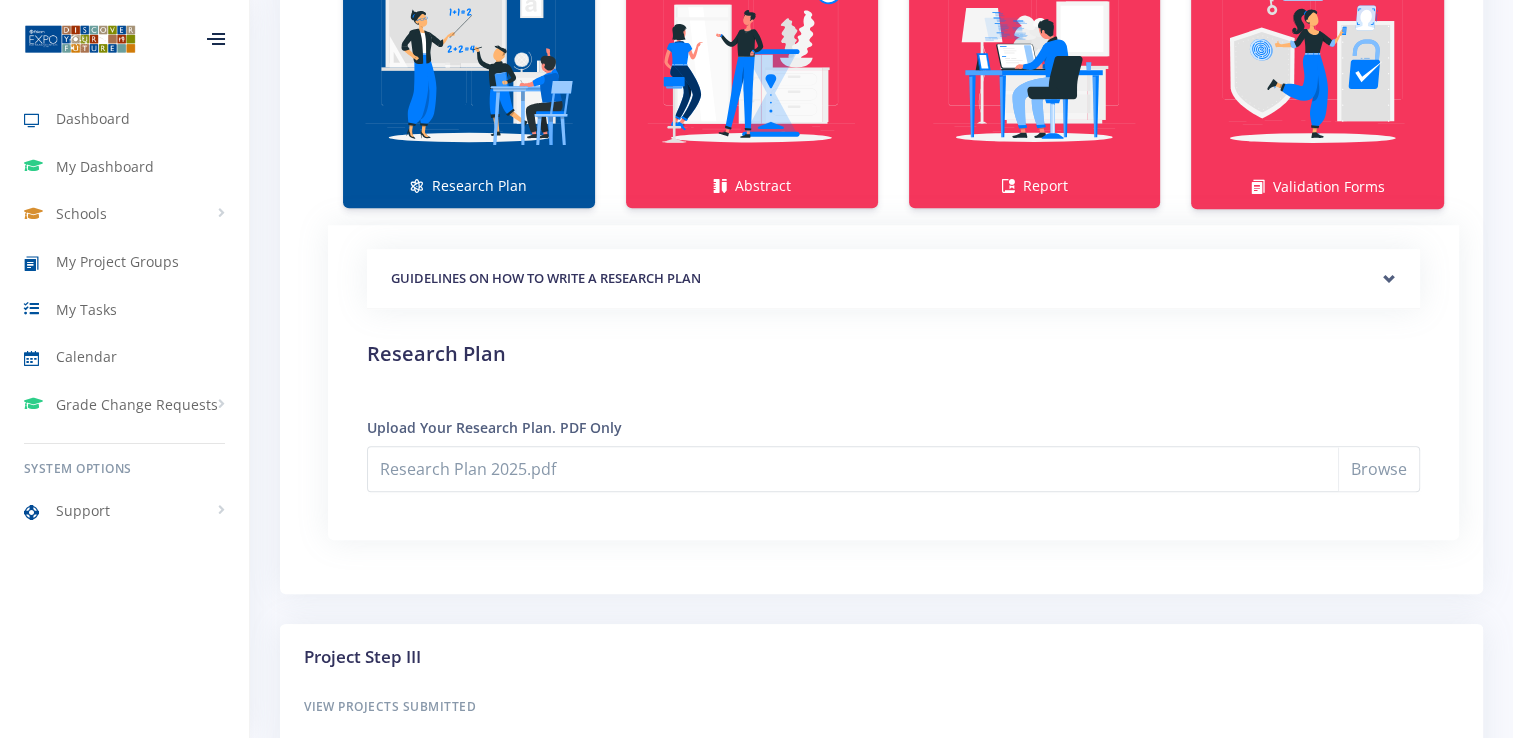 scroll, scrollTop: 1546, scrollLeft: 0, axis: vertical 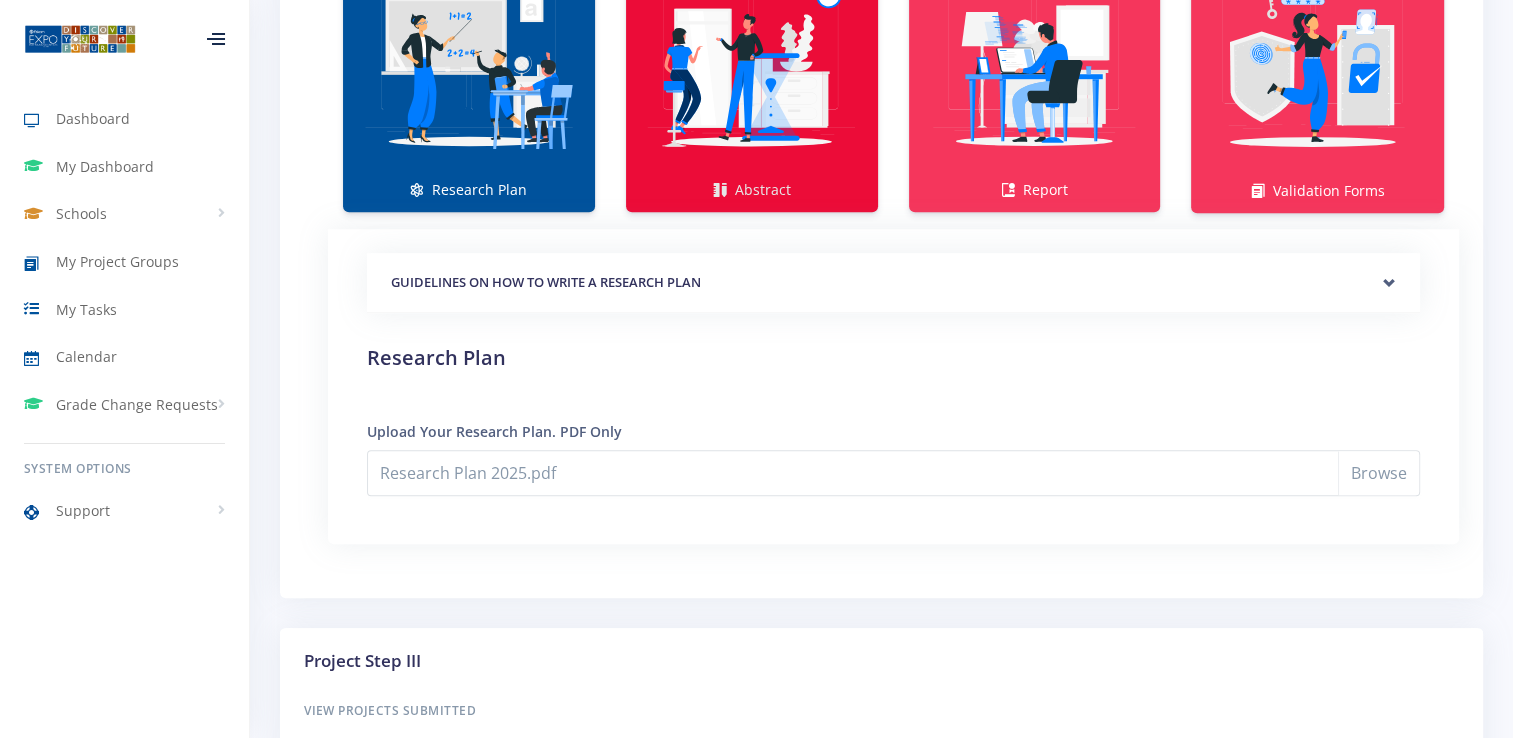 click at bounding box center [752, 69] 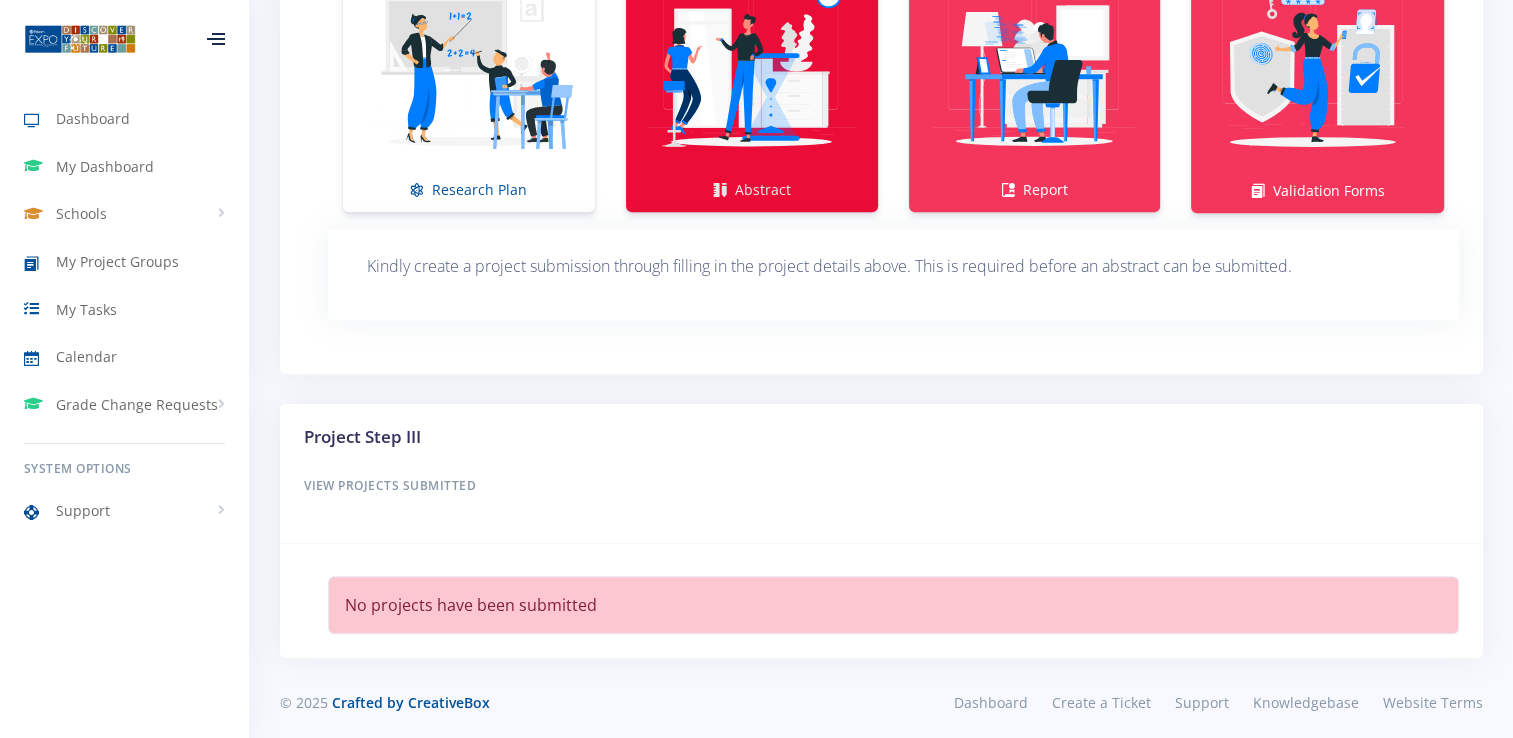scroll, scrollTop: 1549, scrollLeft: 0, axis: vertical 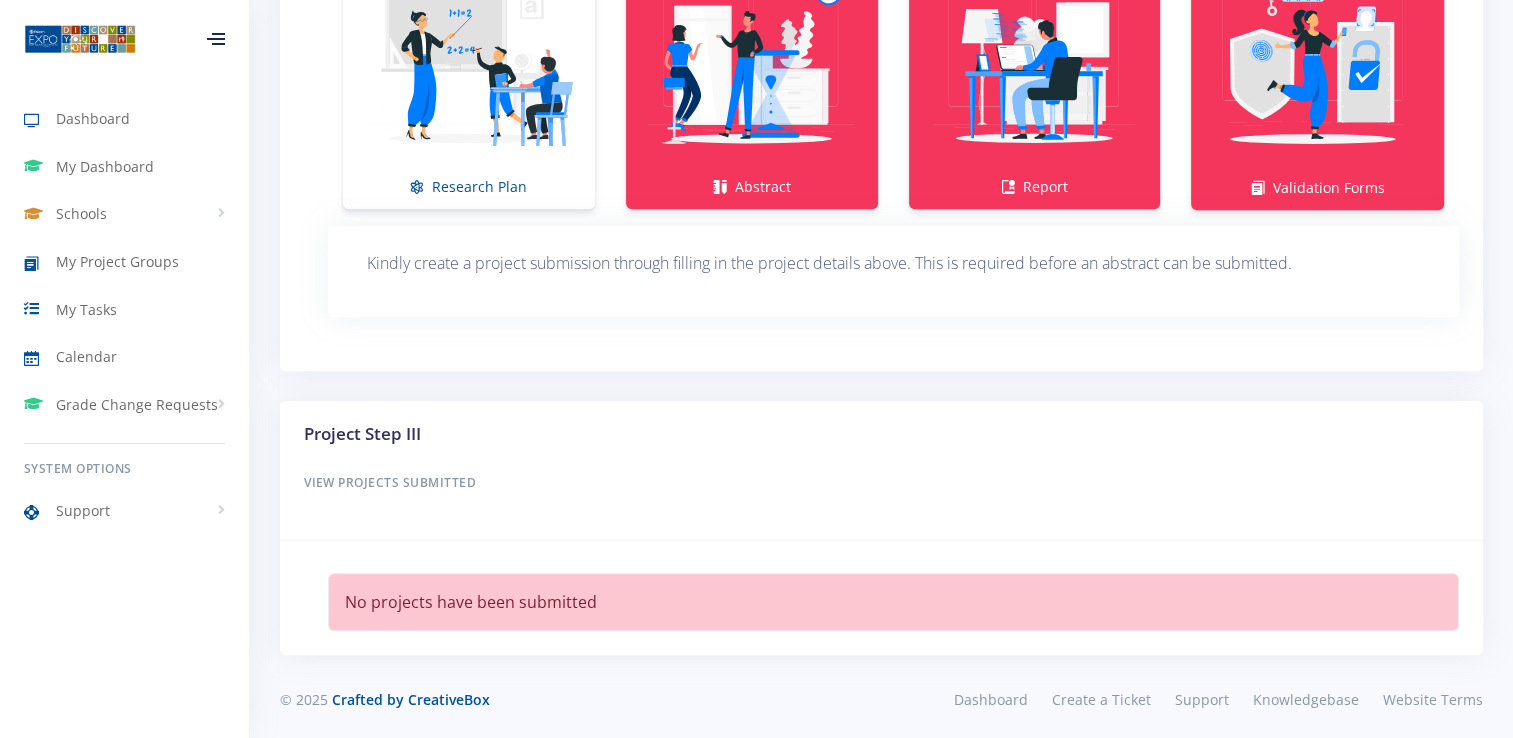 click on "No projects have been submitted" at bounding box center [893, 602] 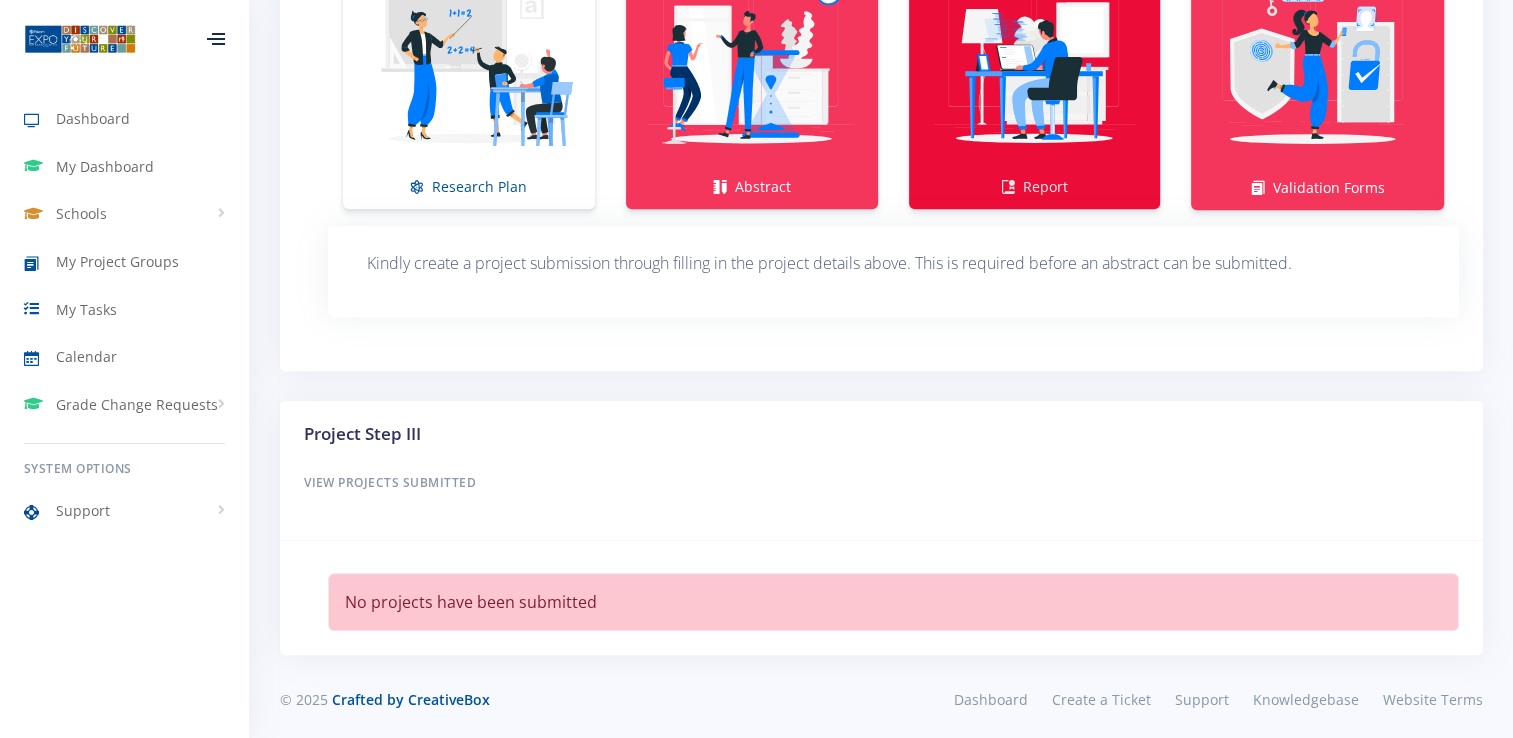 click at bounding box center (1035, 66) 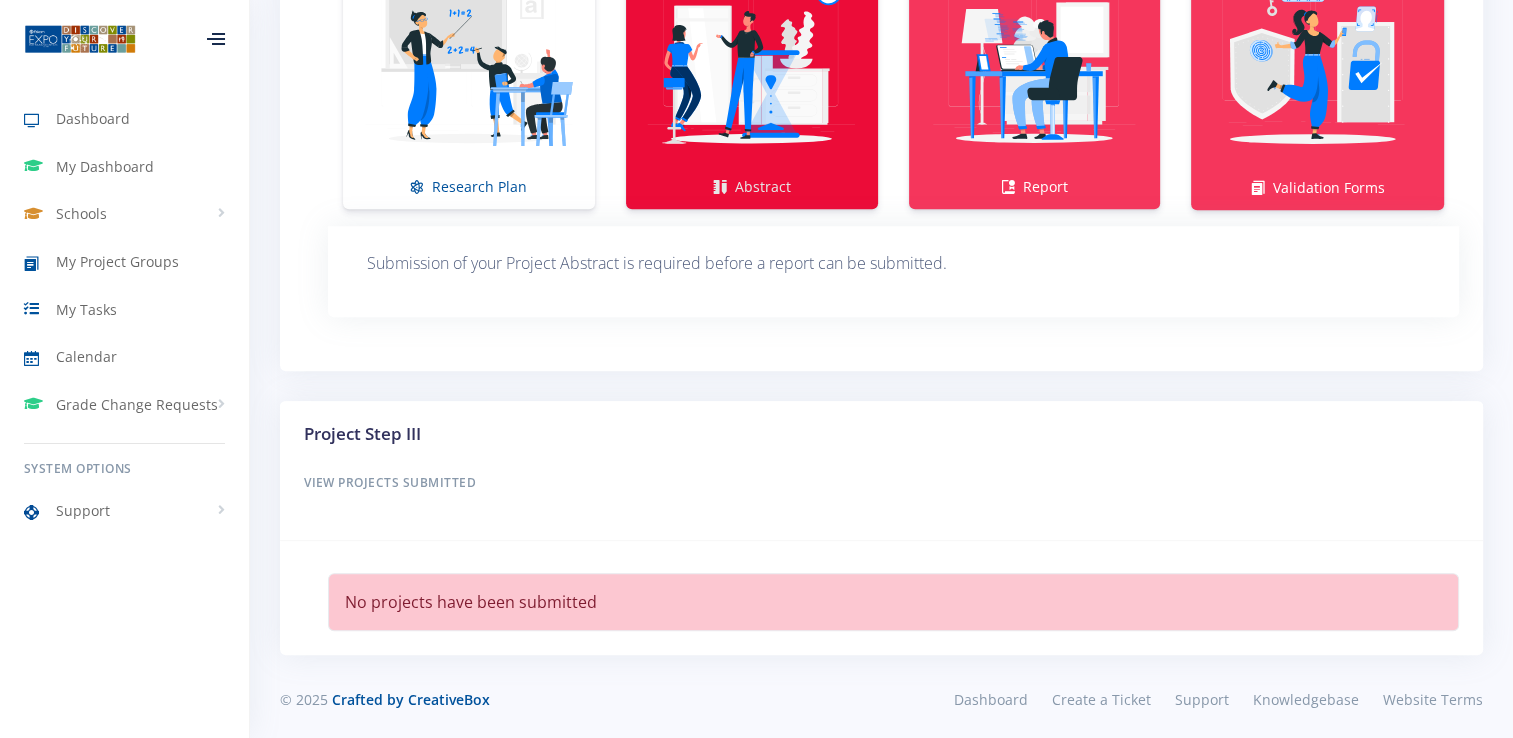 click at bounding box center (752, 66) 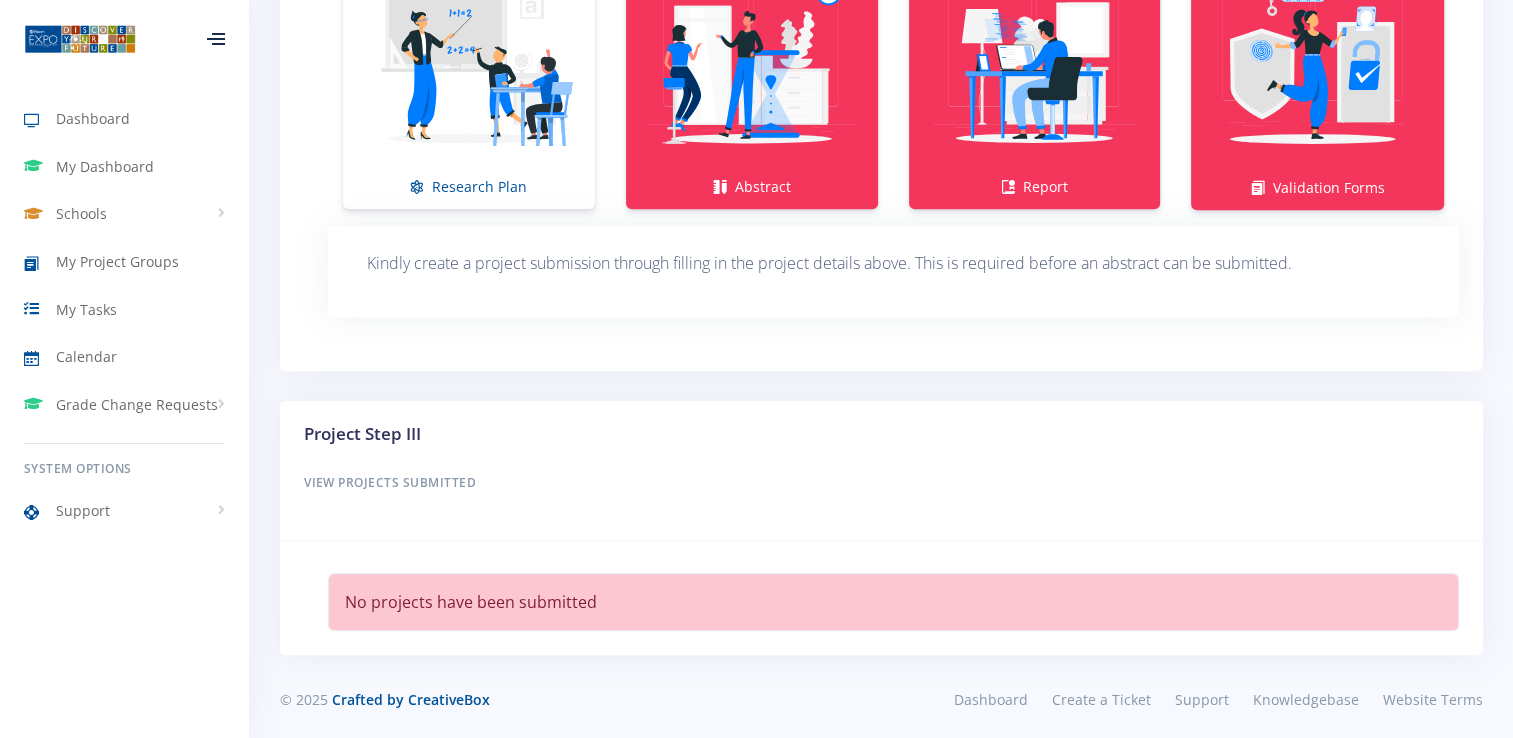 click on "Kindly create a project submission through filling in the project
details
above. This is required before an abstract can be submitted." at bounding box center (893, 263) 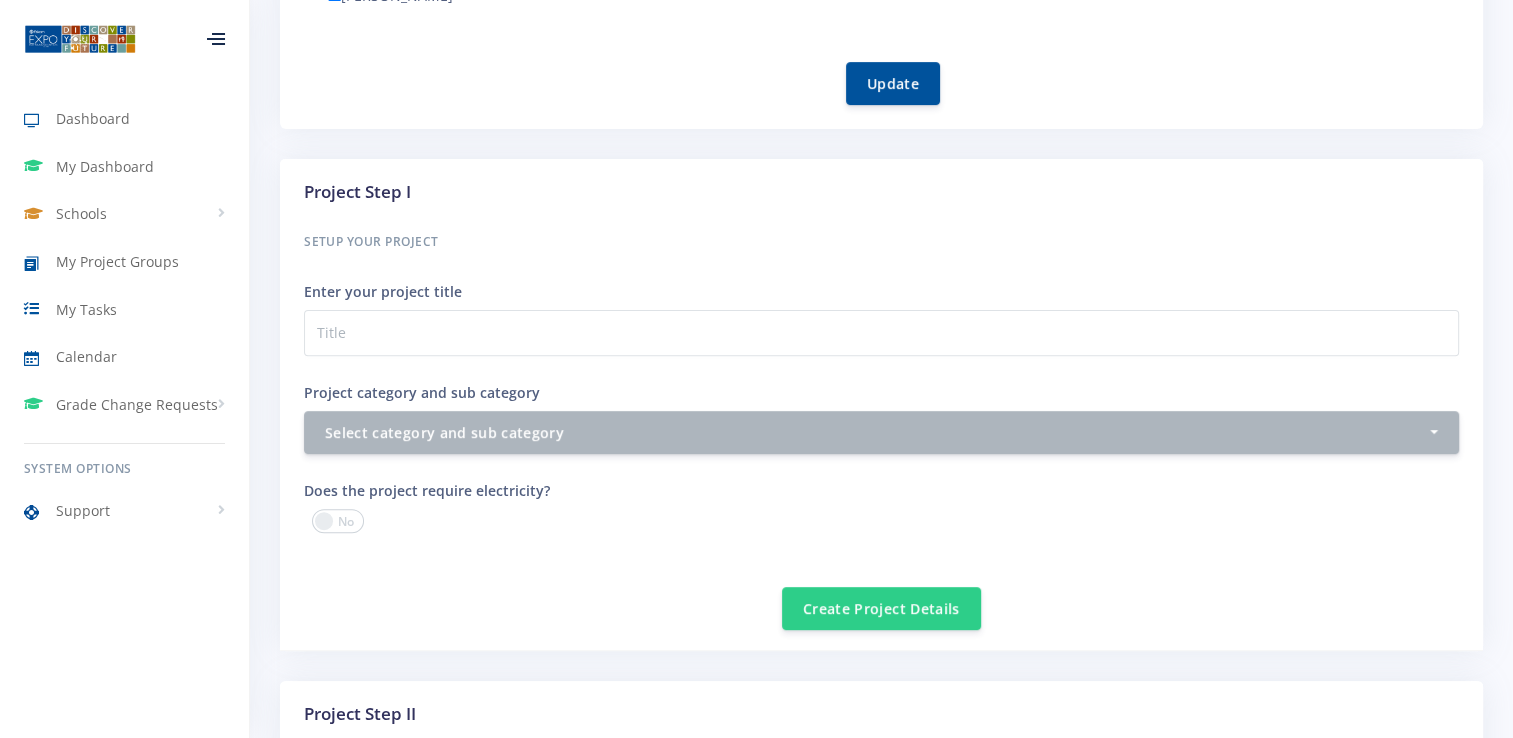 scroll, scrollTop: 624, scrollLeft: 0, axis: vertical 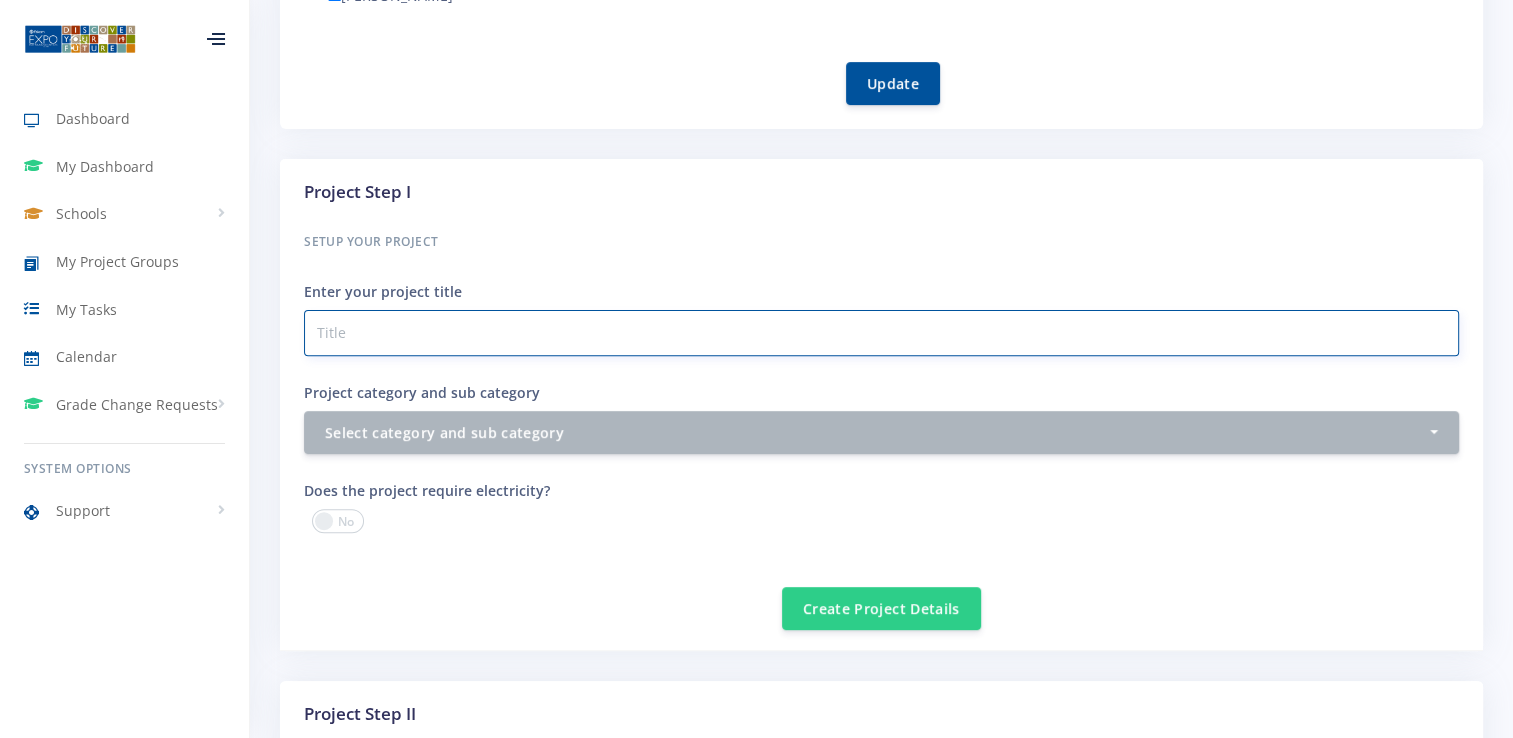 click on "Project category and sub category" at bounding box center (881, 333) 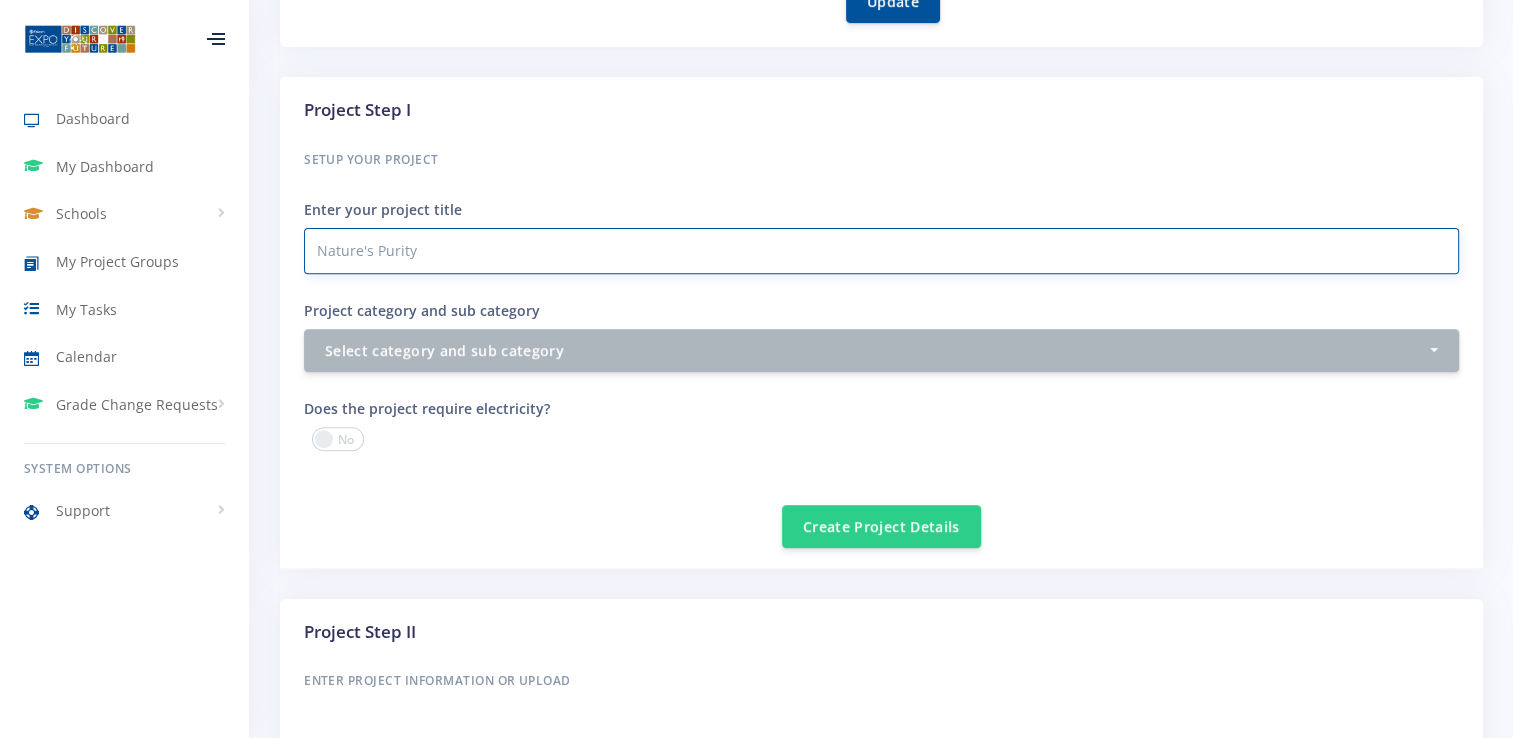 scroll, scrollTop: 836, scrollLeft: 0, axis: vertical 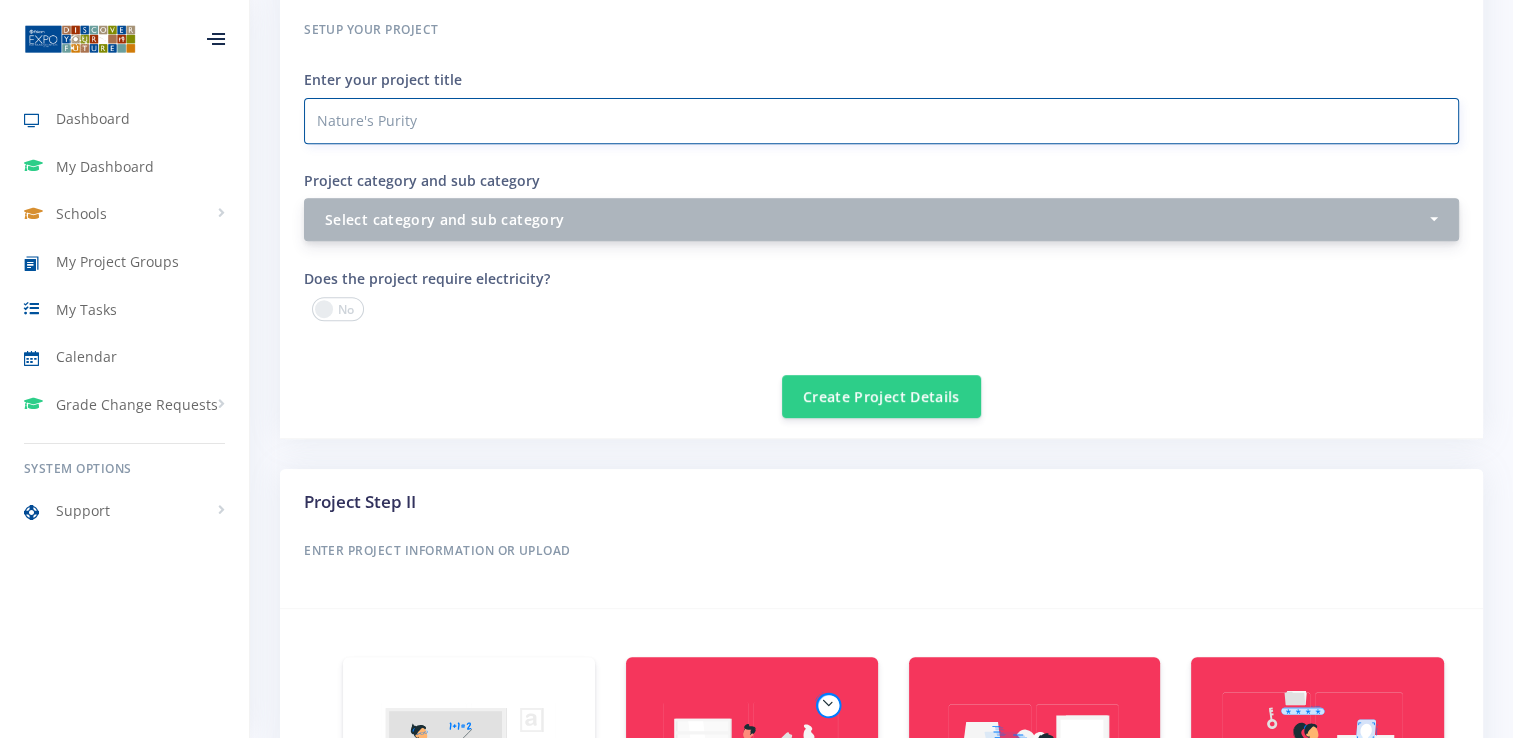 type on "Nature's Purity" 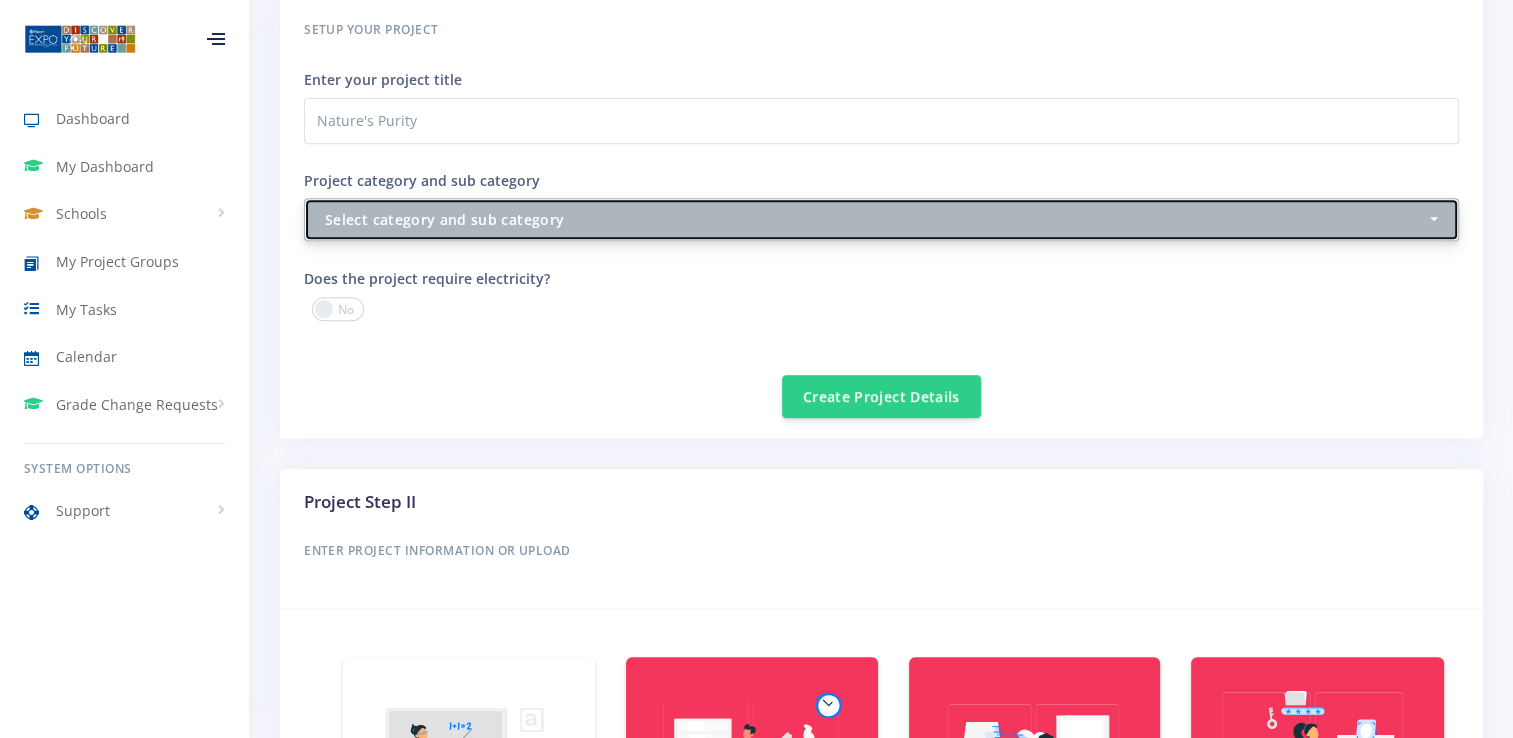 click on "Select category and sub category" at bounding box center (875, 219) 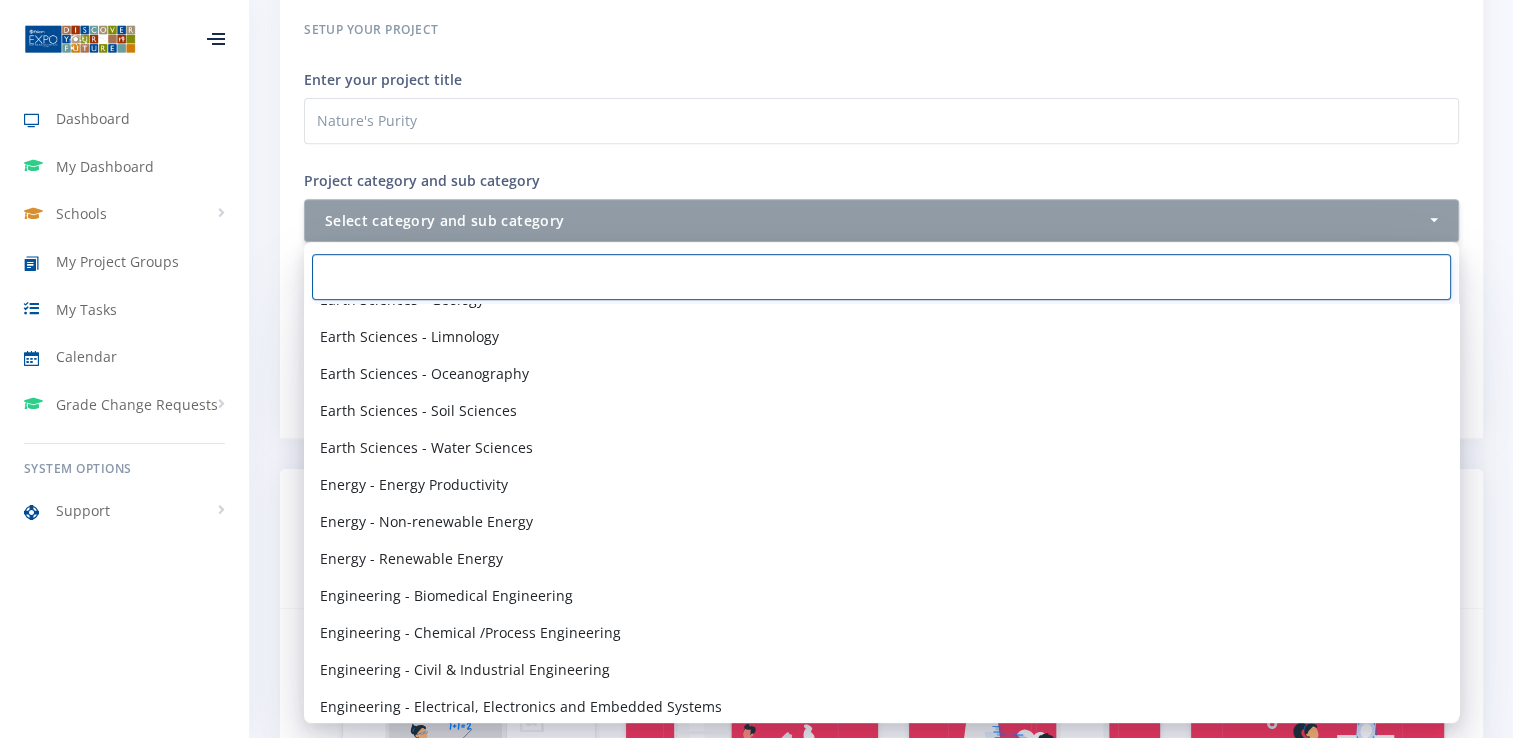scroll, scrollTop: 1240, scrollLeft: 0, axis: vertical 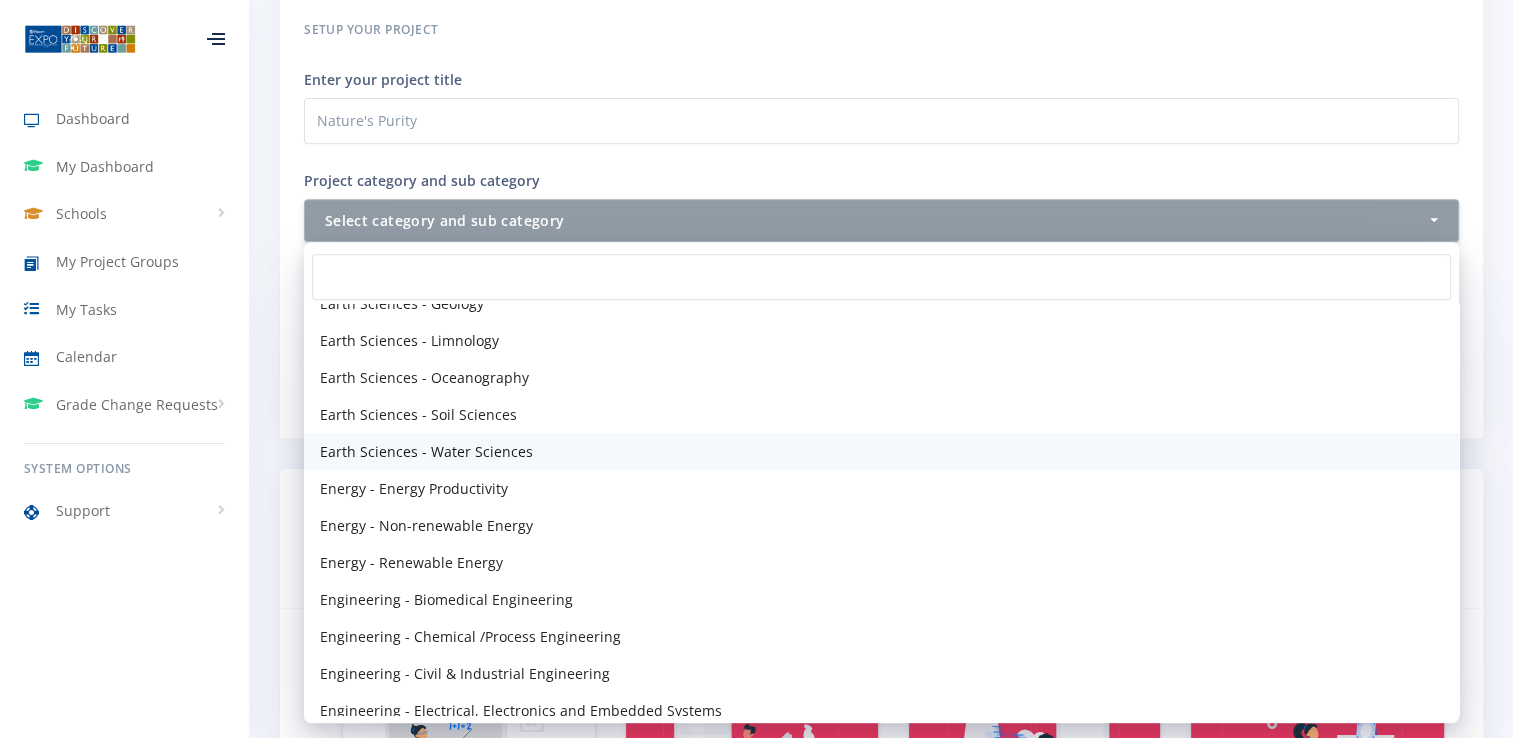 click on "Earth Sciences - Water Sciences" at bounding box center [426, 451] 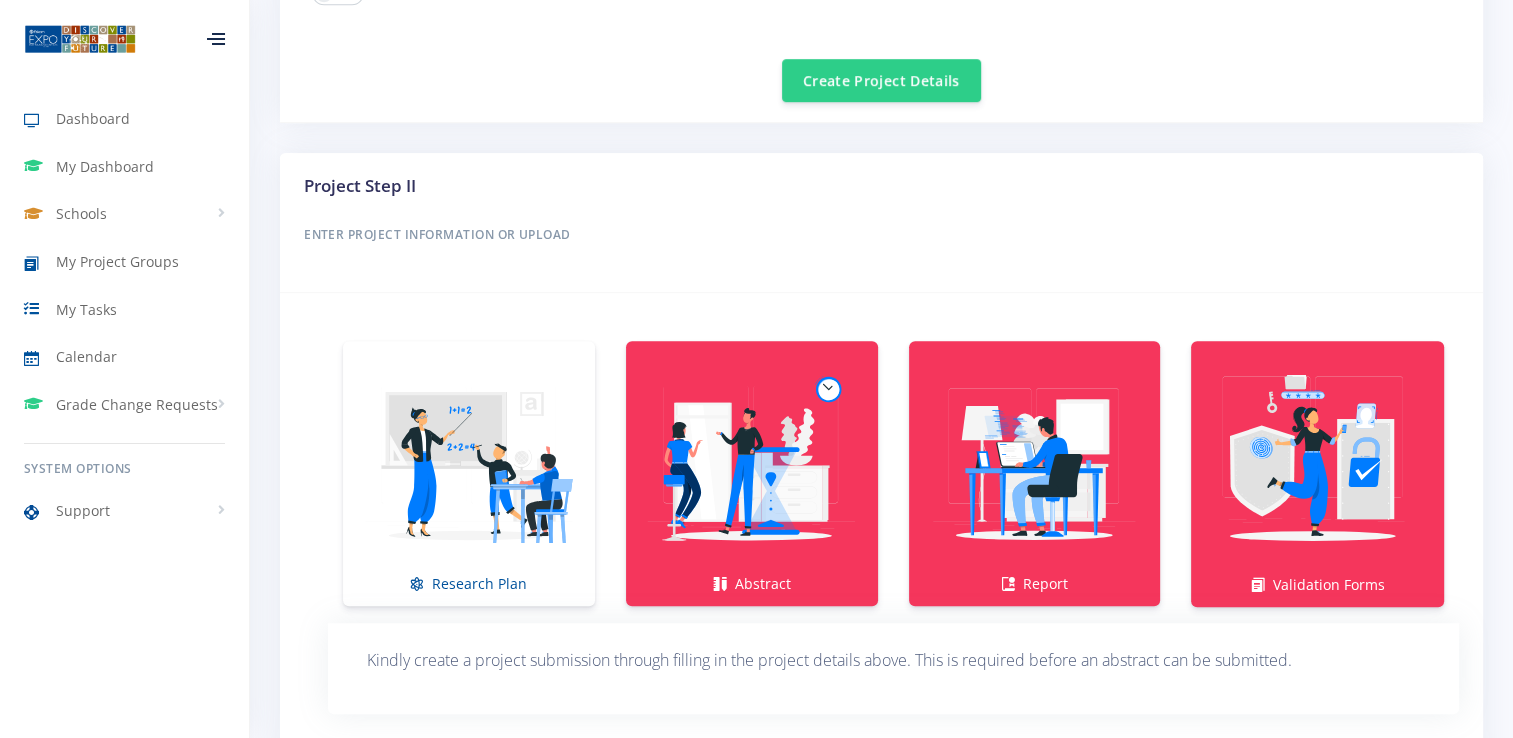 scroll, scrollTop: 1208, scrollLeft: 0, axis: vertical 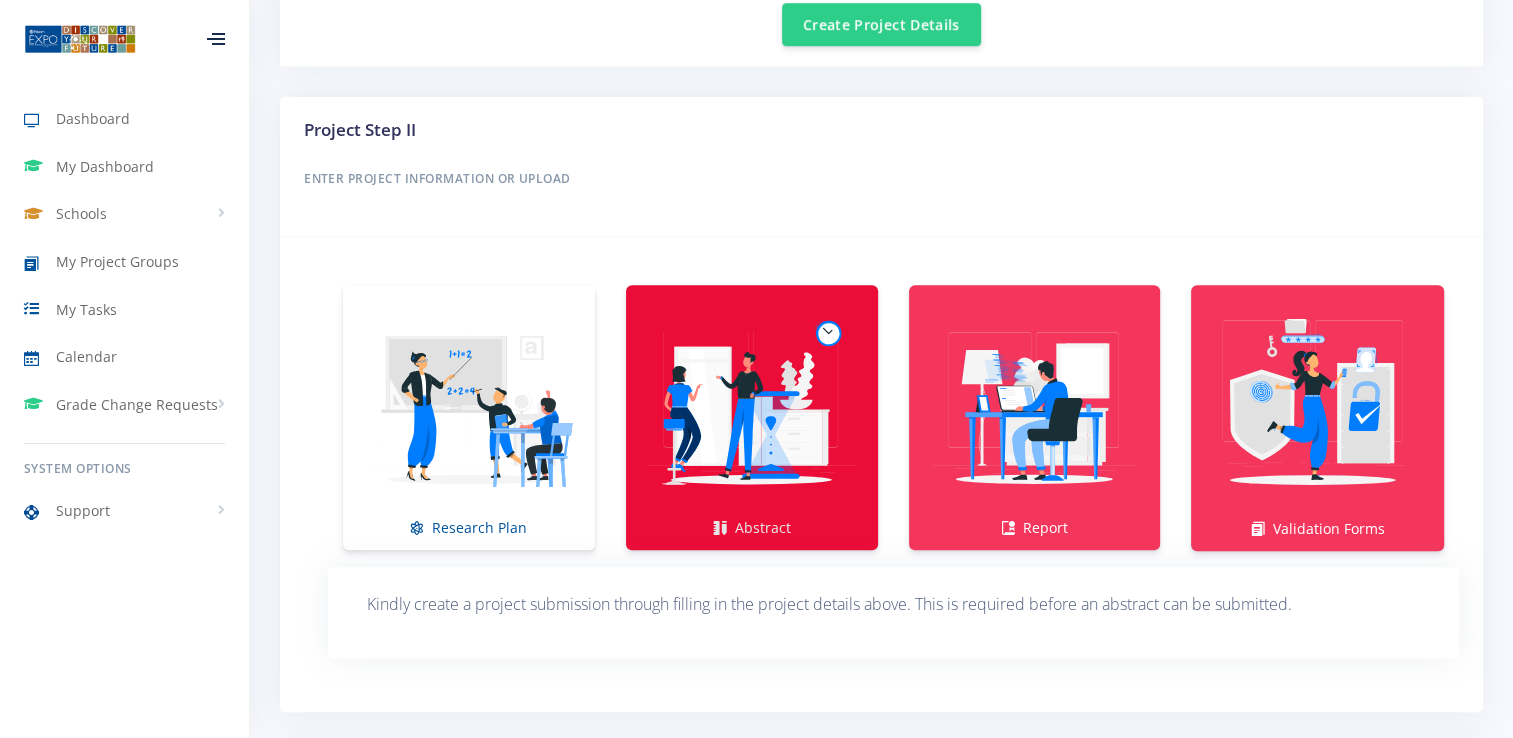 click at bounding box center (752, 407) 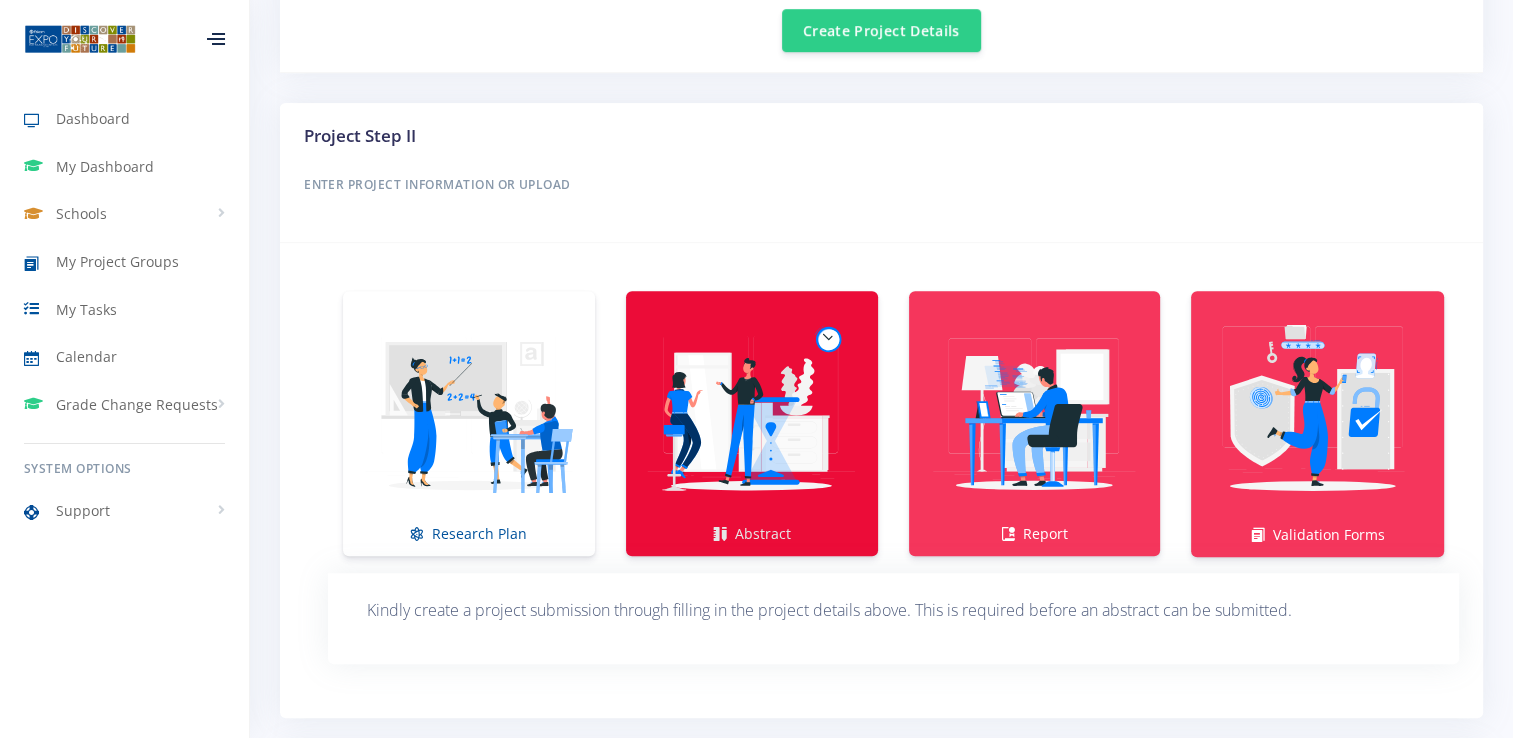 scroll, scrollTop: 1198, scrollLeft: 0, axis: vertical 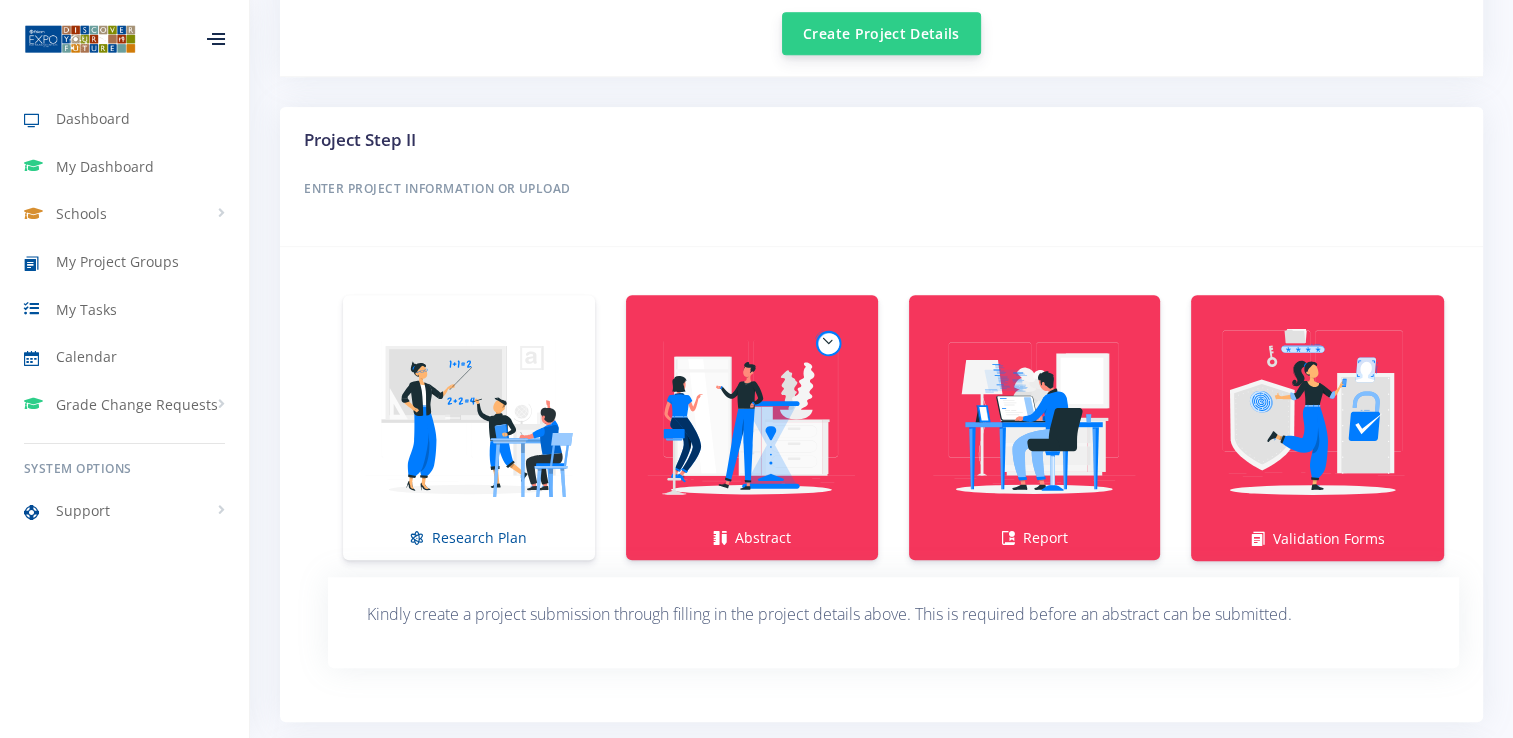 click on "Create Project Details" at bounding box center [881, 33] 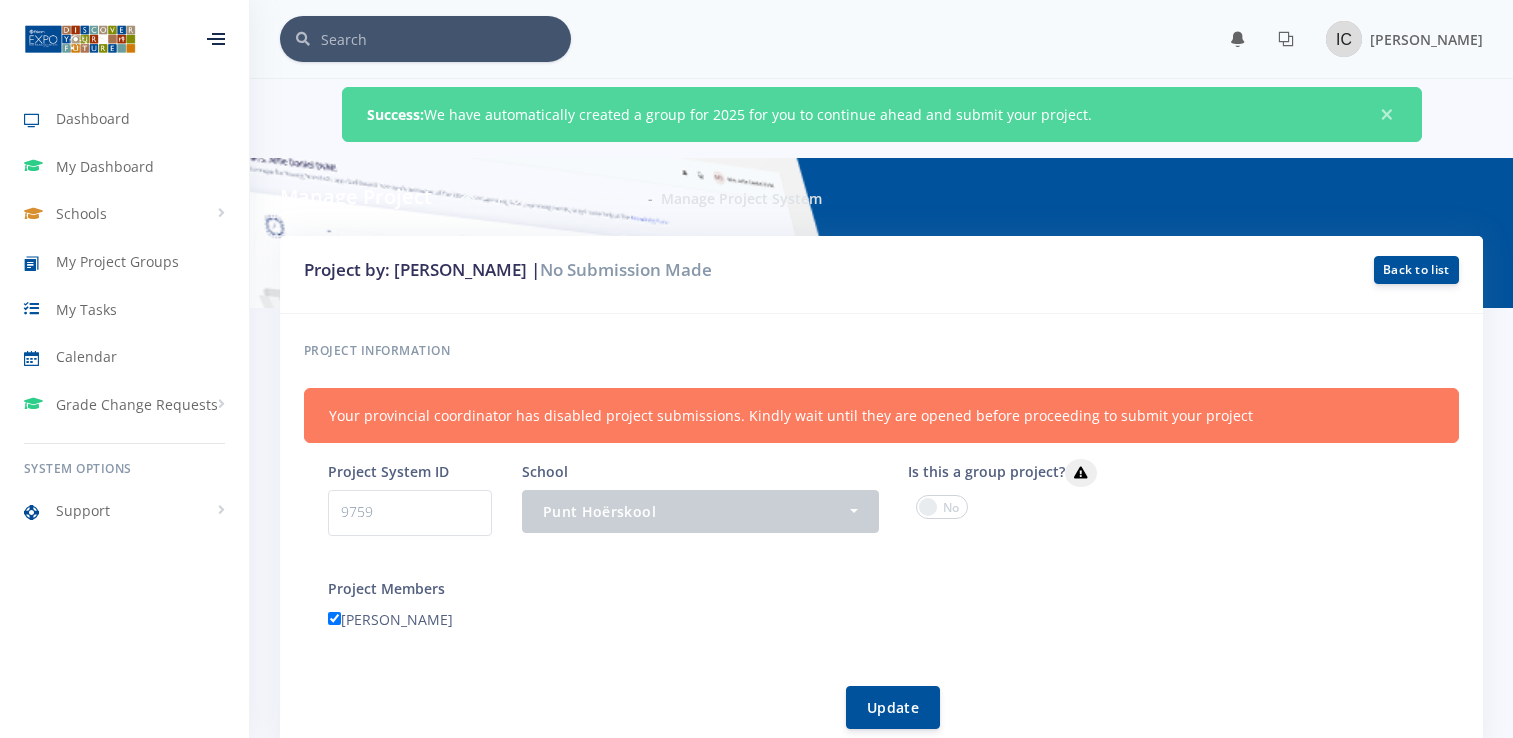 scroll, scrollTop: 1198, scrollLeft: 0, axis: vertical 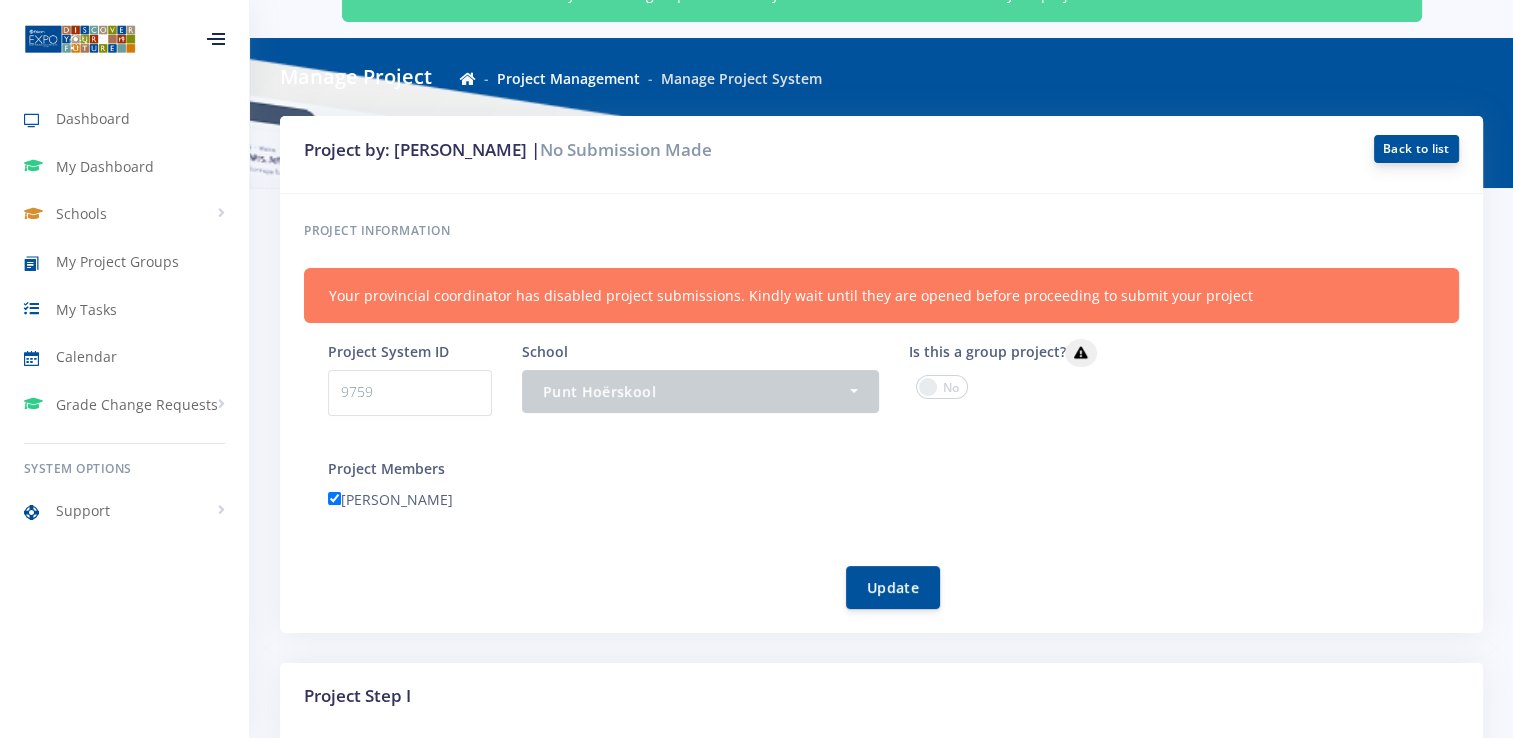 click on "Back to list" at bounding box center [1416, 149] 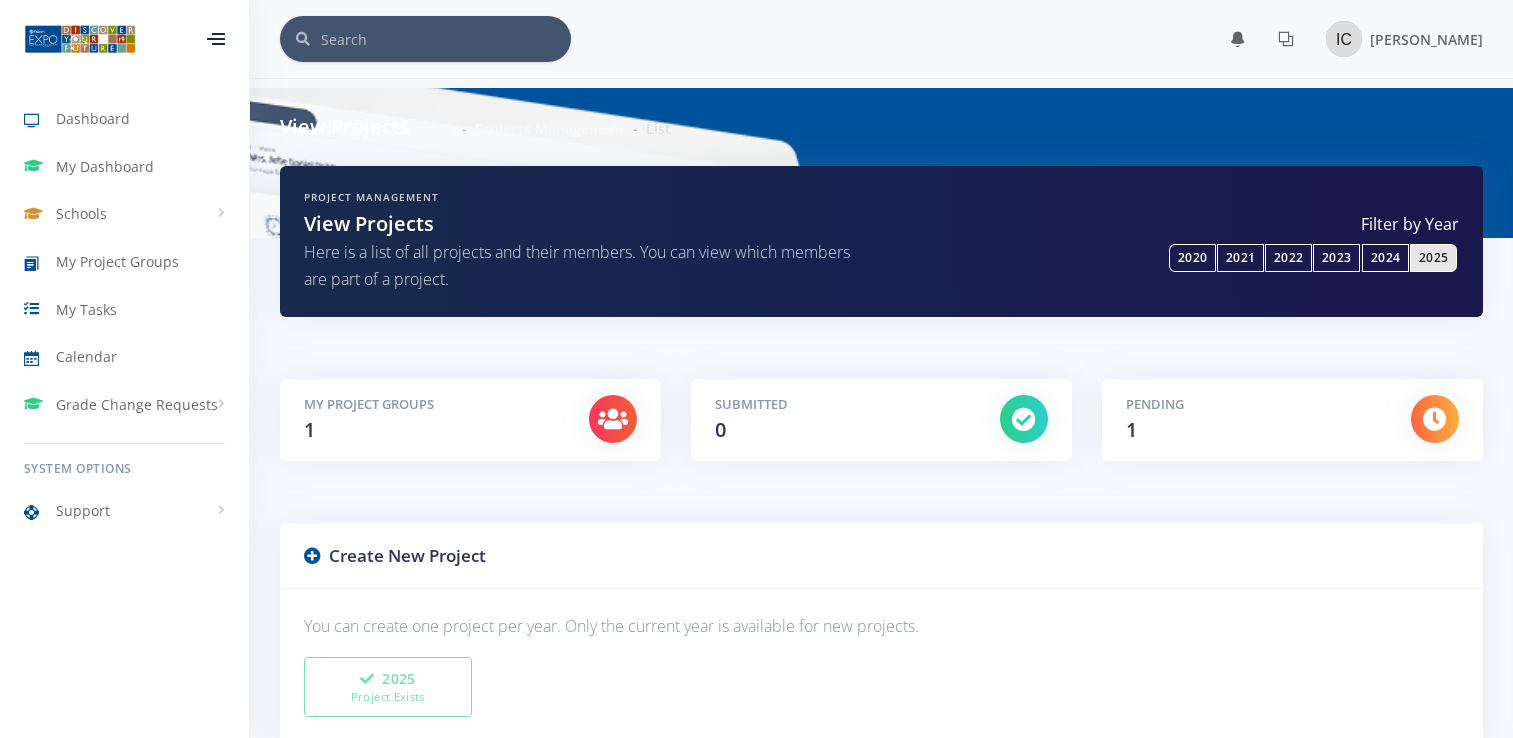 scroll, scrollTop: 103, scrollLeft: 0, axis: vertical 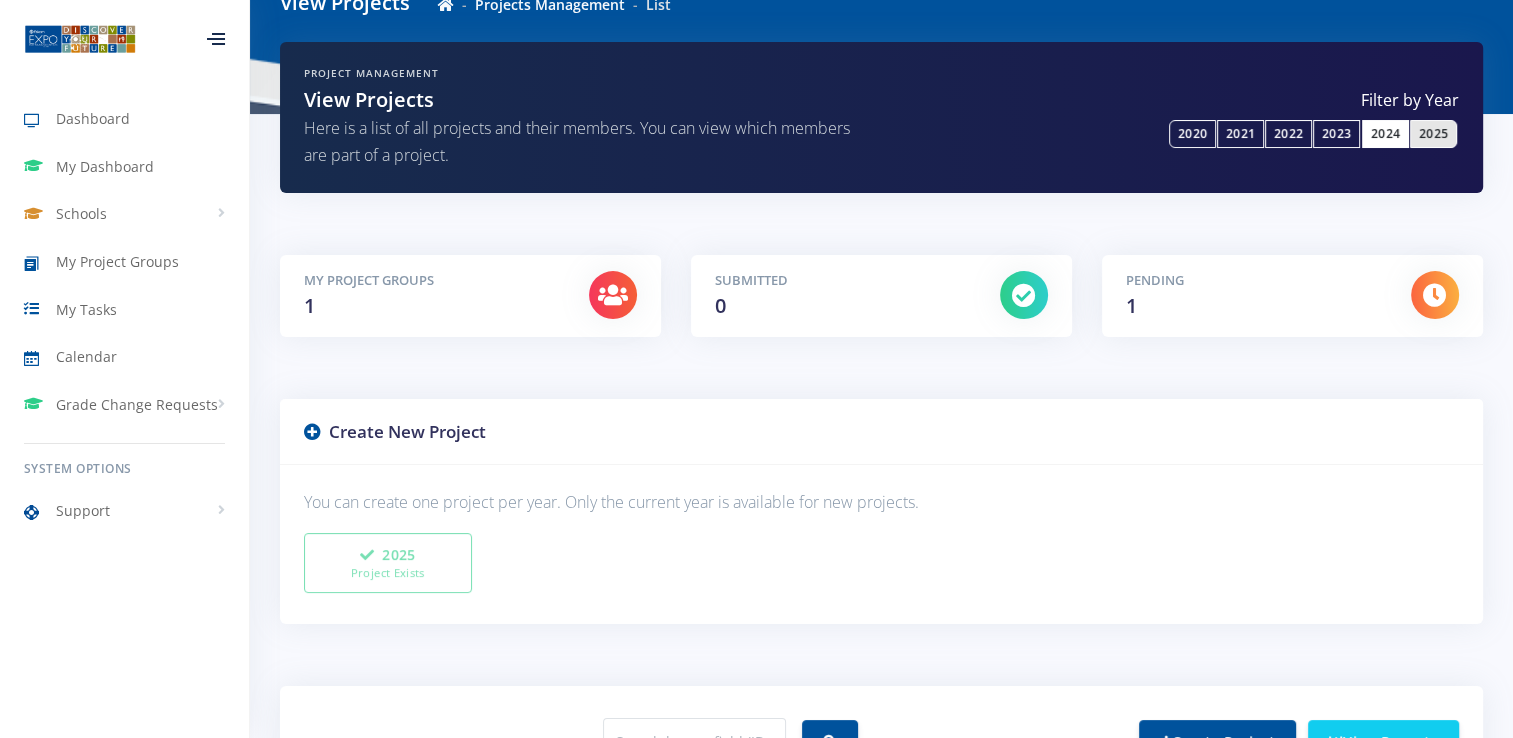 click on "2024" at bounding box center (1385, 134) 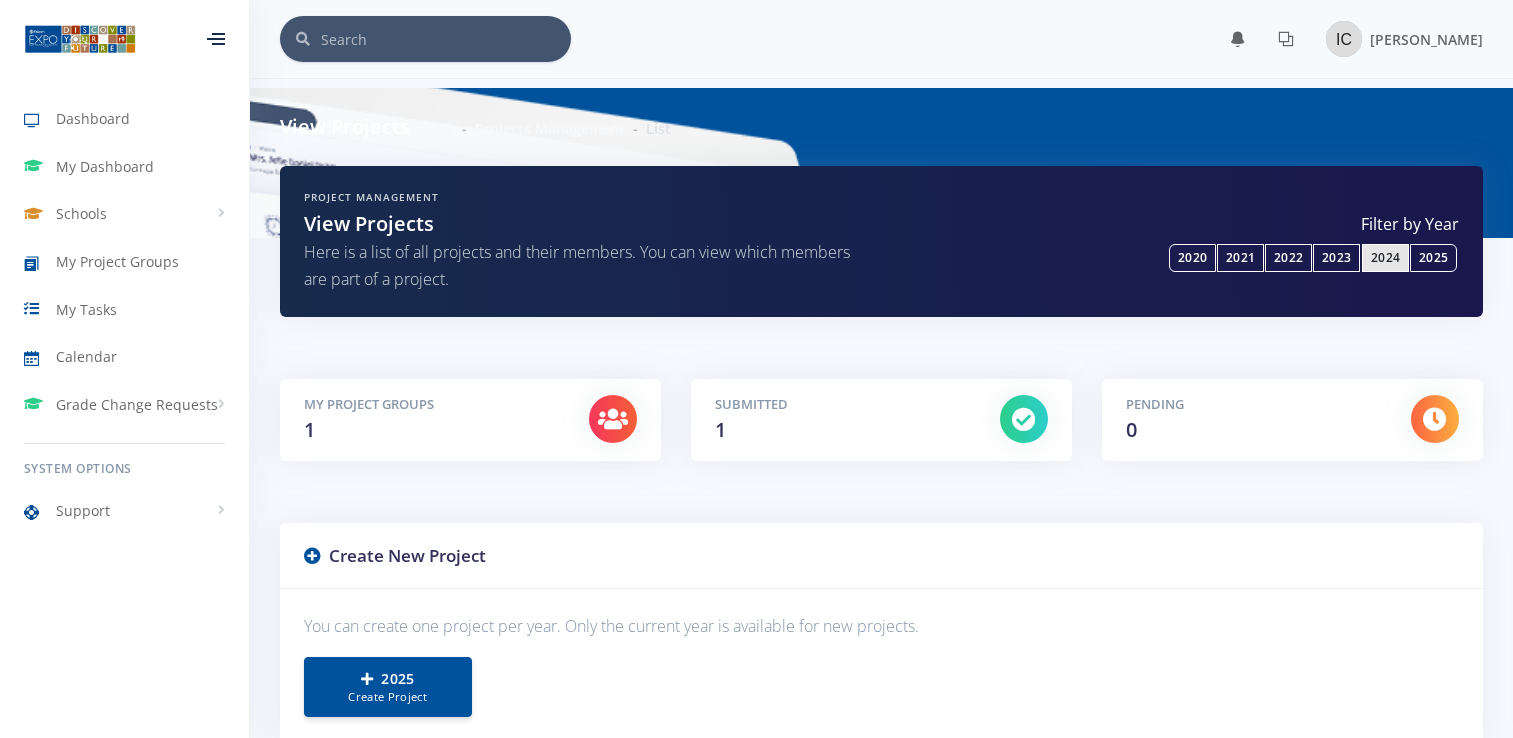 scroll, scrollTop: 0, scrollLeft: 0, axis: both 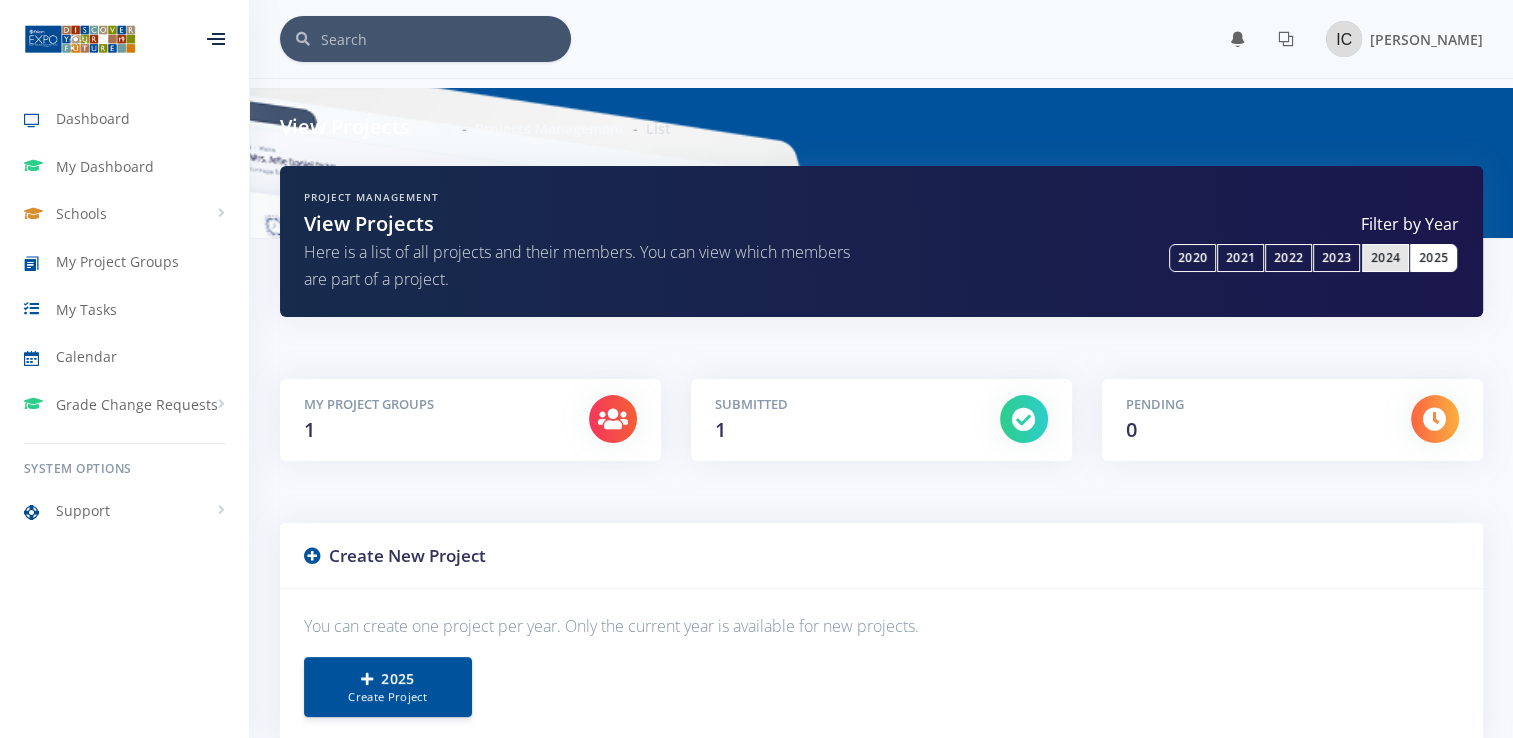 click on "2025" at bounding box center [1433, 258] 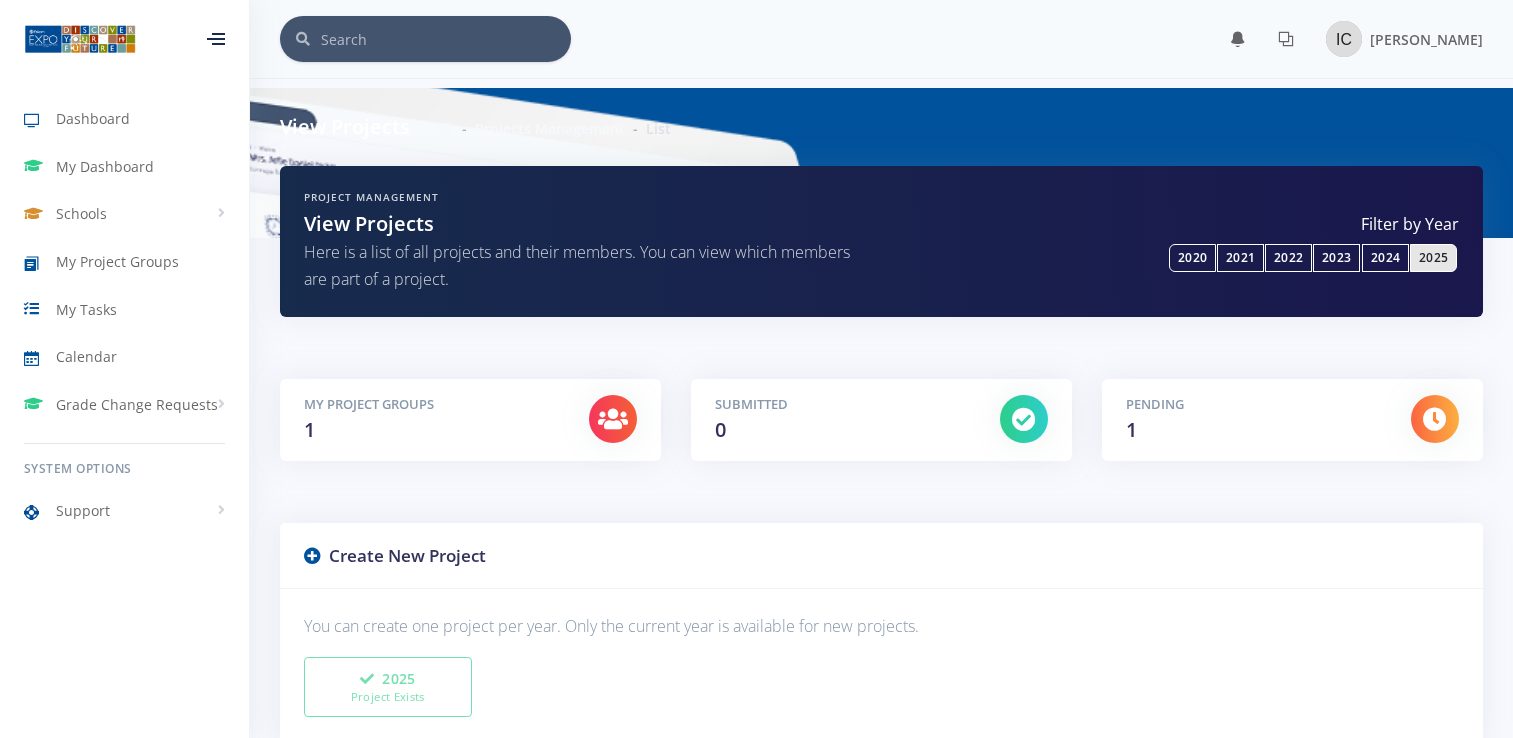 scroll, scrollTop: 0, scrollLeft: 0, axis: both 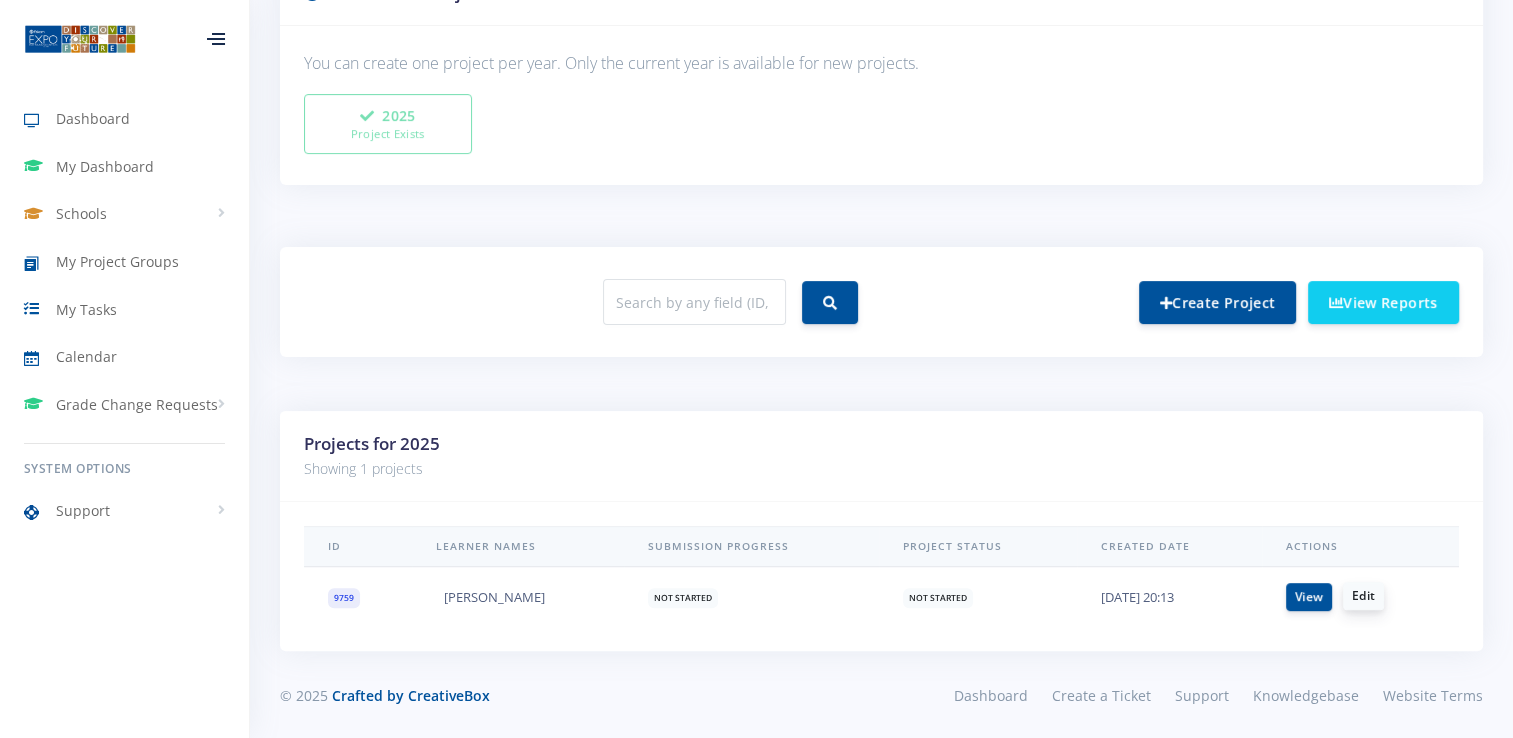 click on "Edit" at bounding box center (1363, 596) 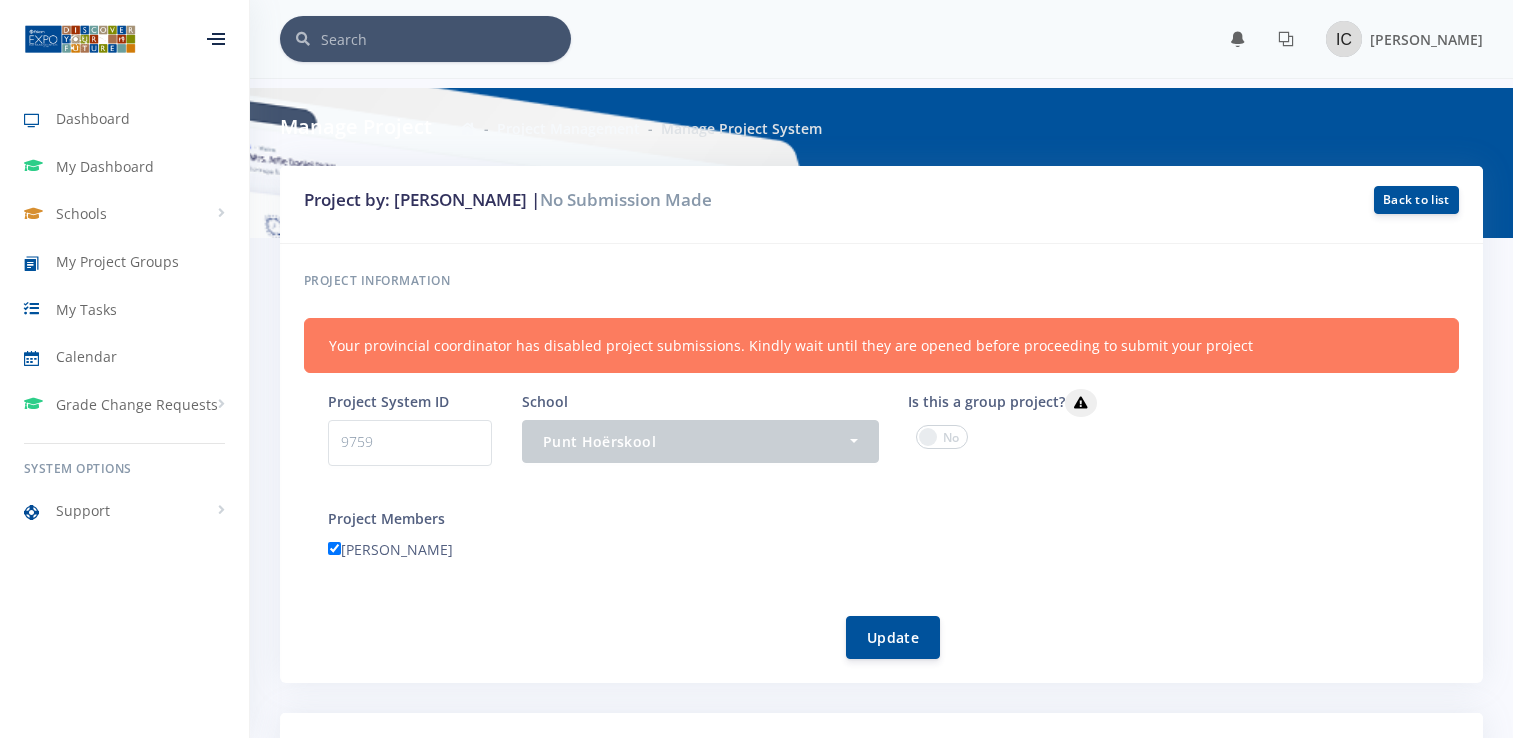 scroll, scrollTop: 0, scrollLeft: 0, axis: both 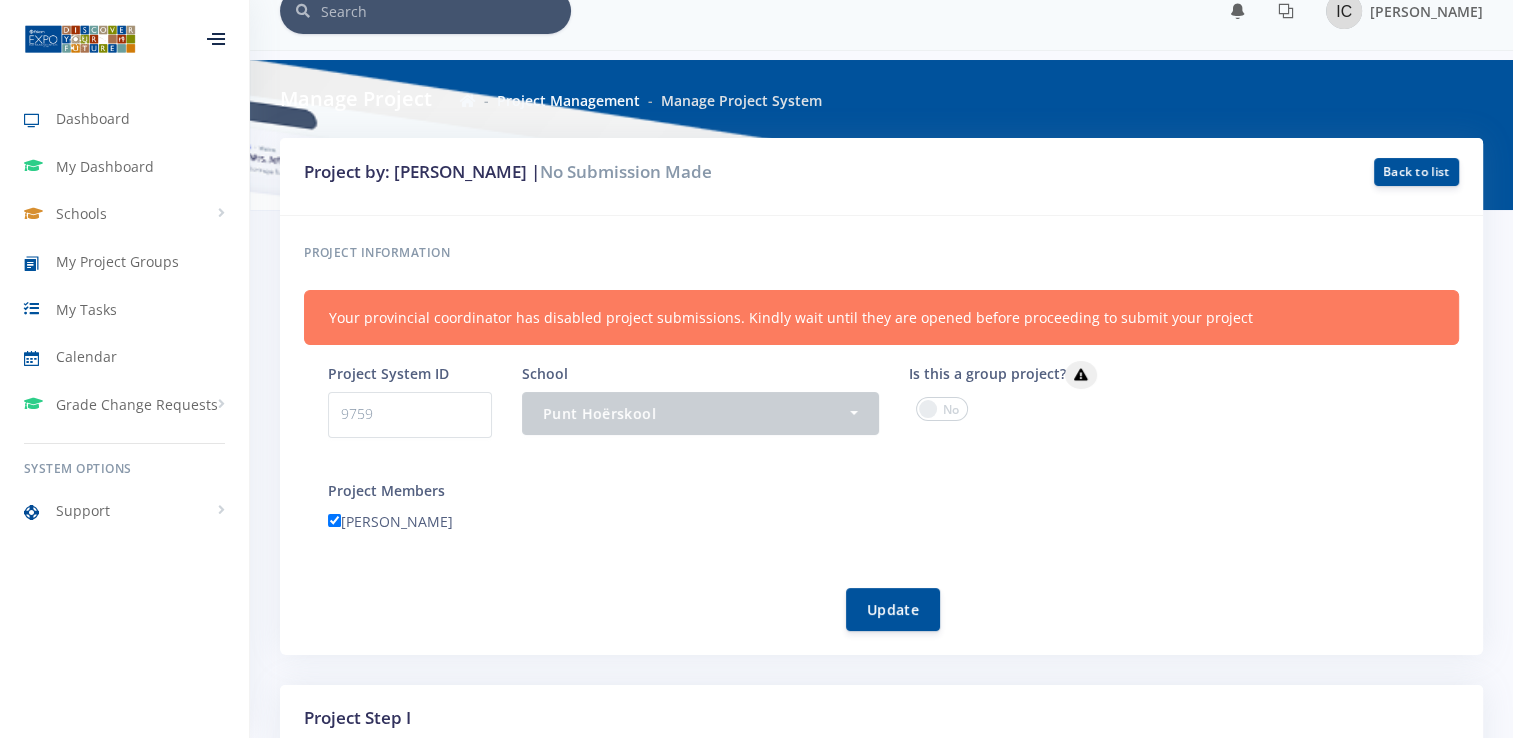 click on "Your provincial coordinator has disabled project submissions. Kindly wait until they are
opened before proceeding to submit your project" at bounding box center (881, 317) 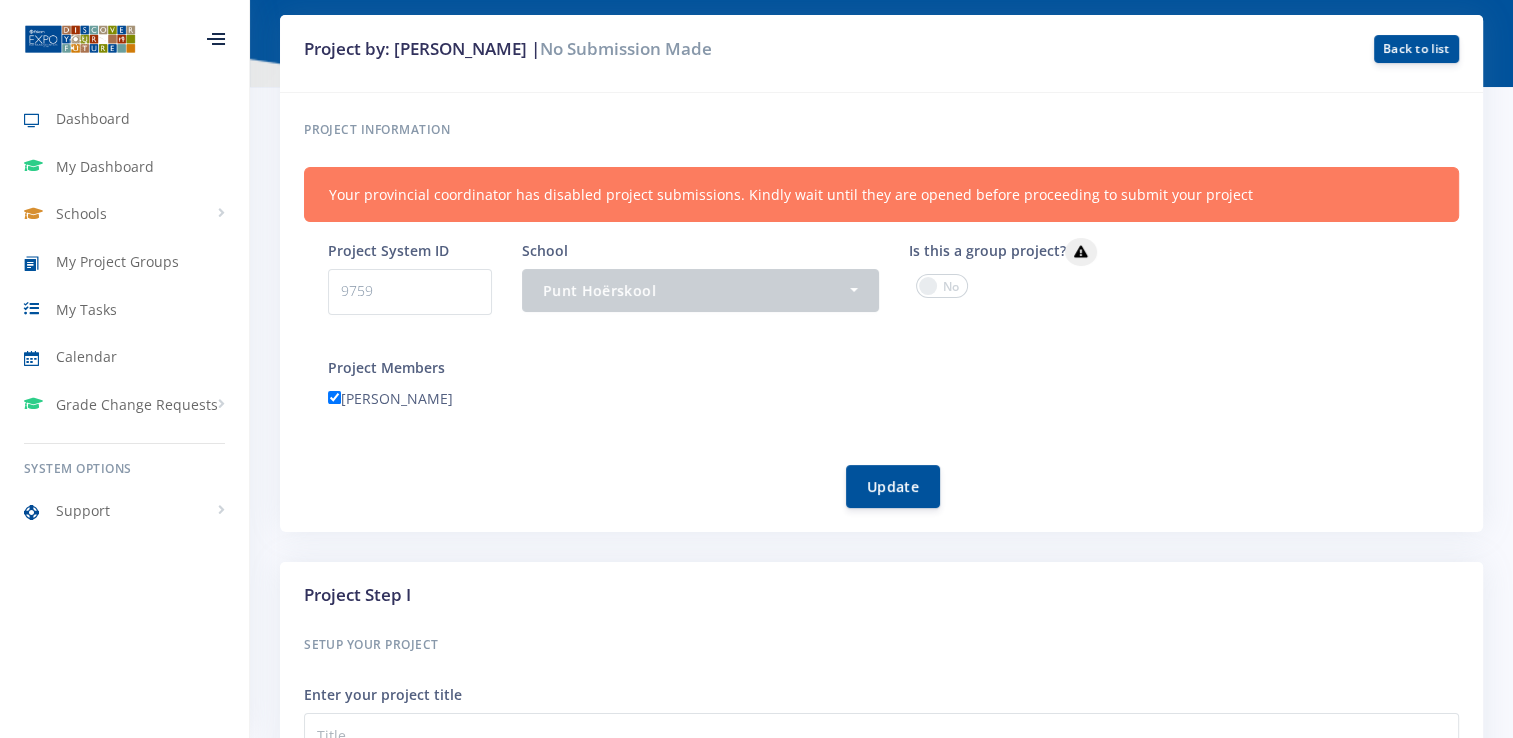 scroll, scrollTop: 232, scrollLeft: 0, axis: vertical 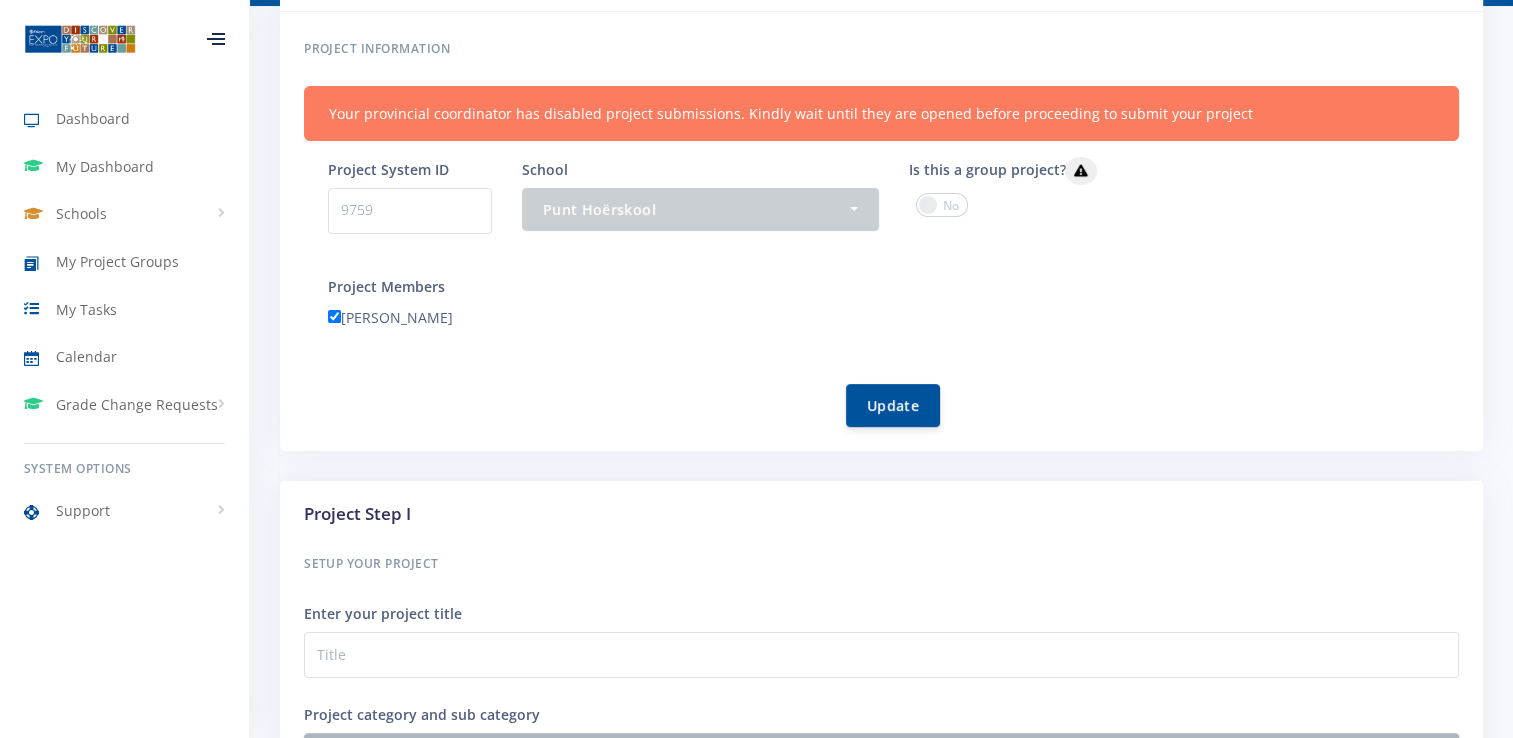 click at bounding box center (942, 205) 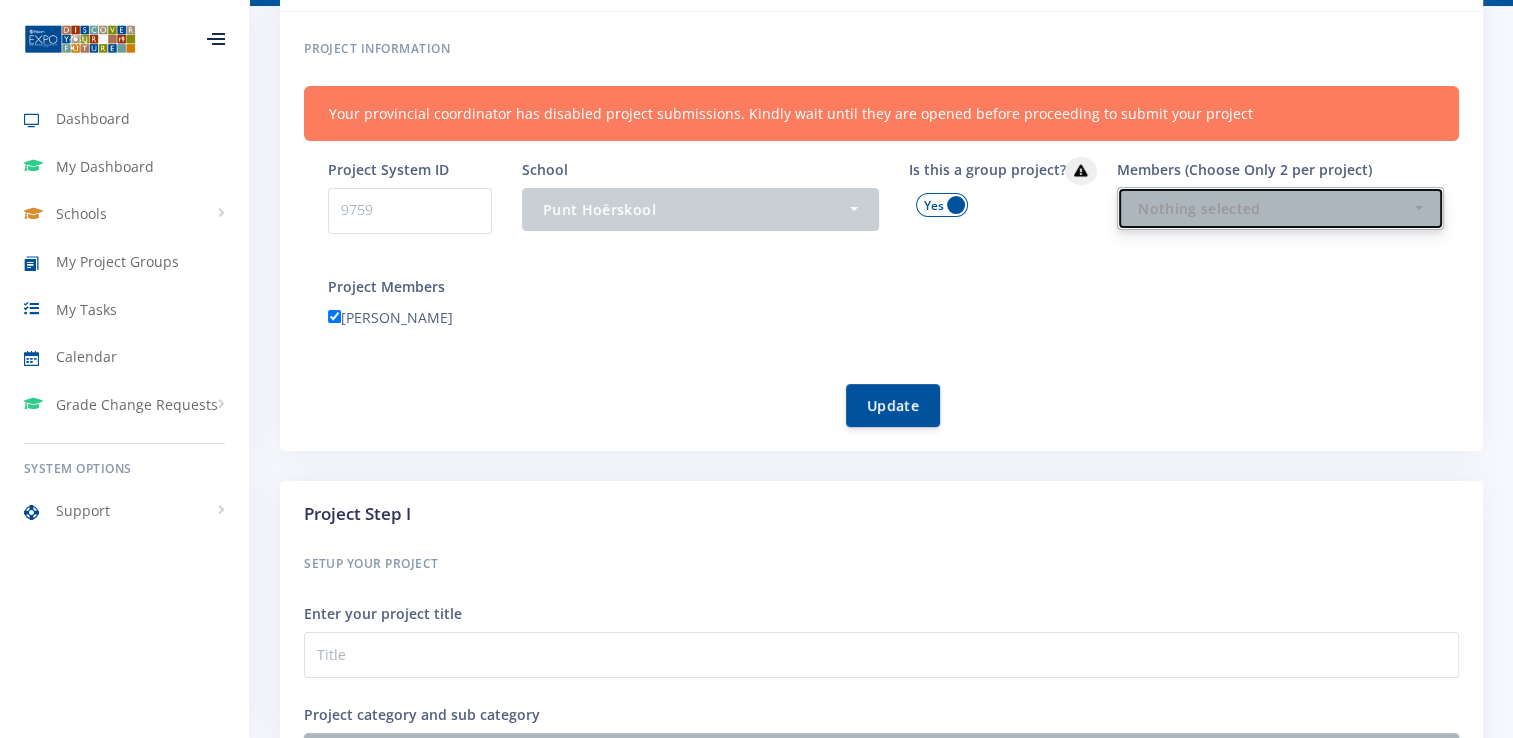 click on "Nothing selected" at bounding box center (1274, 208) 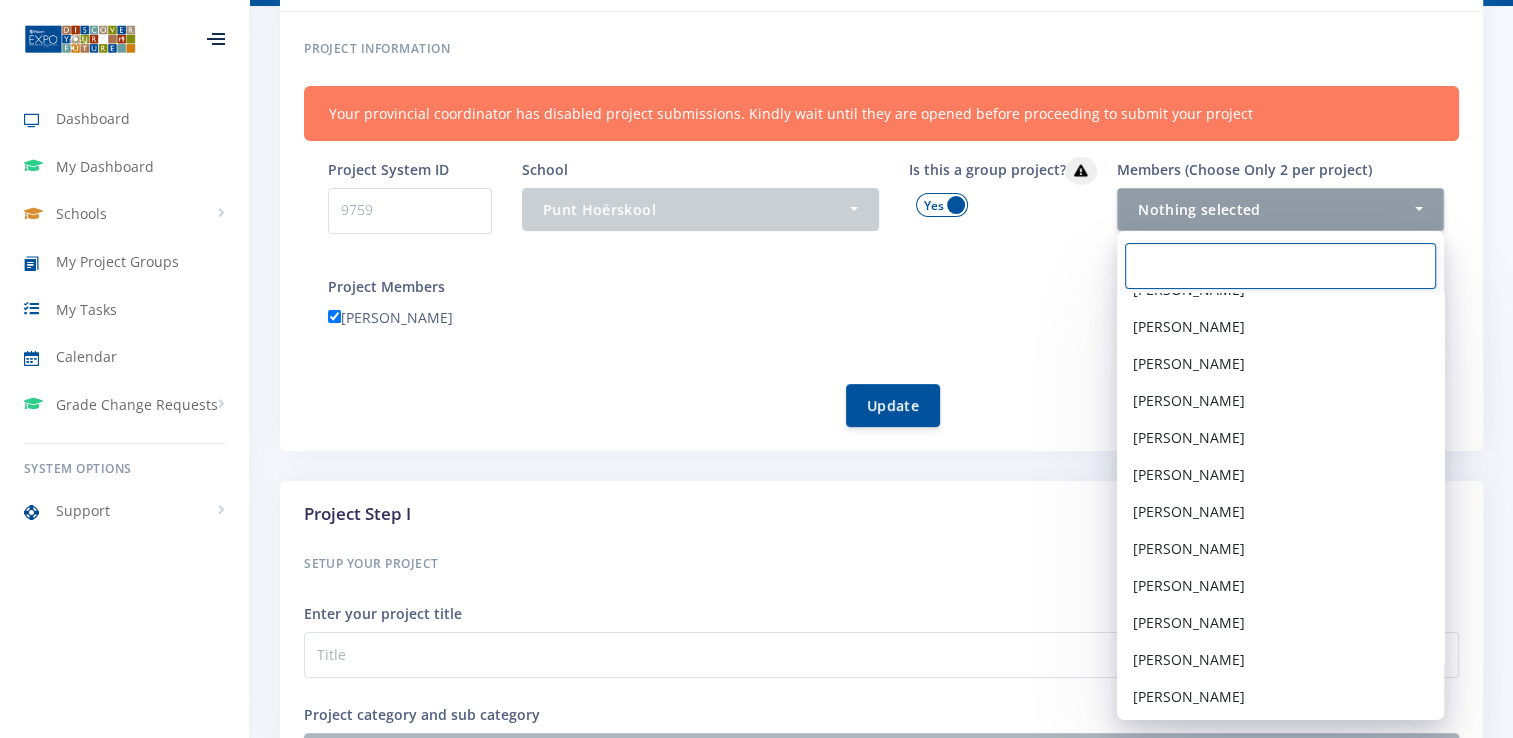 scroll, scrollTop: 407, scrollLeft: 0, axis: vertical 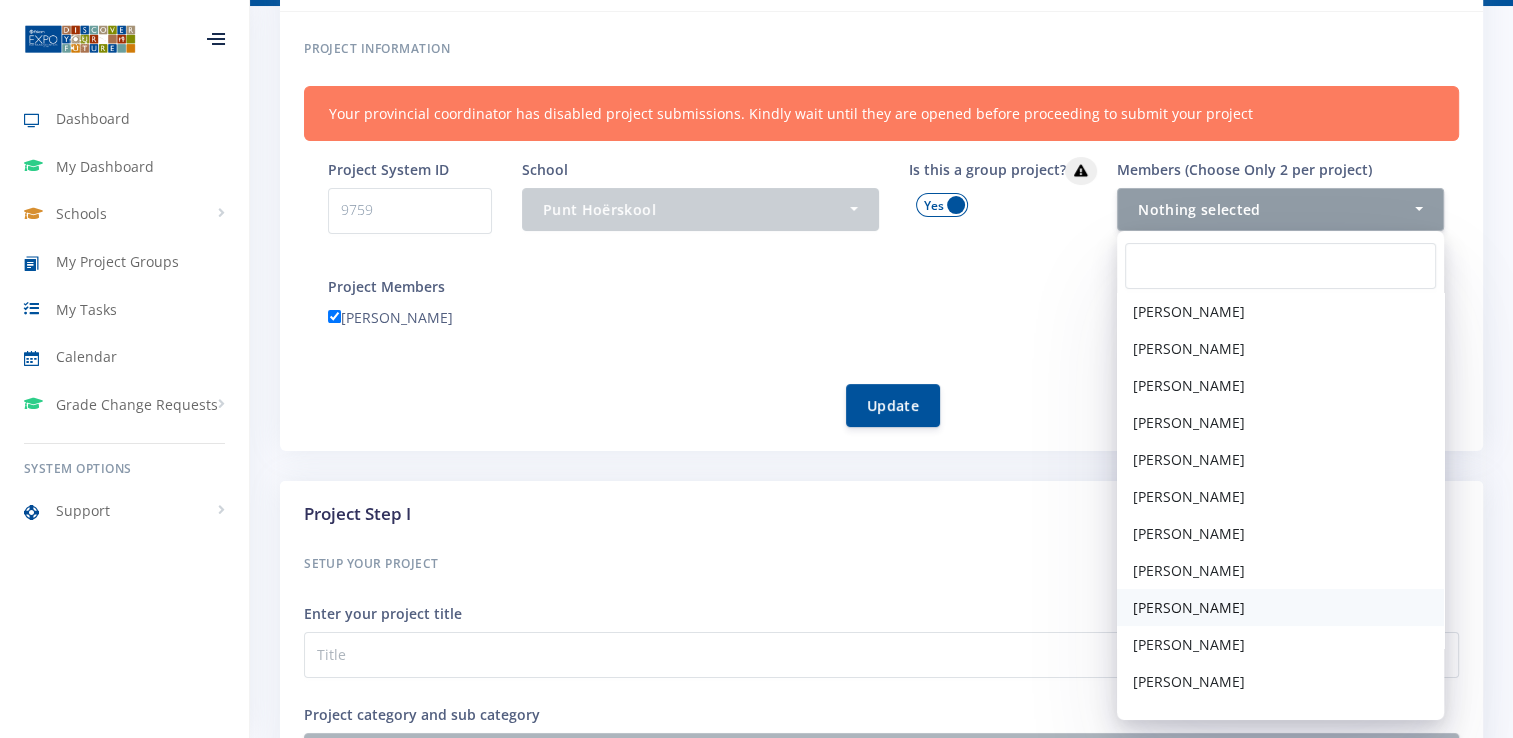 click on "[PERSON_NAME]" at bounding box center (1189, 607) 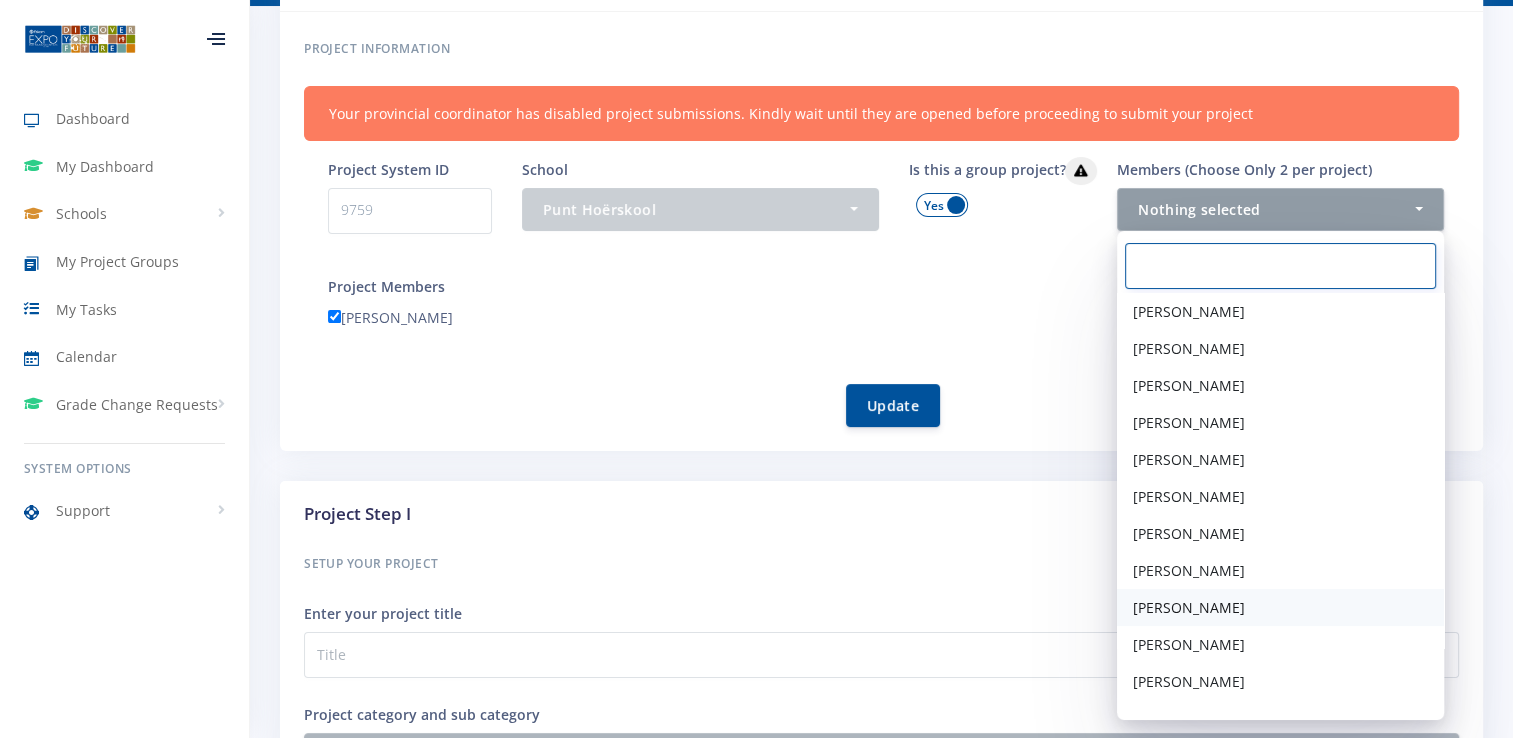 select on "29212" 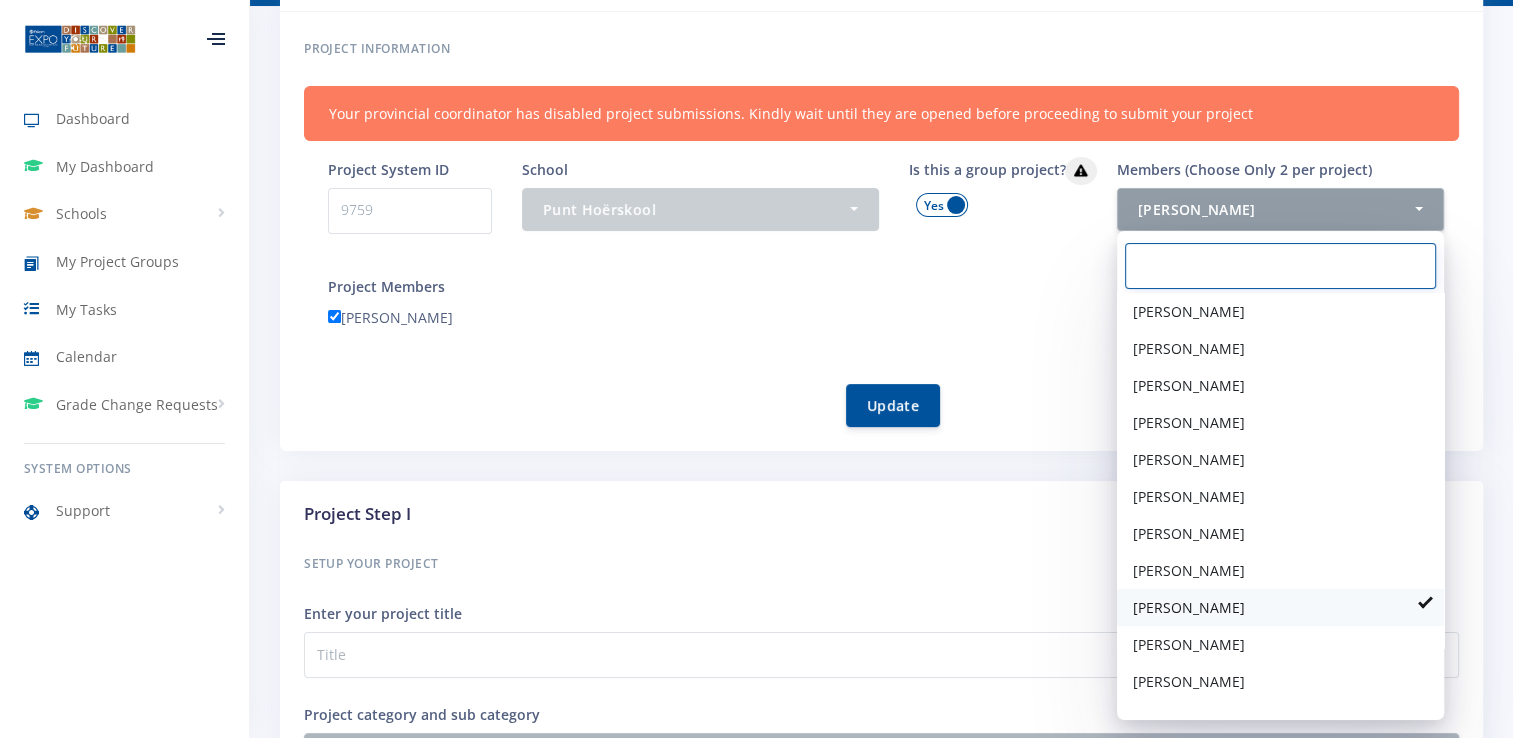 scroll, scrollTop: 361, scrollLeft: 0, axis: vertical 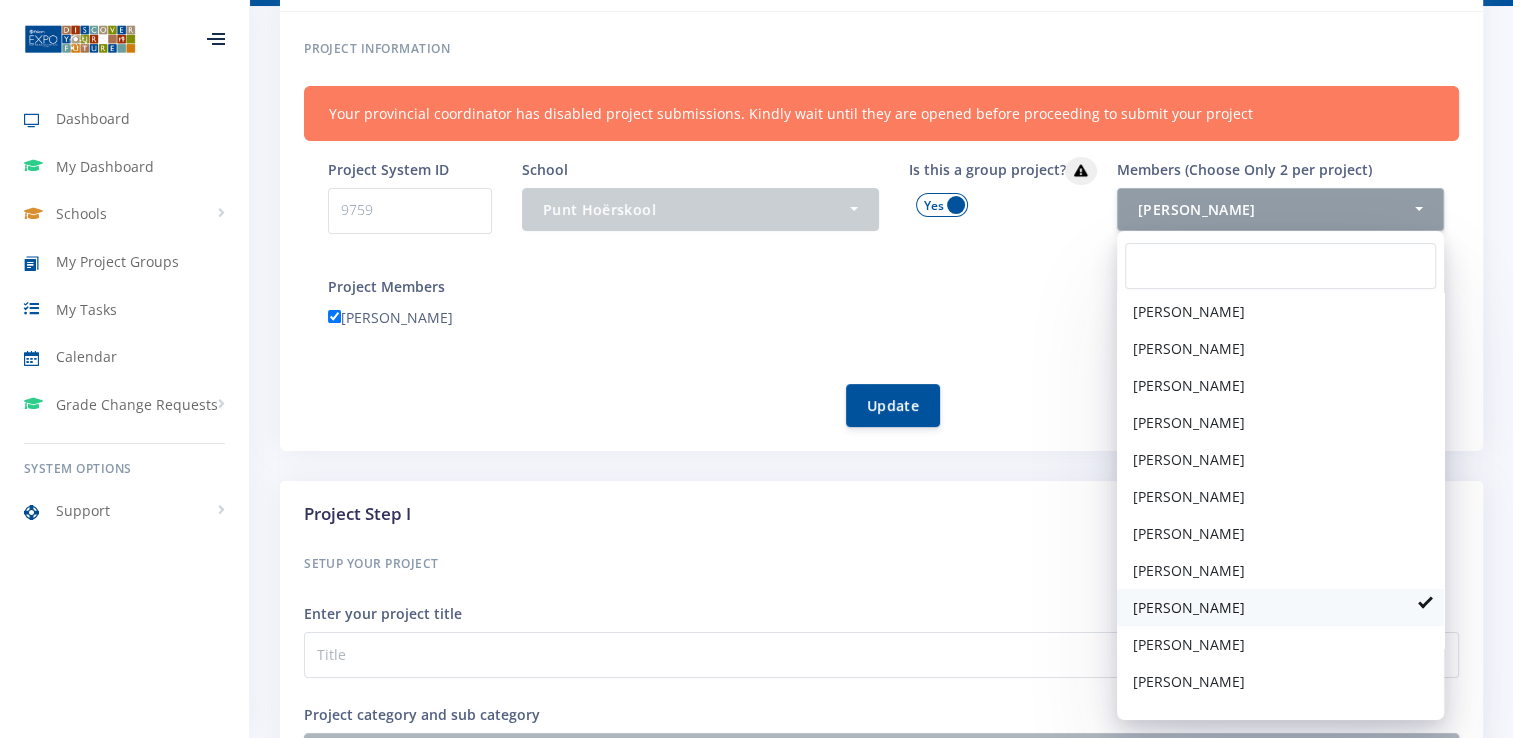 click on "[PERSON_NAME]" at bounding box center (1189, 607) 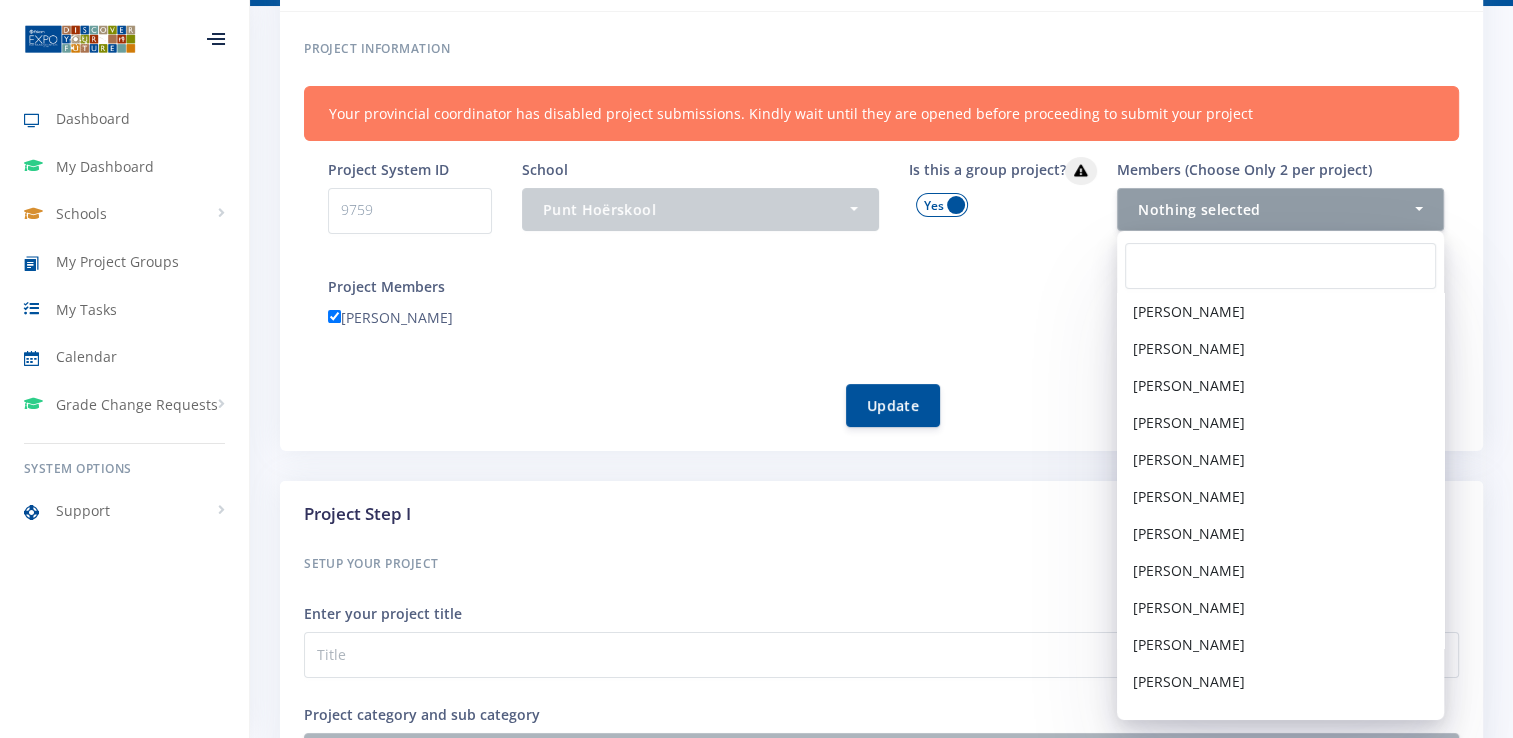 click on "Project System ID
9759
School
-
Punt Hoërskool
Punt Hoërskool" at bounding box center (893, 292) 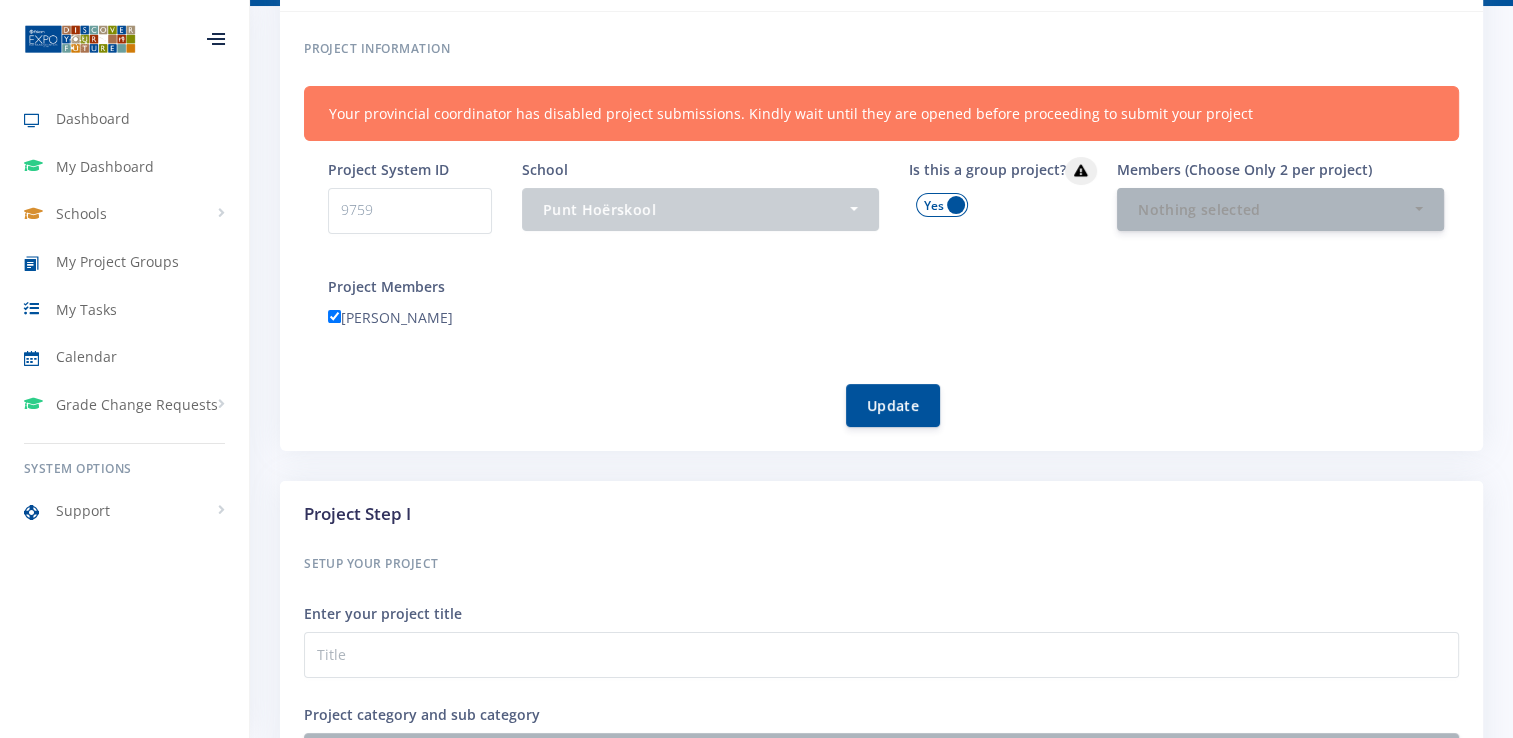 click on "Members (Choose Only 2 per
project)" at bounding box center [1244, 169] 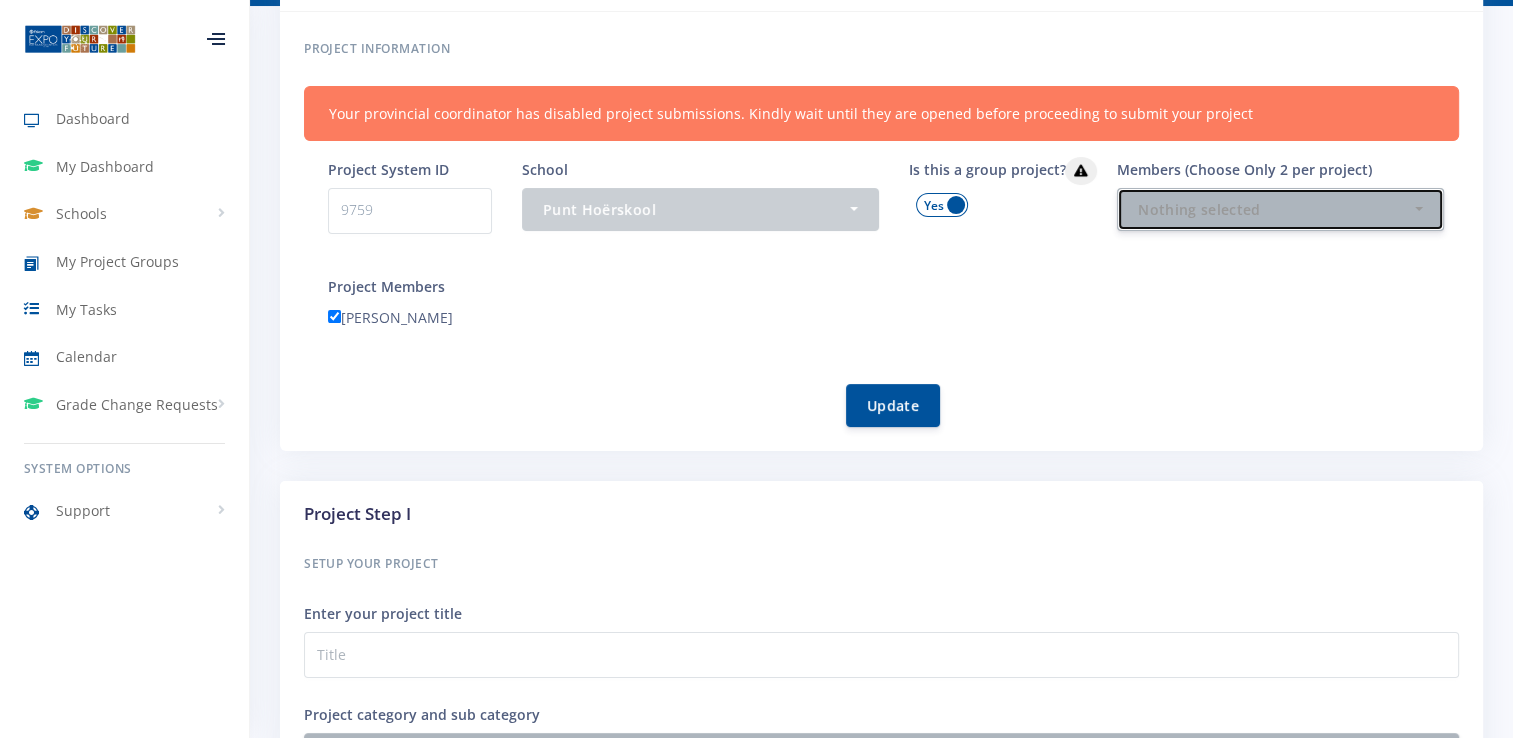 click on "-
[PERSON_NAME]
[PERSON_NAME]
[PERSON_NAME]
[PERSON_NAME]" at bounding box center [1280, 209] 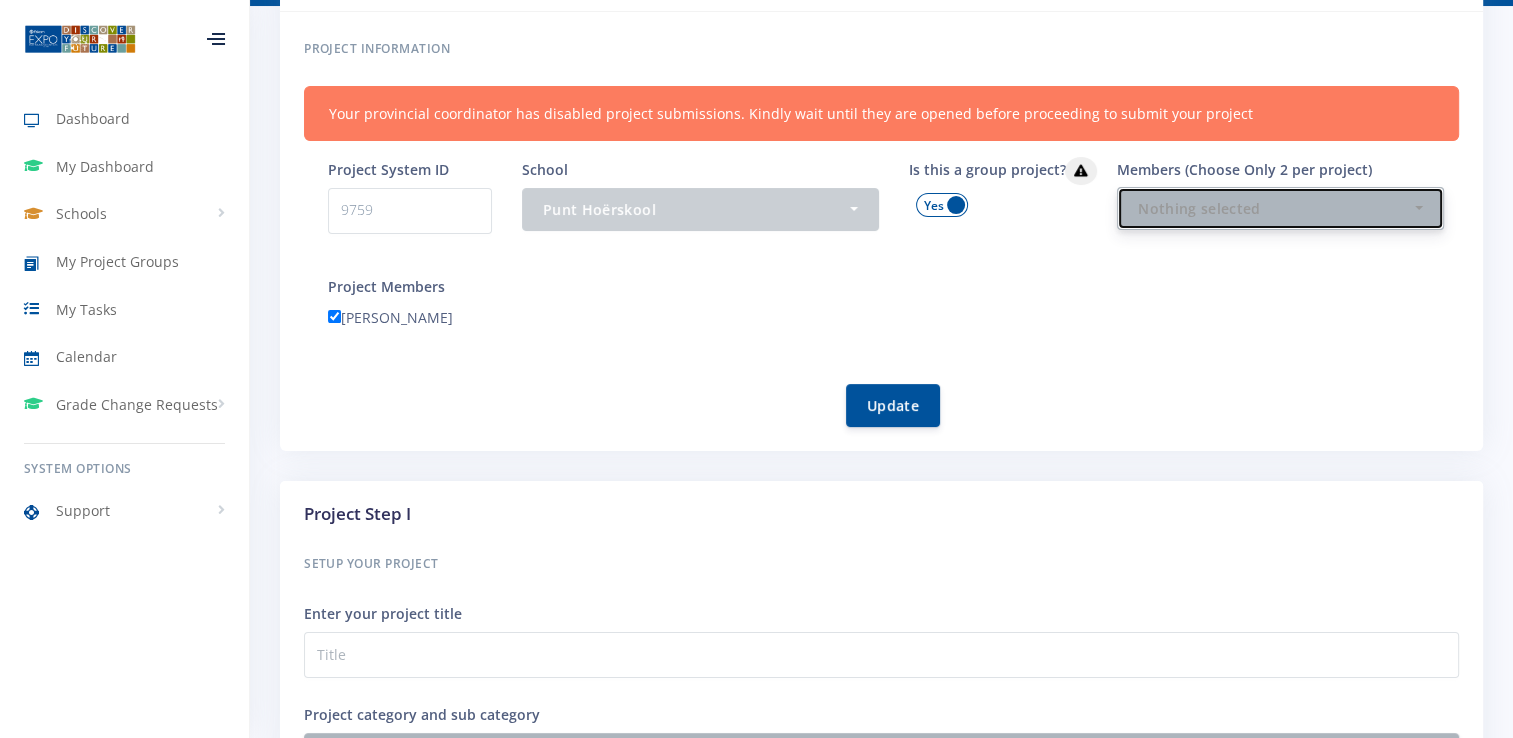 click on "Nothing selected" at bounding box center (1274, 208) 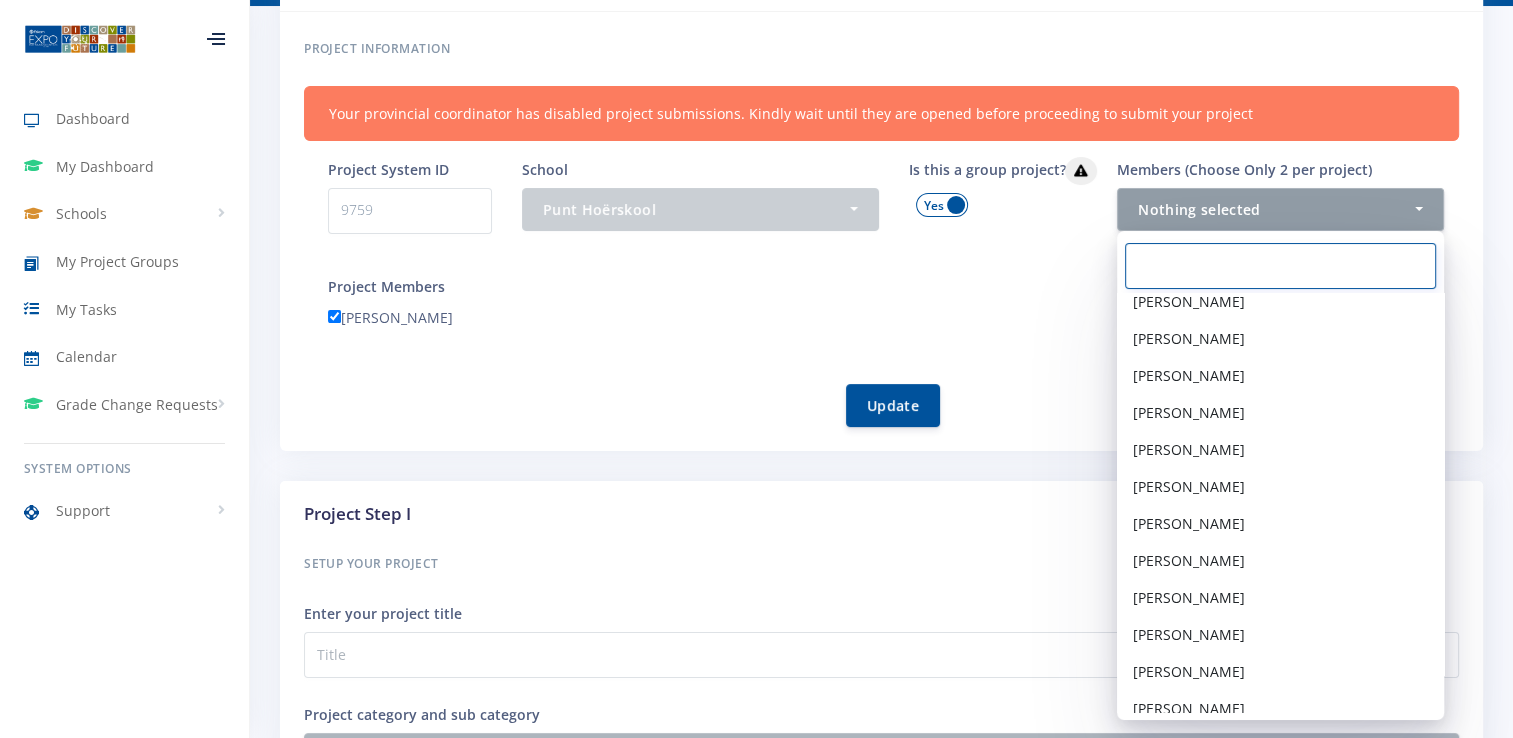scroll, scrollTop: 382, scrollLeft: 0, axis: vertical 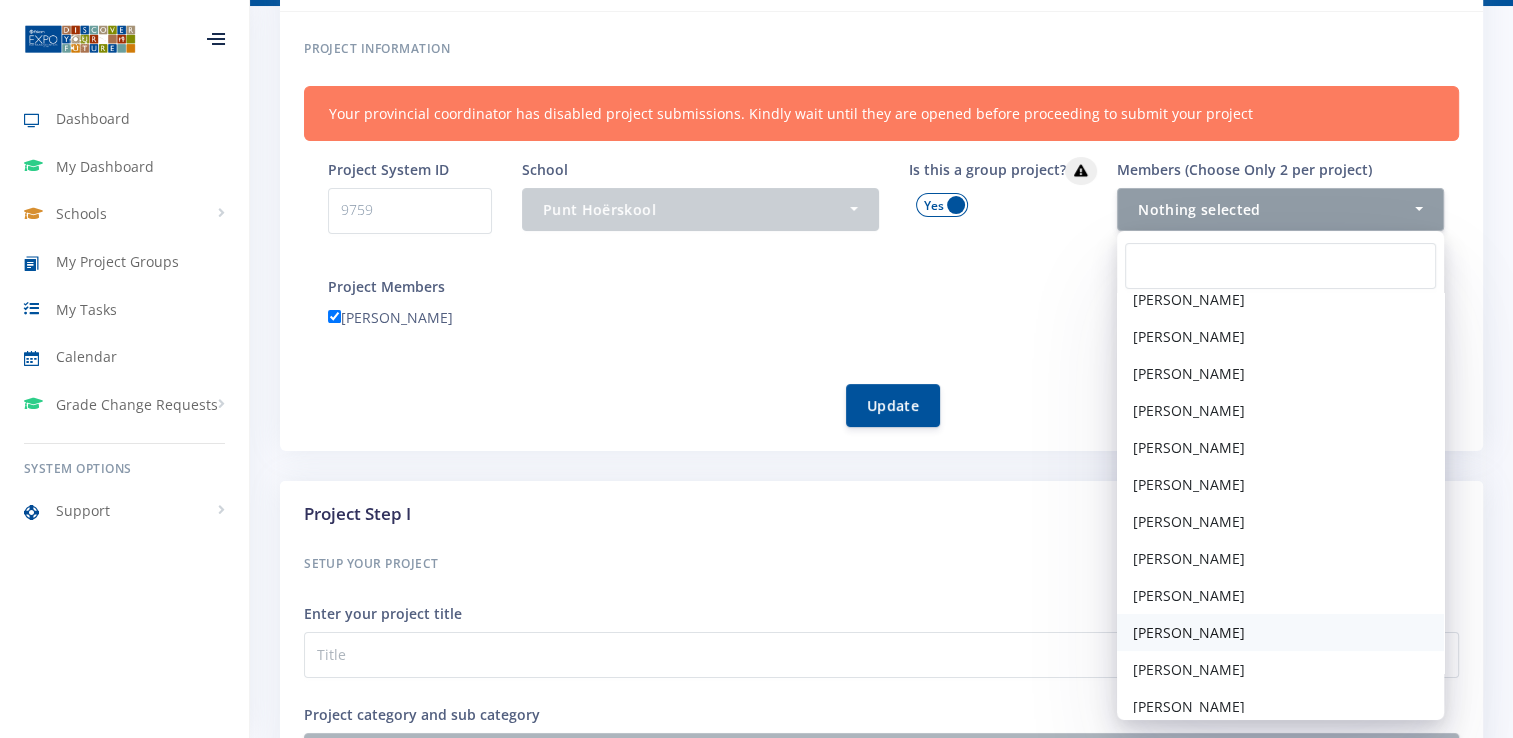 click on "[PERSON_NAME]" at bounding box center [1189, 632] 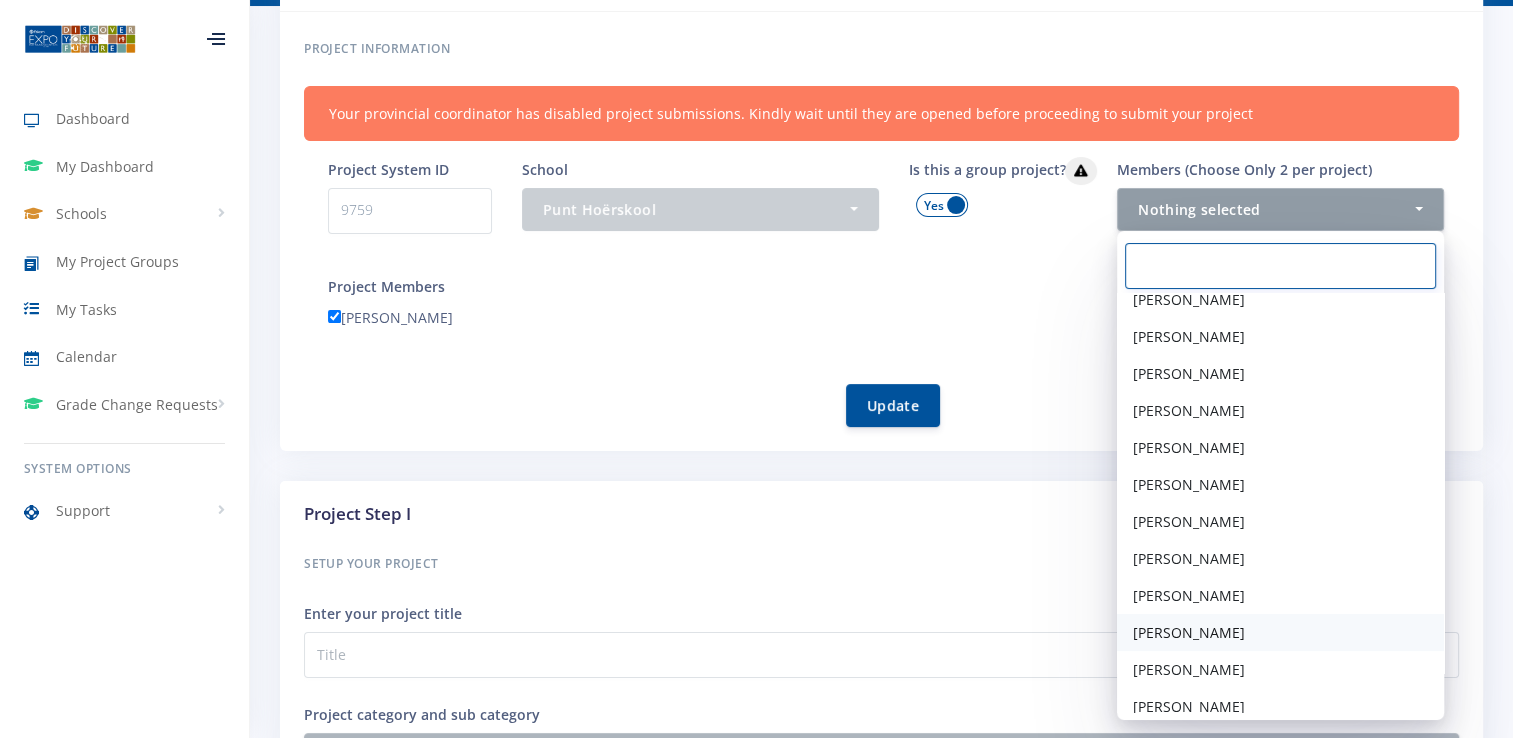 select on "29212" 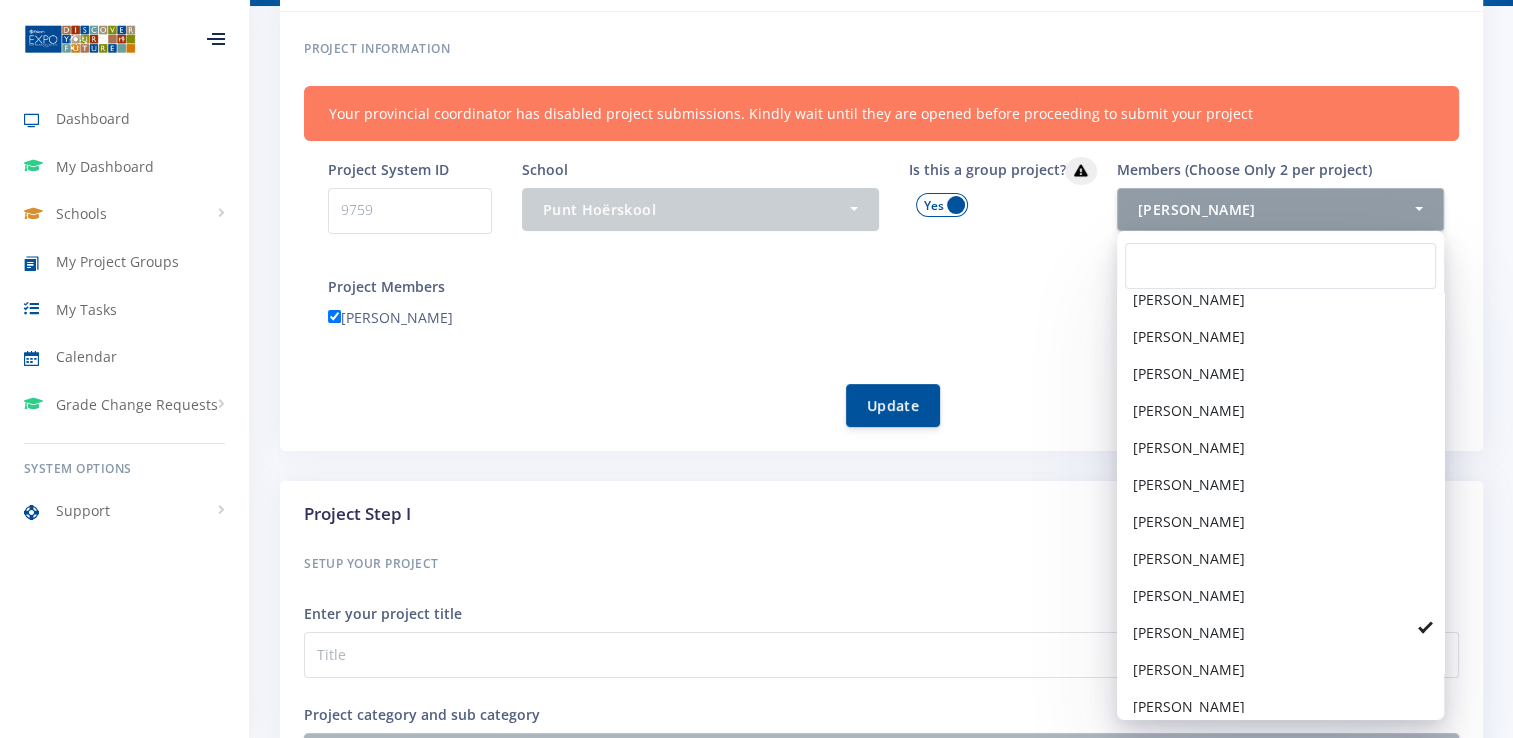 click on "Update" at bounding box center (893, 393) 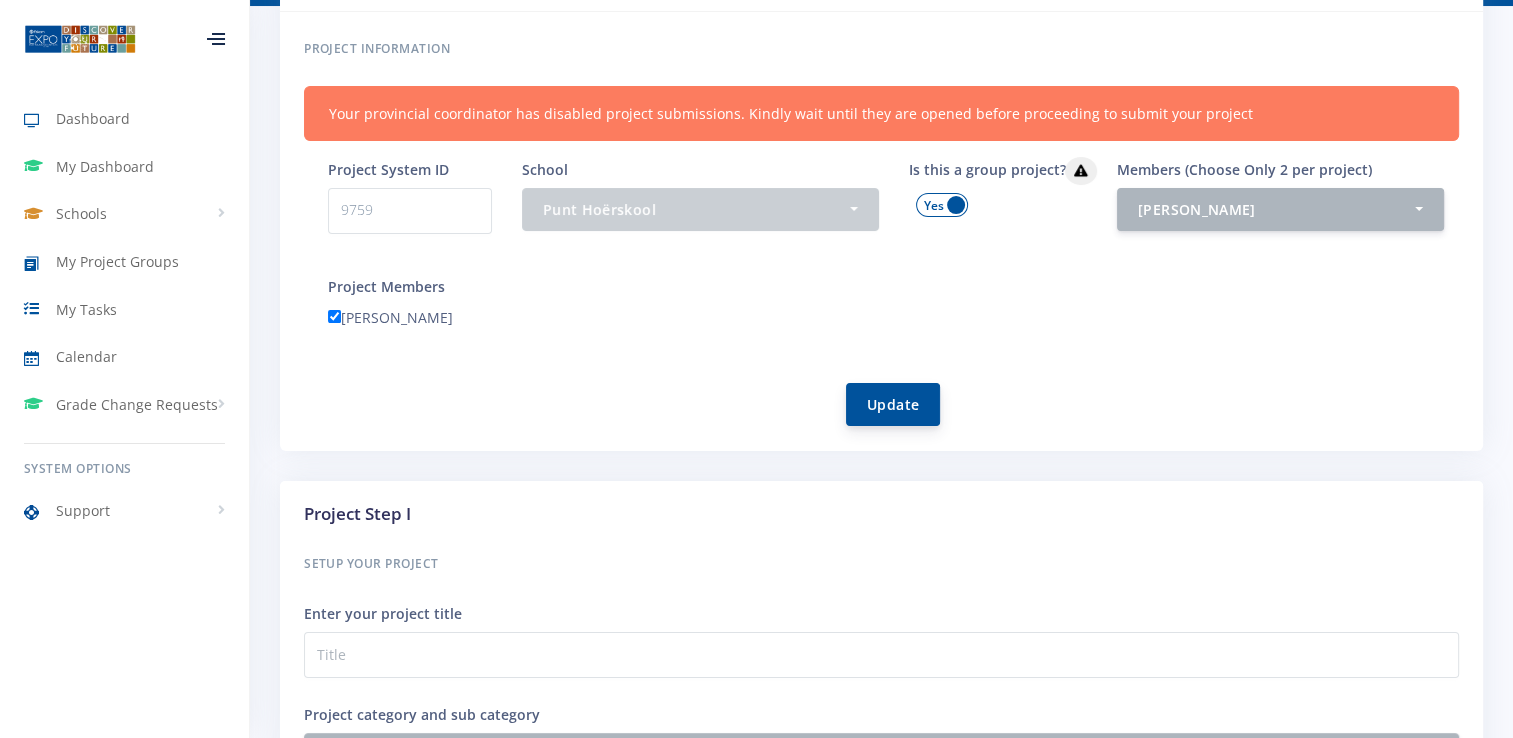 click on "Update" at bounding box center (893, 404) 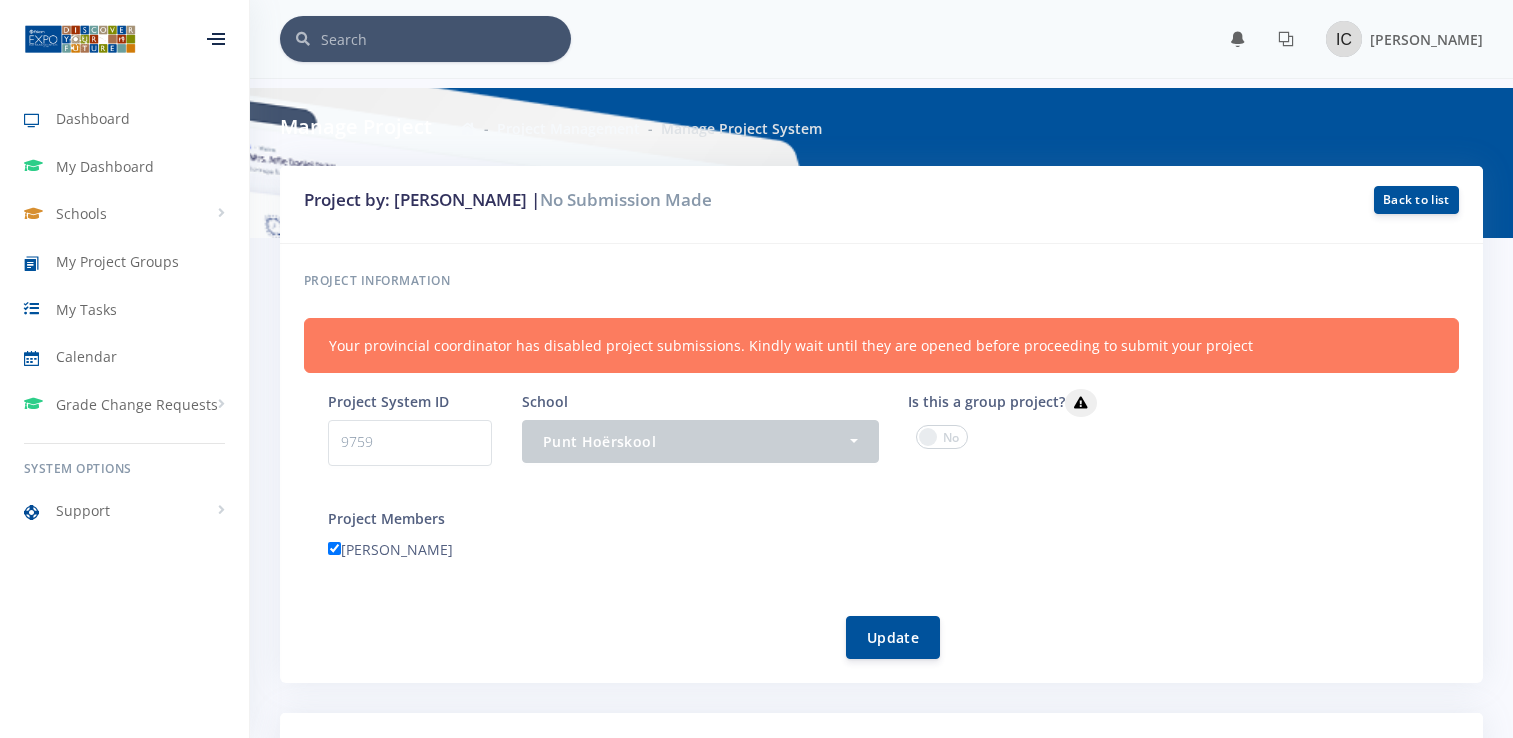 scroll, scrollTop: 232, scrollLeft: 0, axis: vertical 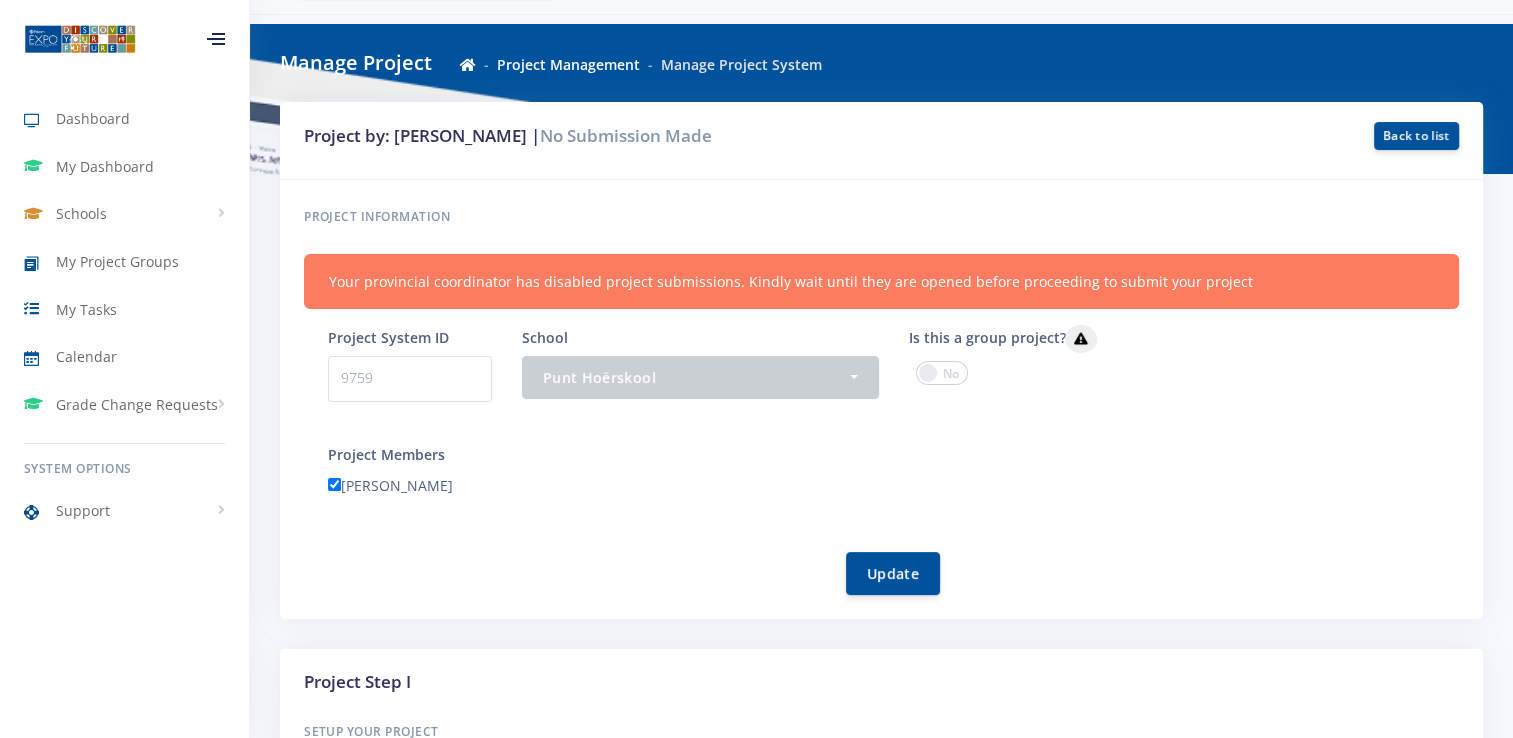 click on "Your provincial coordinator has disabled project submissions. Kindly wait until they are
opened before proceeding to submit your project" at bounding box center [881, 281] 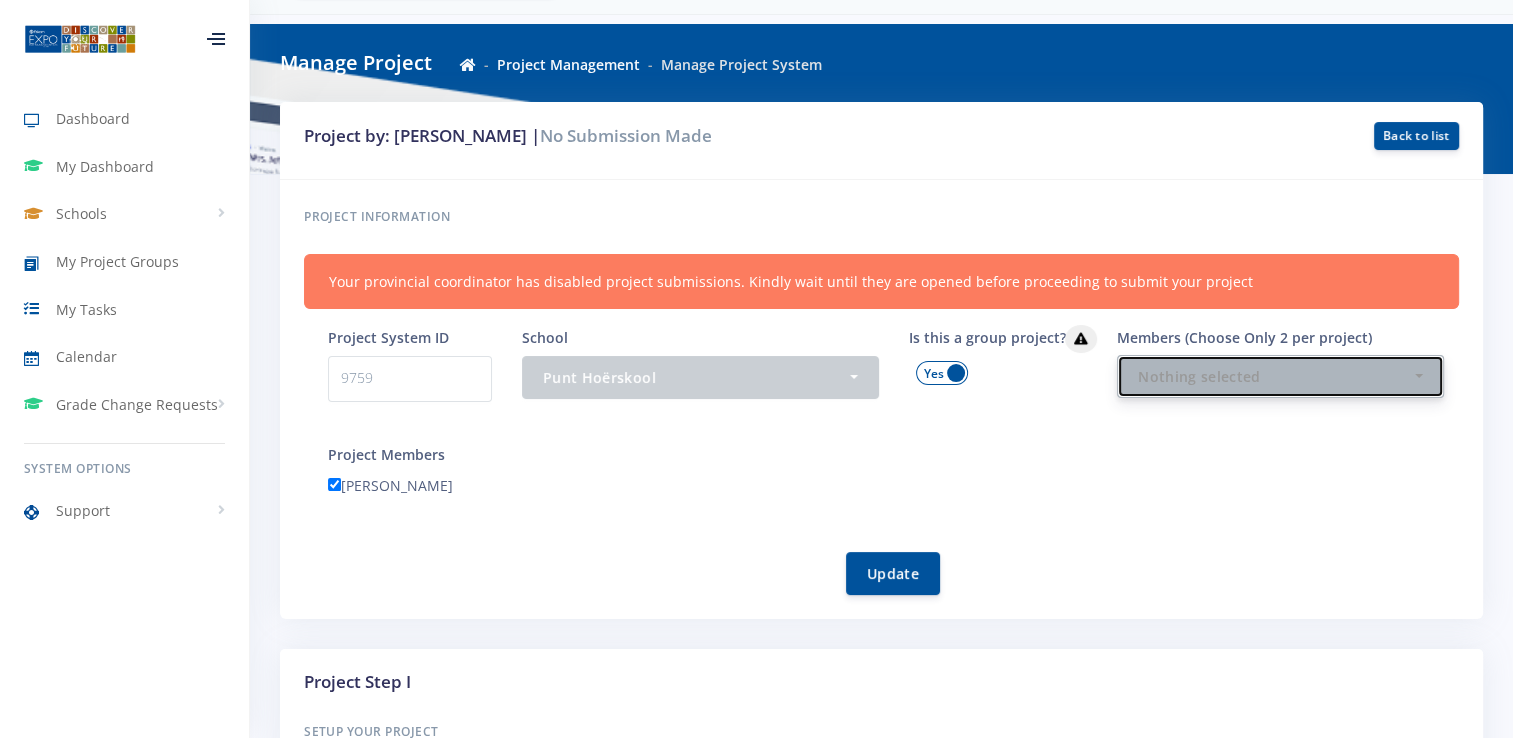 click on "Nothing selected" at bounding box center [1274, 376] 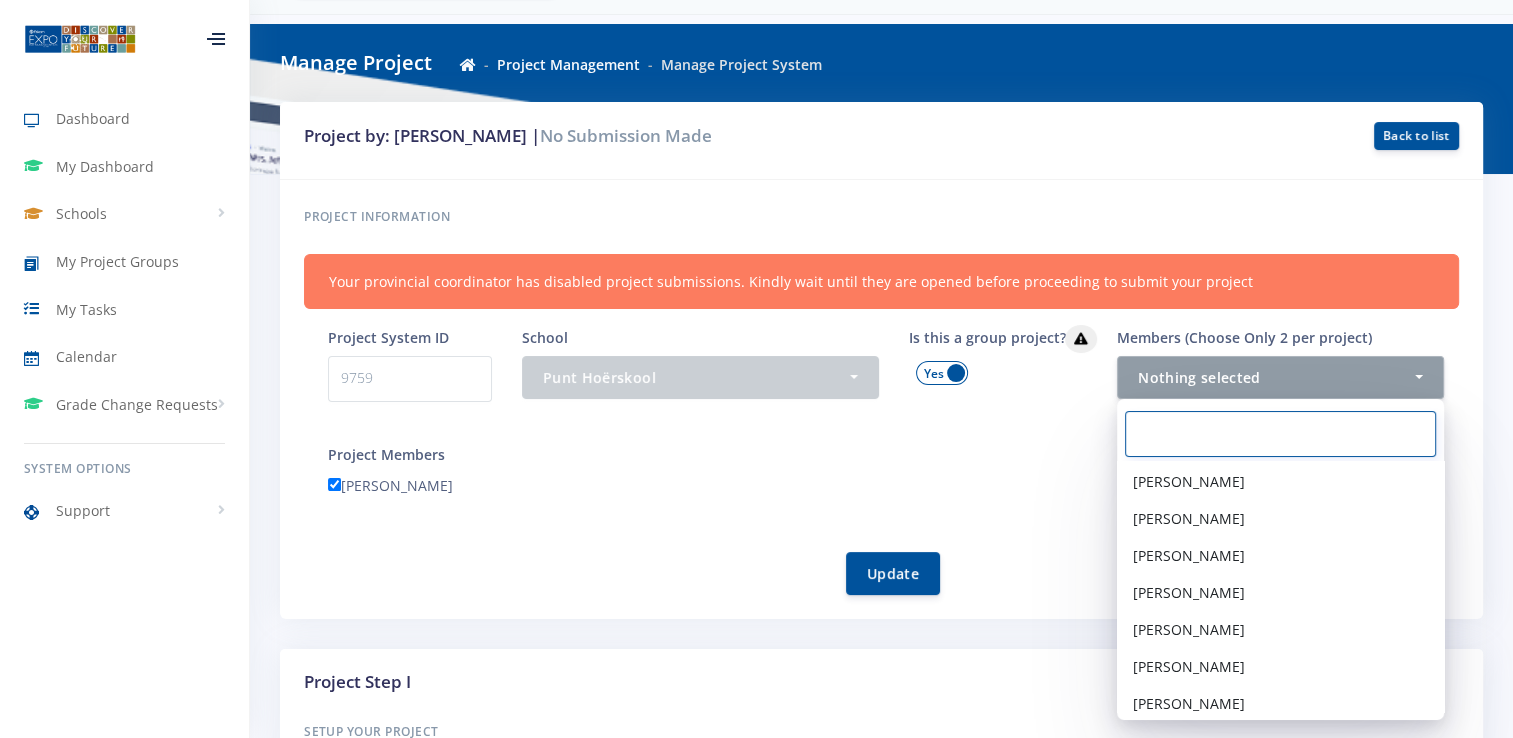 scroll, scrollTop: 594, scrollLeft: 0, axis: vertical 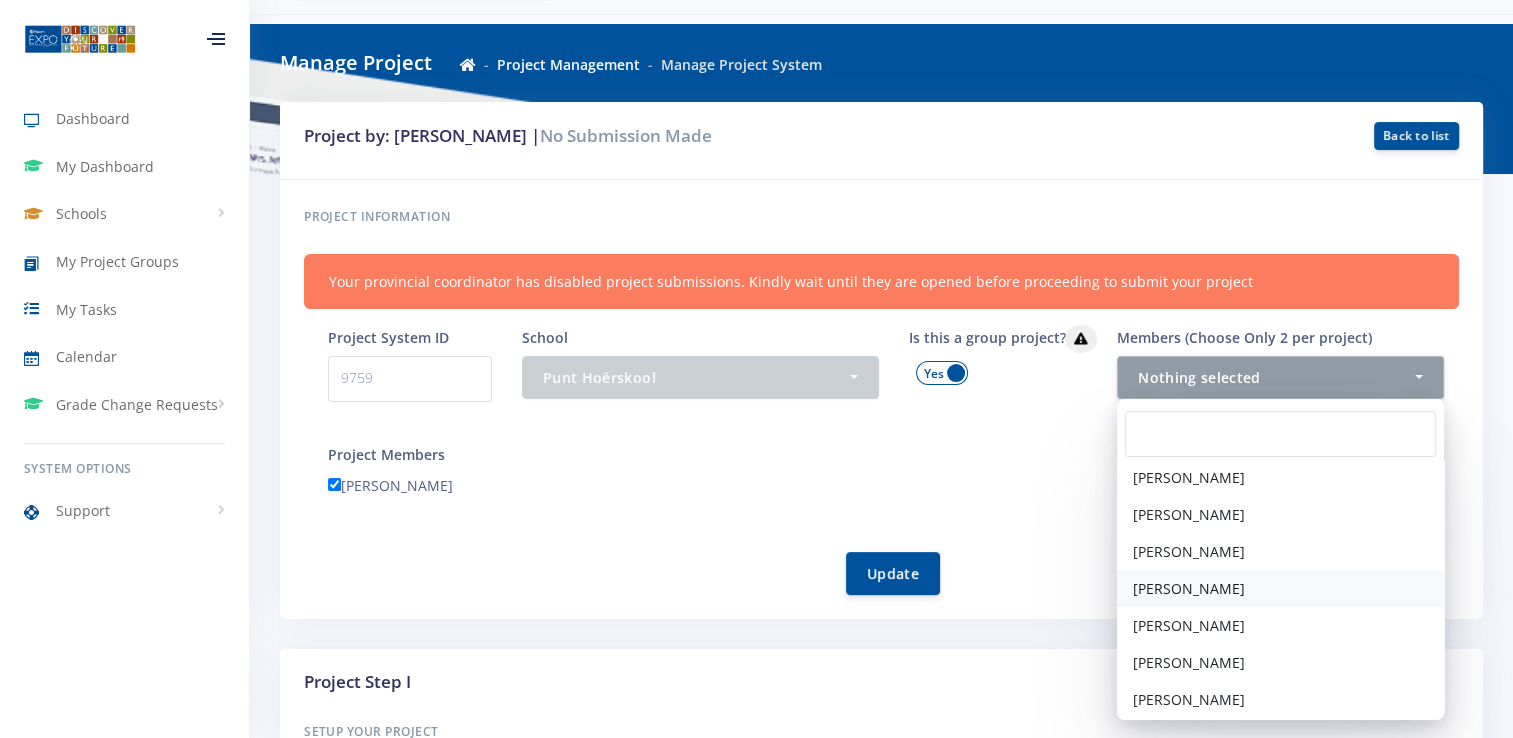 click on "[PERSON_NAME]" at bounding box center (1189, 588) 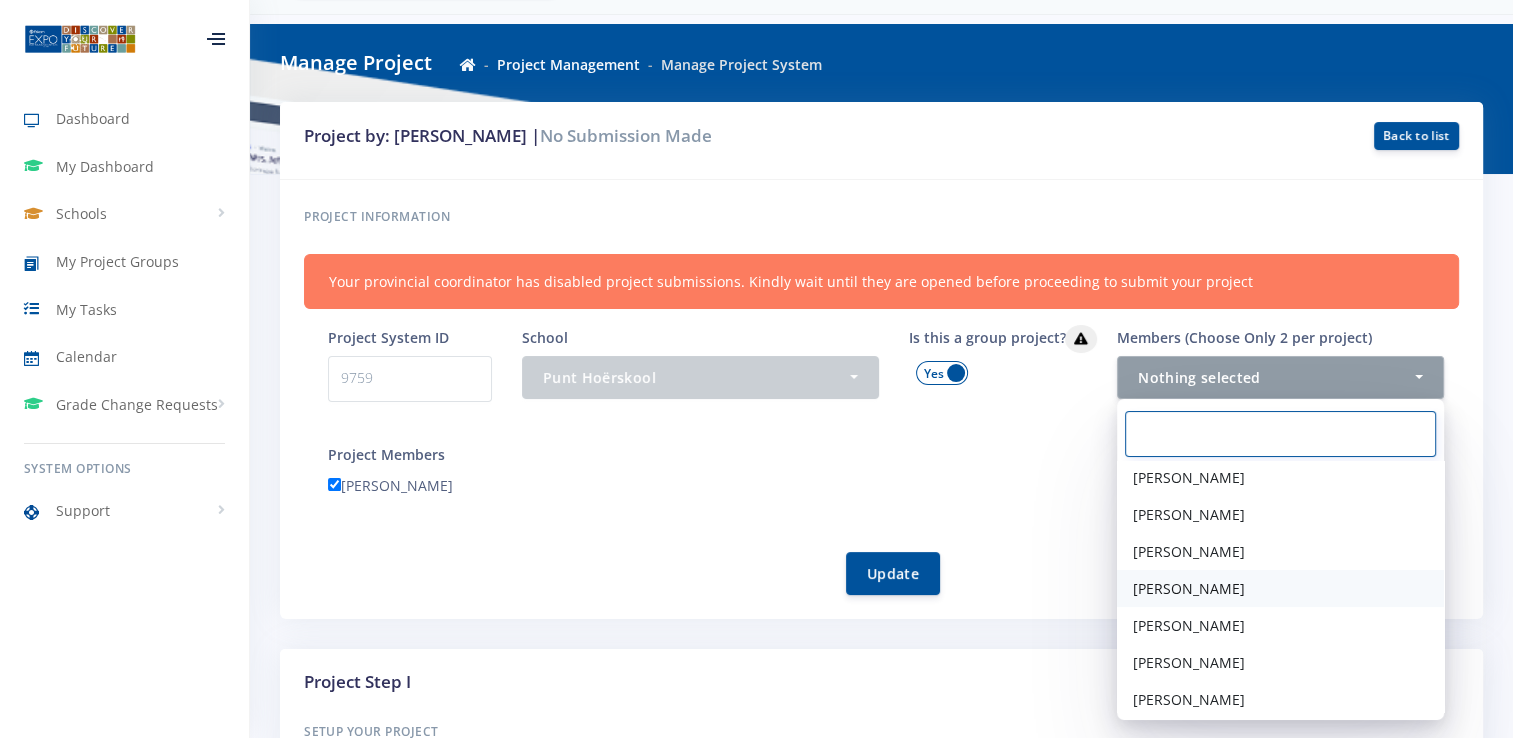 select on "29212" 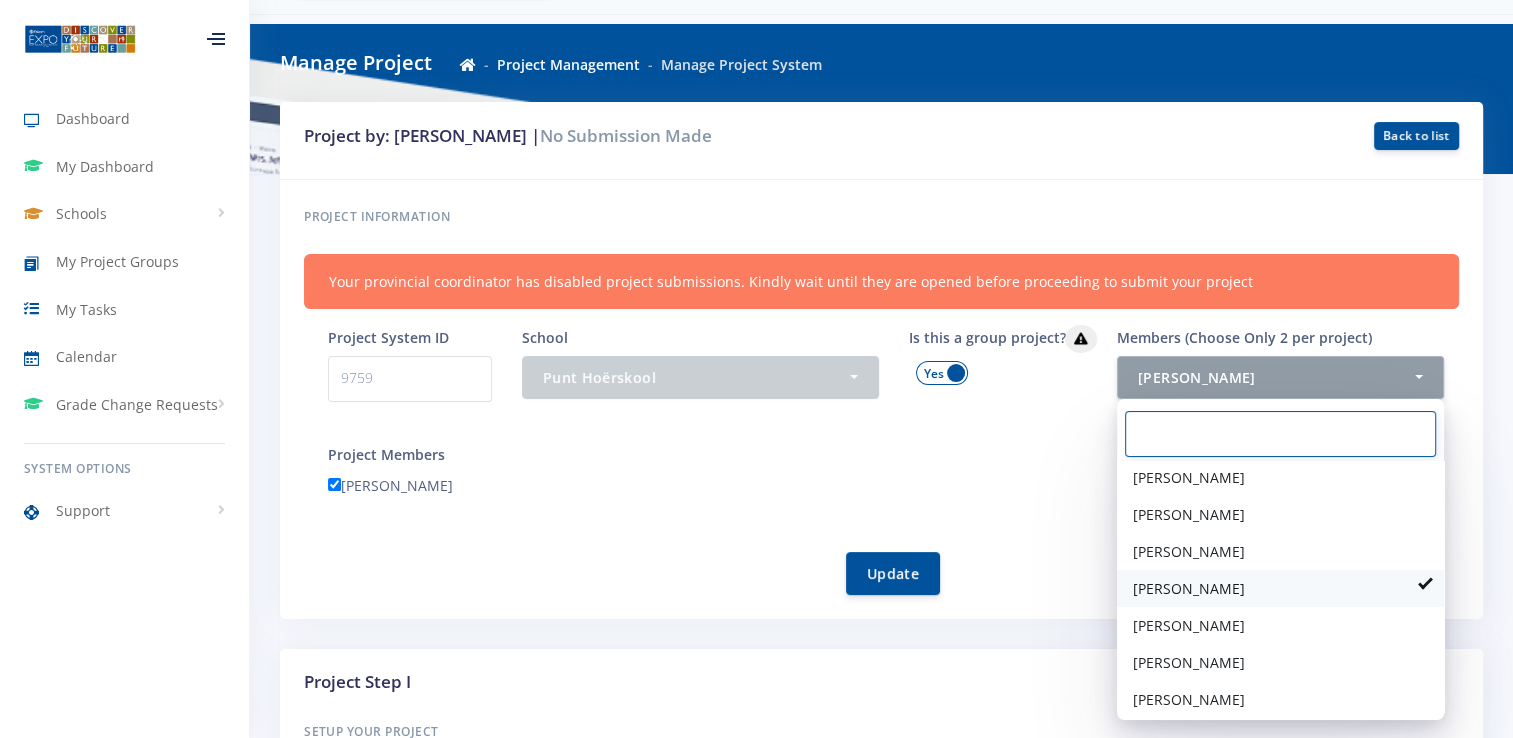 scroll, scrollTop: 361, scrollLeft: 0, axis: vertical 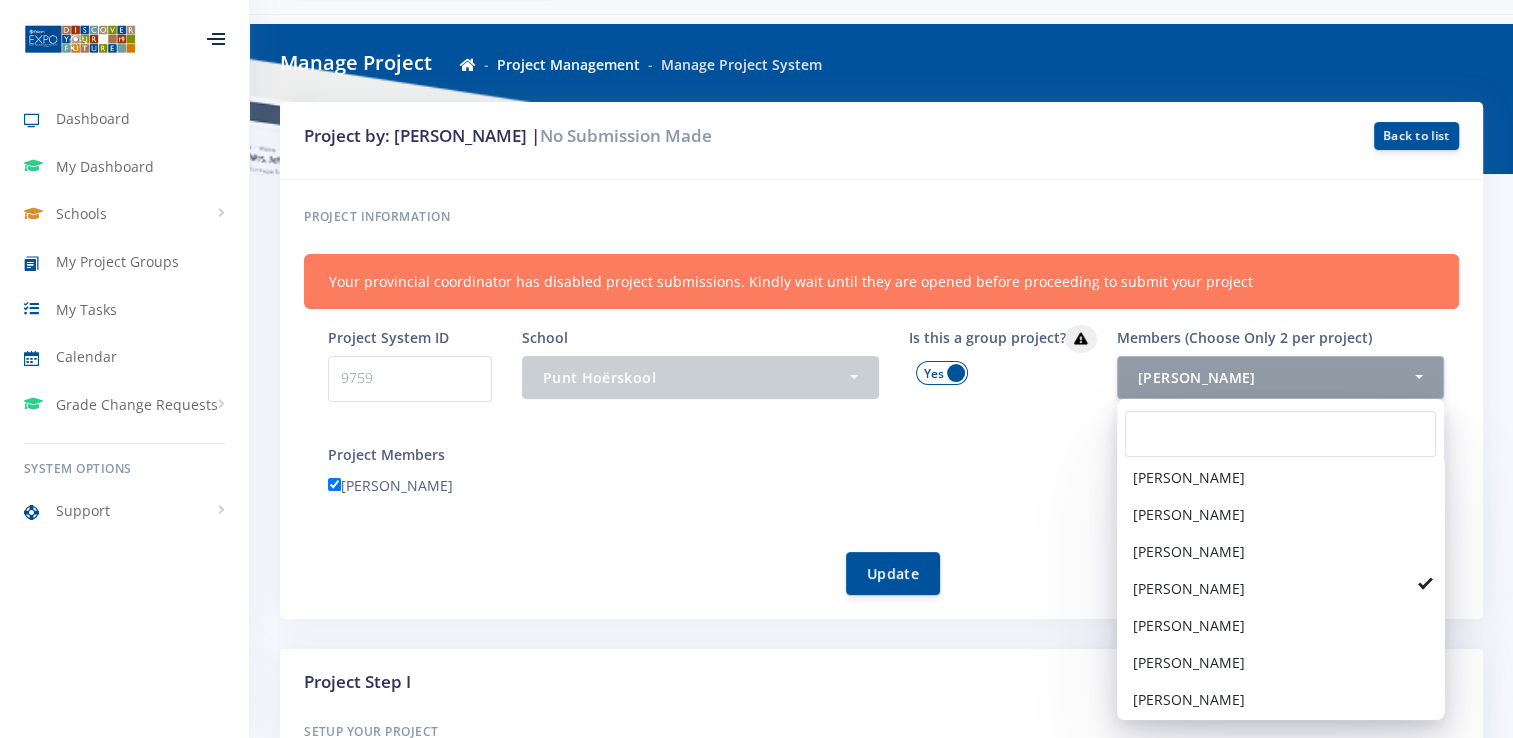 click on "[PERSON_NAME]" at bounding box center (893, 488) 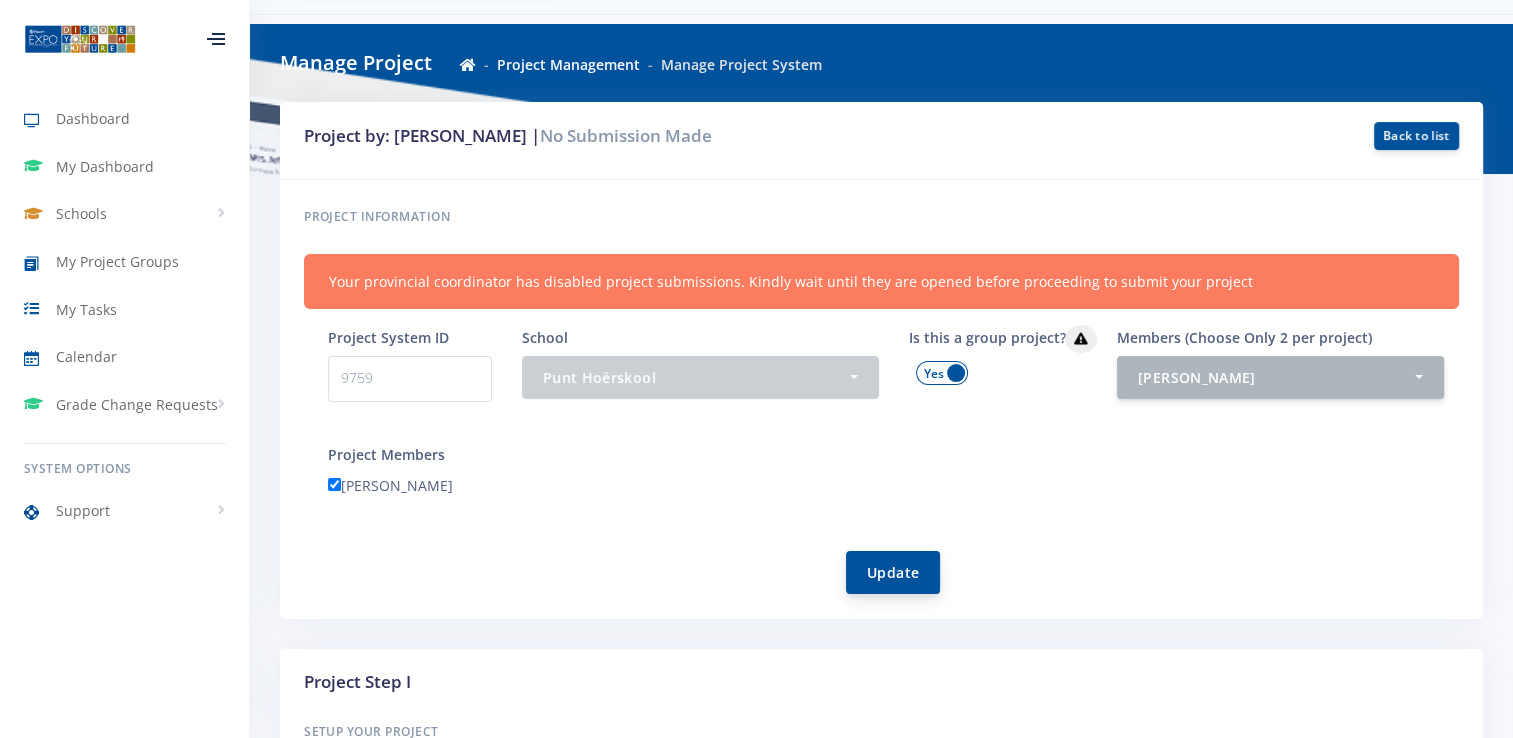 click on "Update" at bounding box center (893, 572) 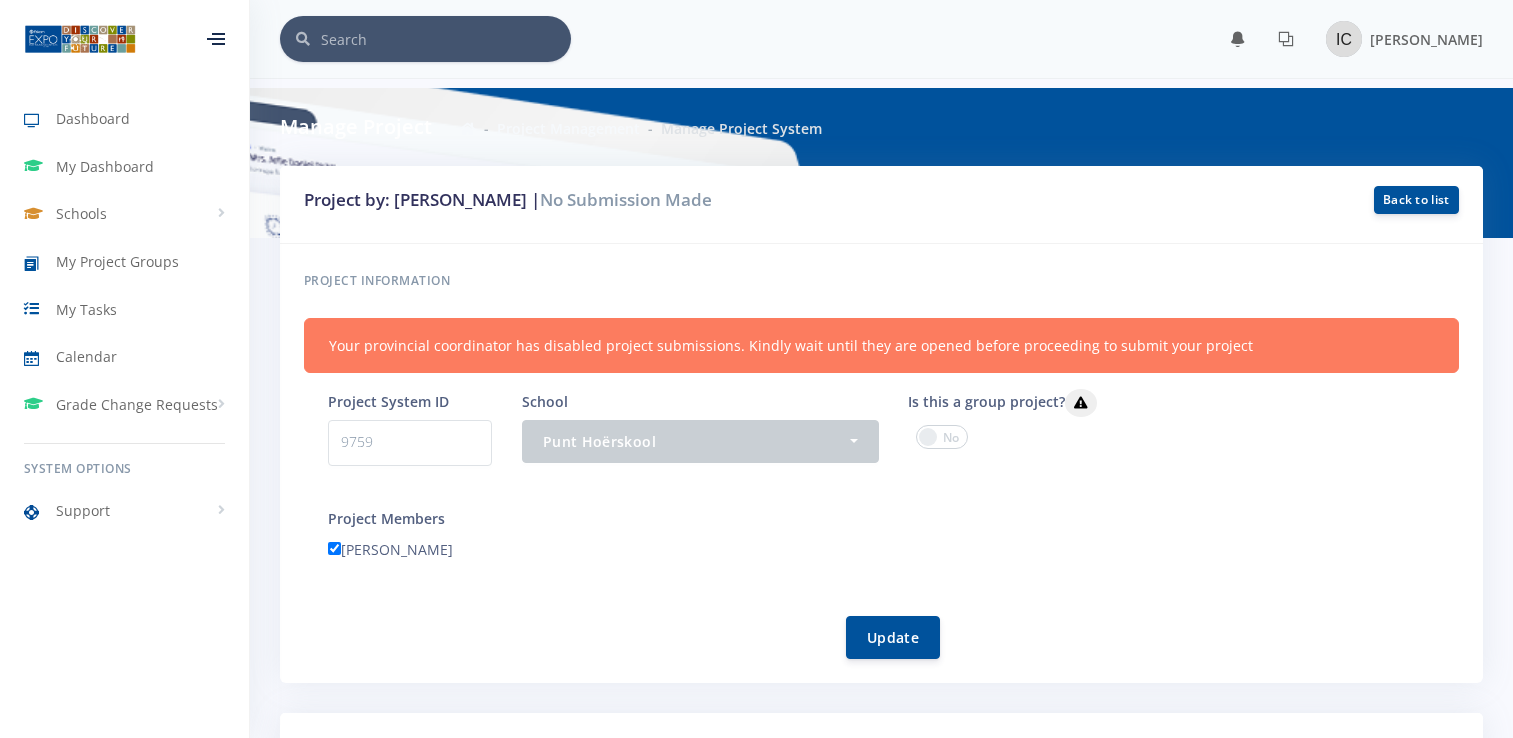 scroll, scrollTop: 64, scrollLeft: 0, axis: vertical 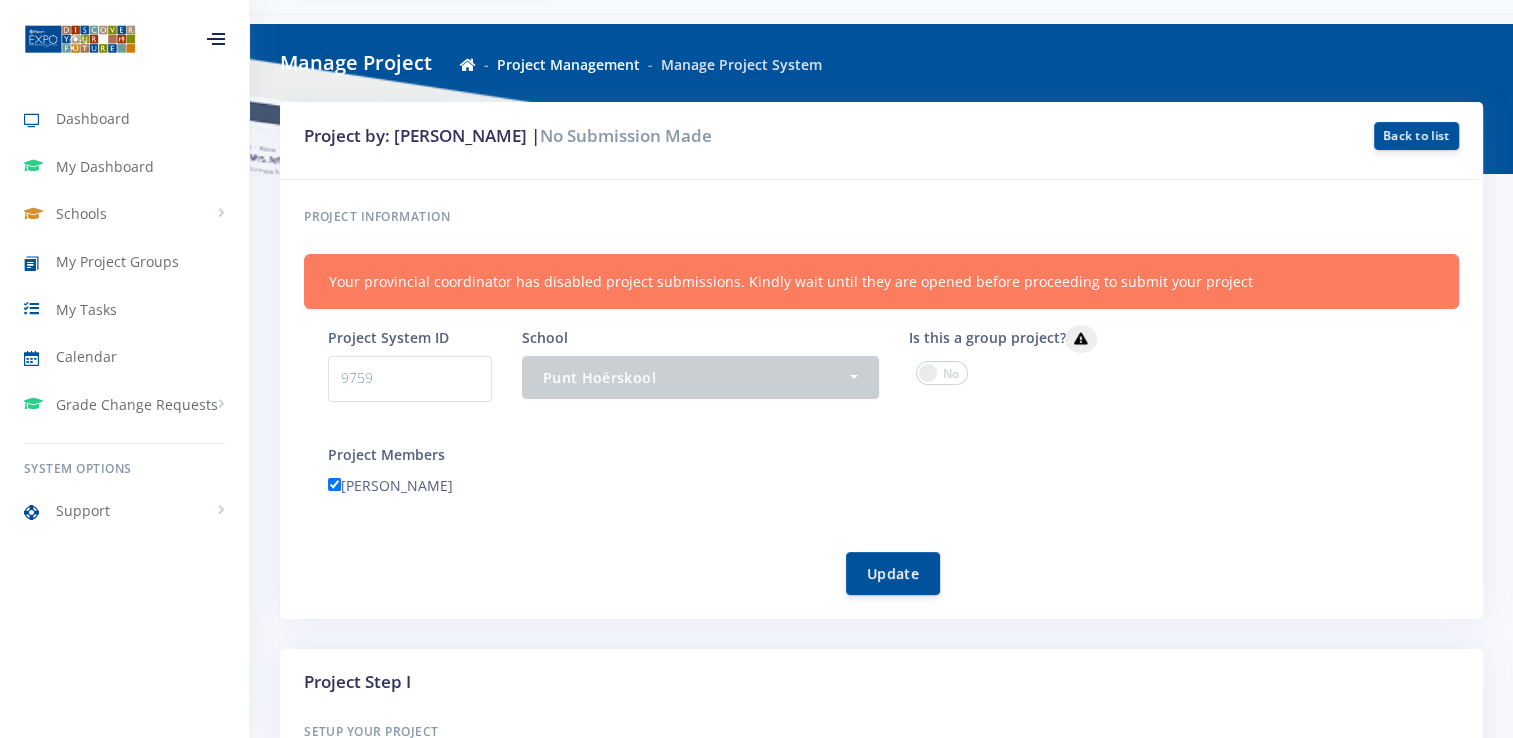 click on "Project Members
[PERSON_NAME]" at bounding box center [893, 473] 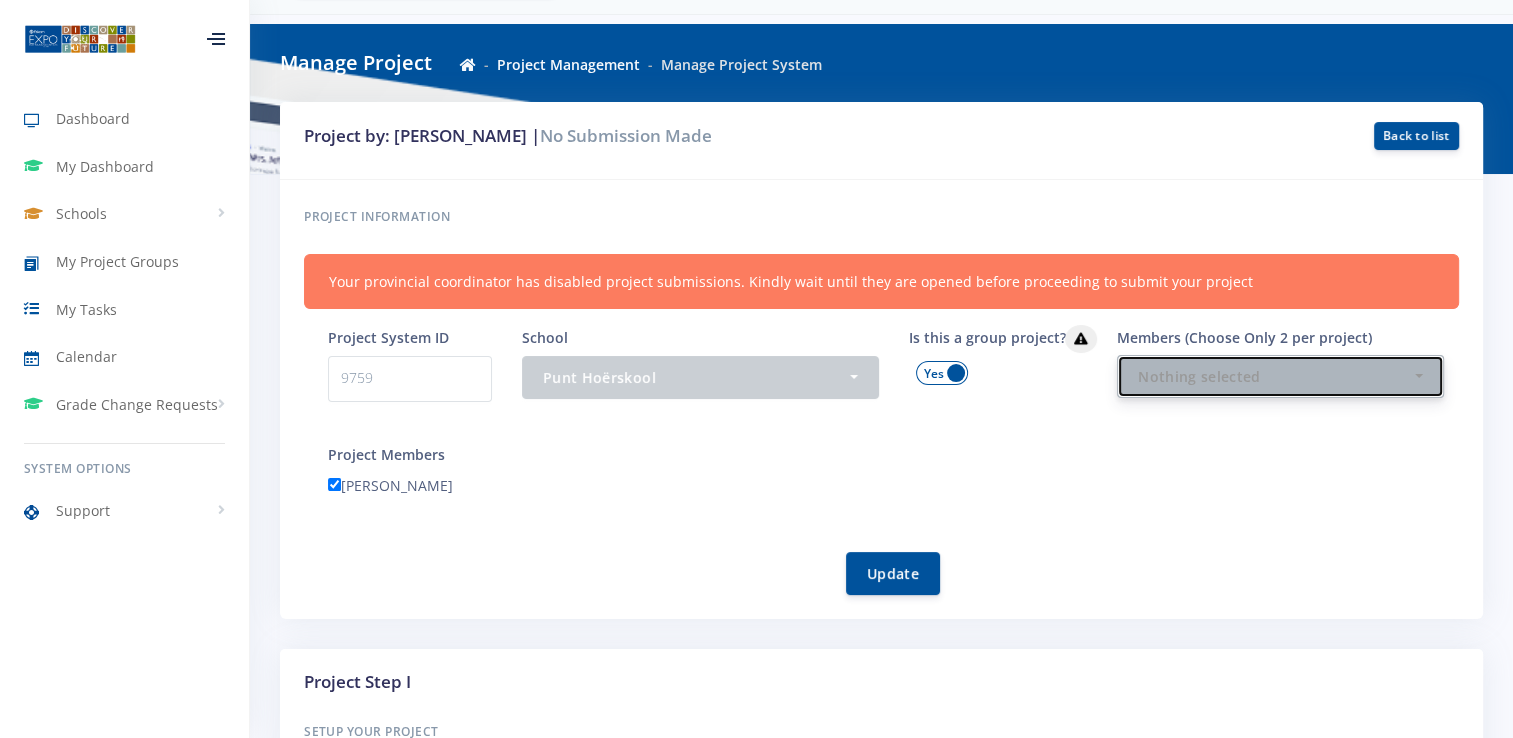 click on "Nothing selected" at bounding box center (1274, 376) 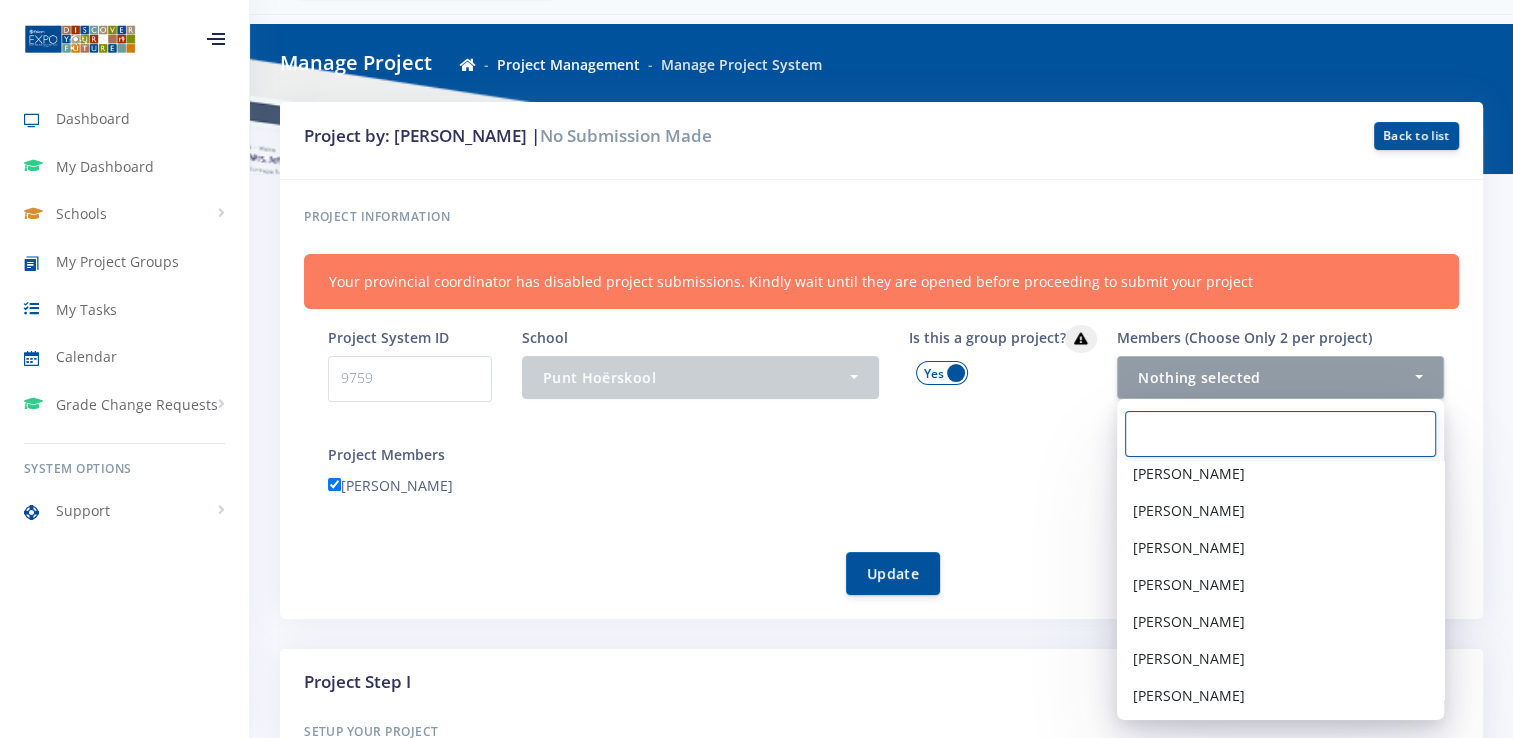 scroll, scrollTop: 531, scrollLeft: 0, axis: vertical 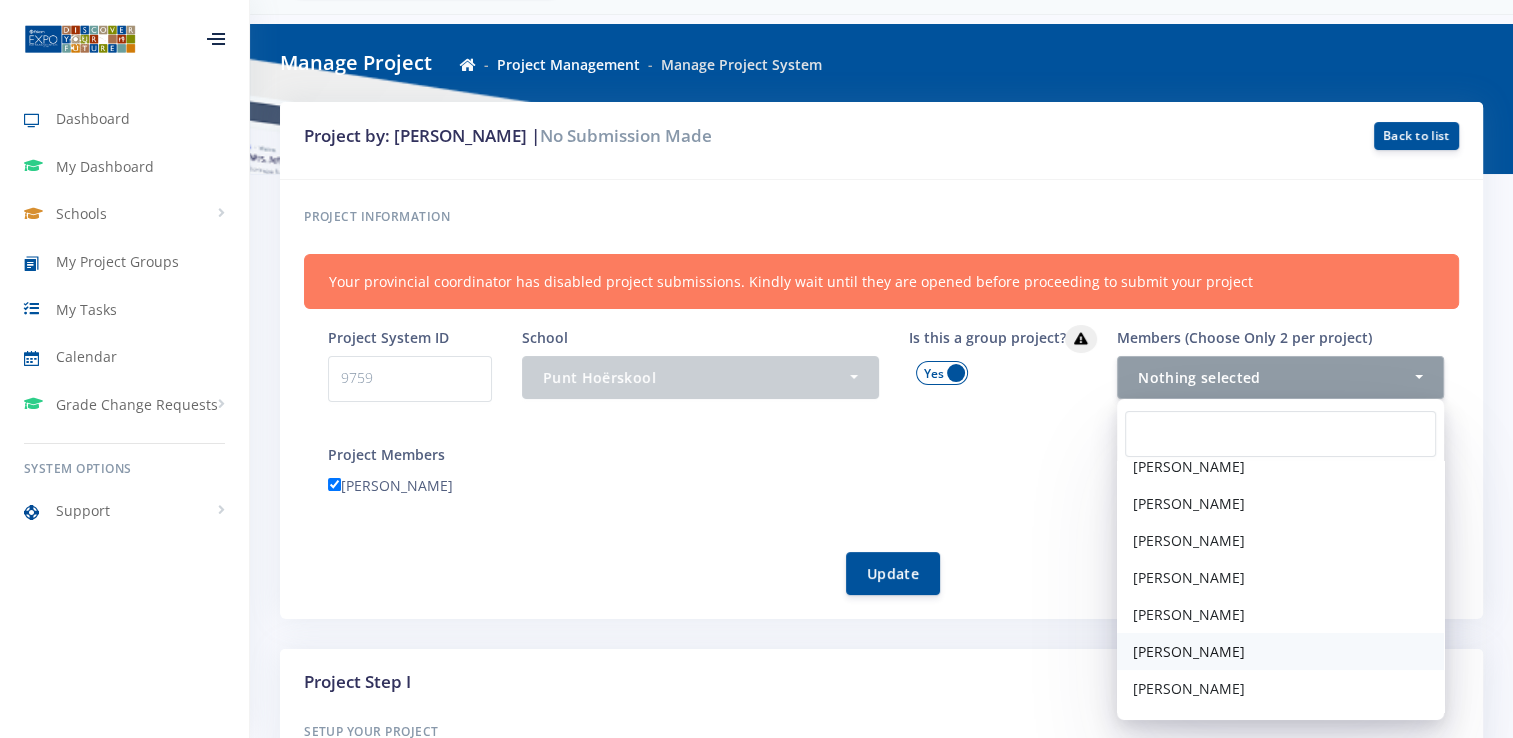 click on "[PERSON_NAME]" at bounding box center (1189, 651) 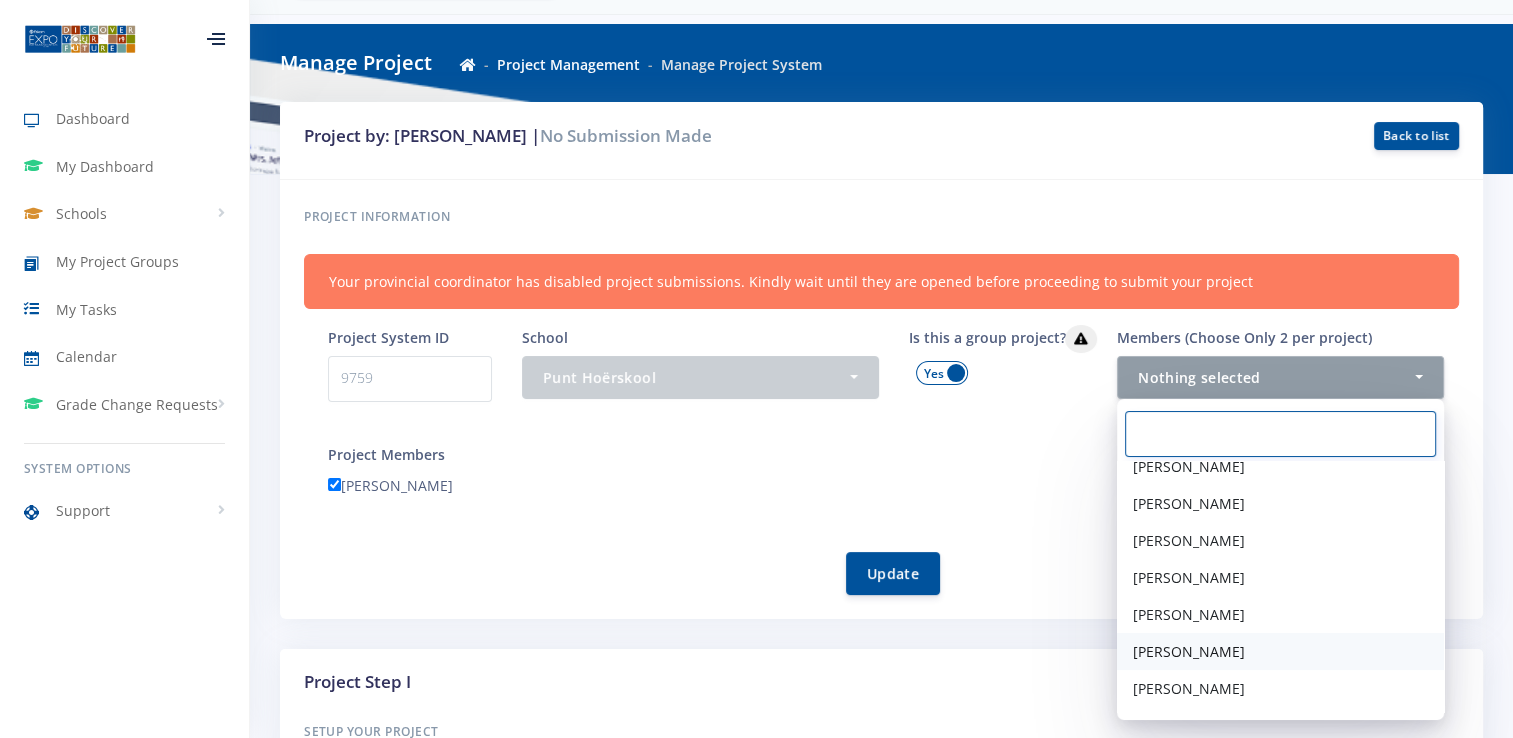 select on "29212" 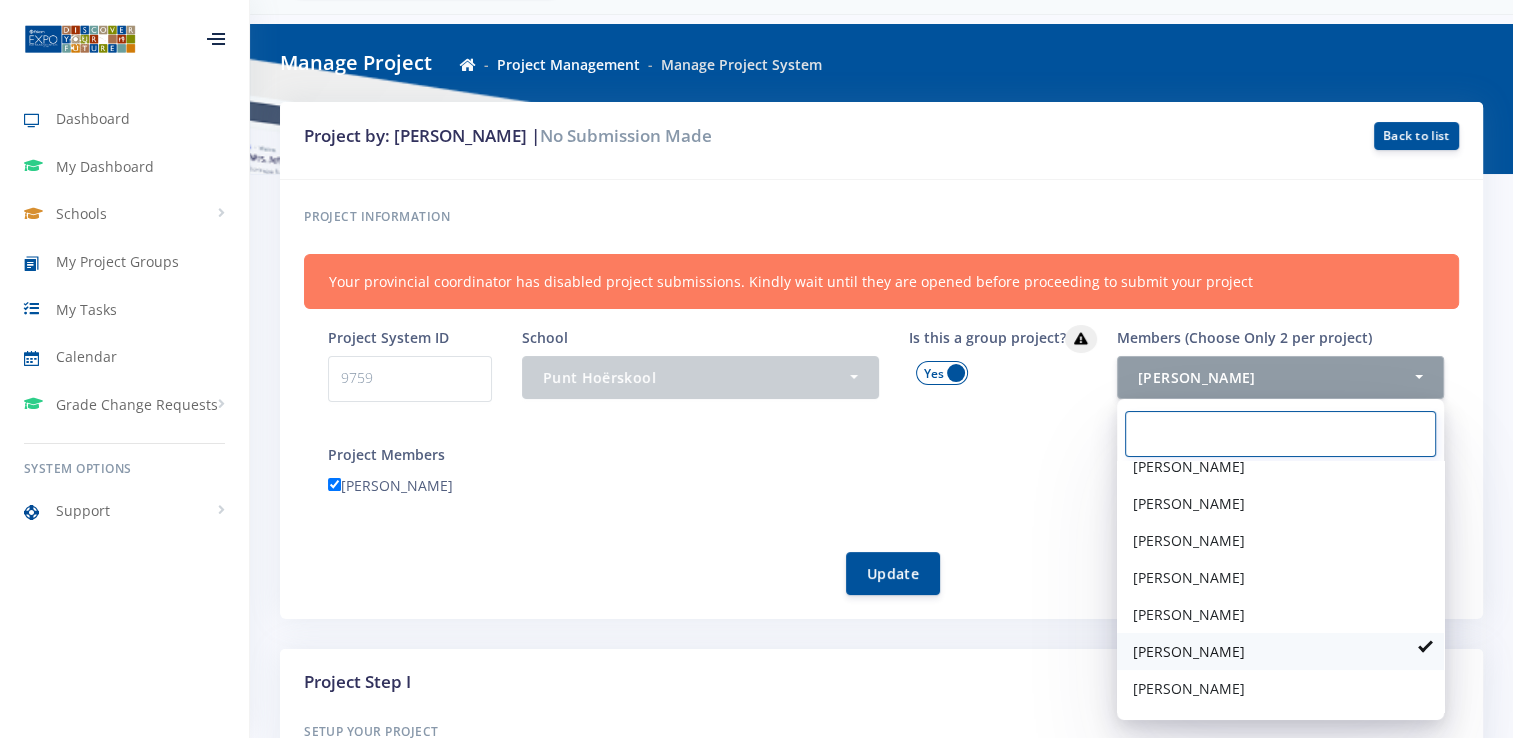 scroll, scrollTop: 361, scrollLeft: 0, axis: vertical 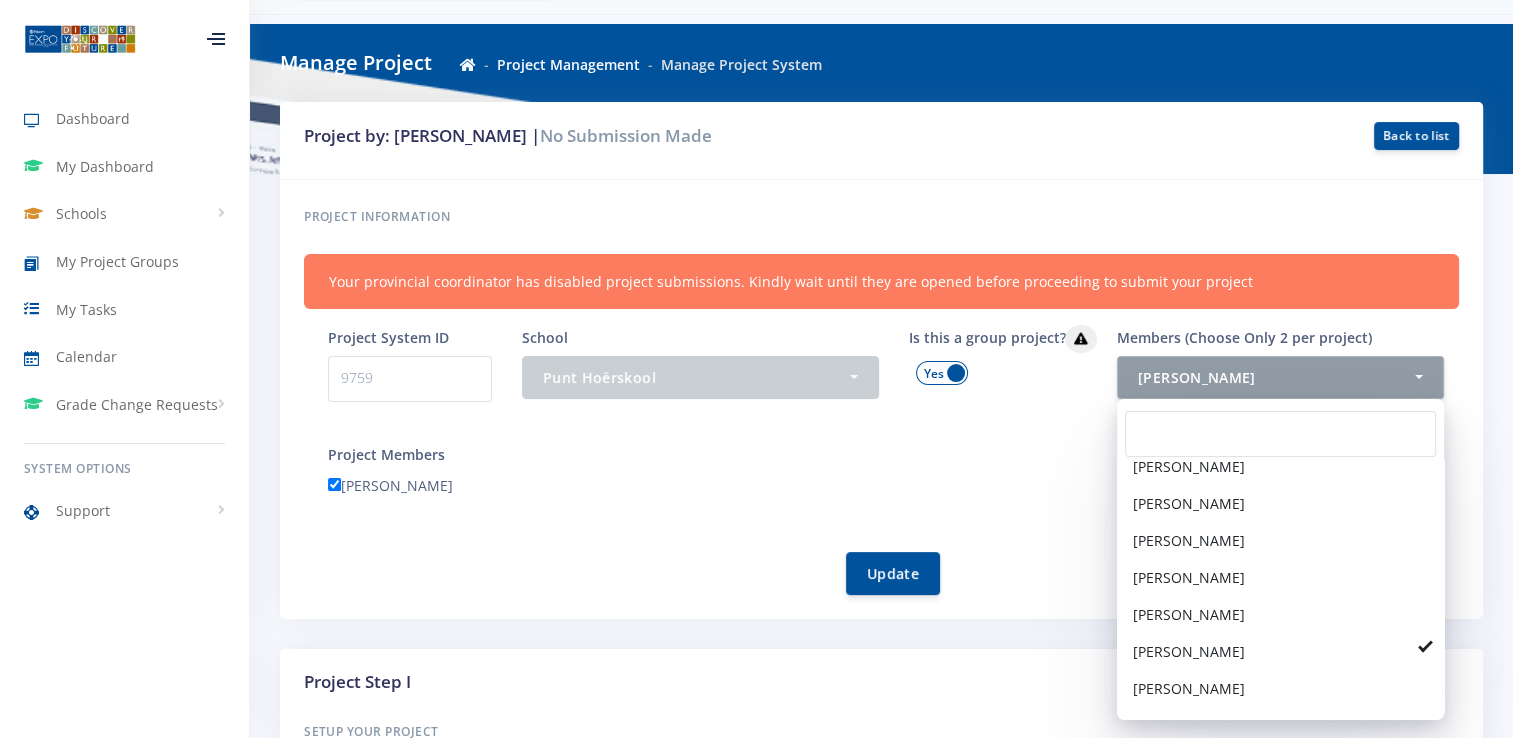 click on "Update" at bounding box center (893, 561) 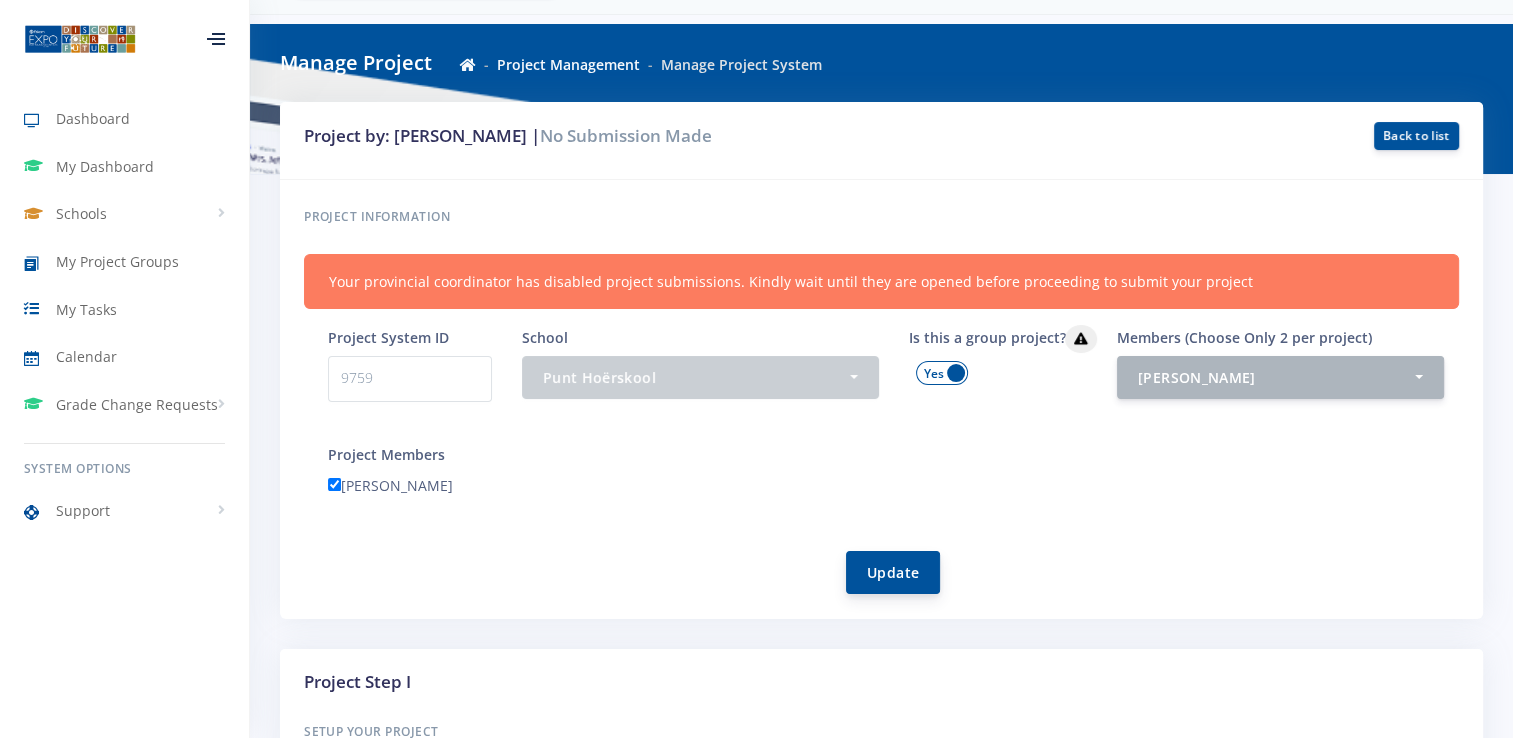 click on "Update" at bounding box center (893, 572) 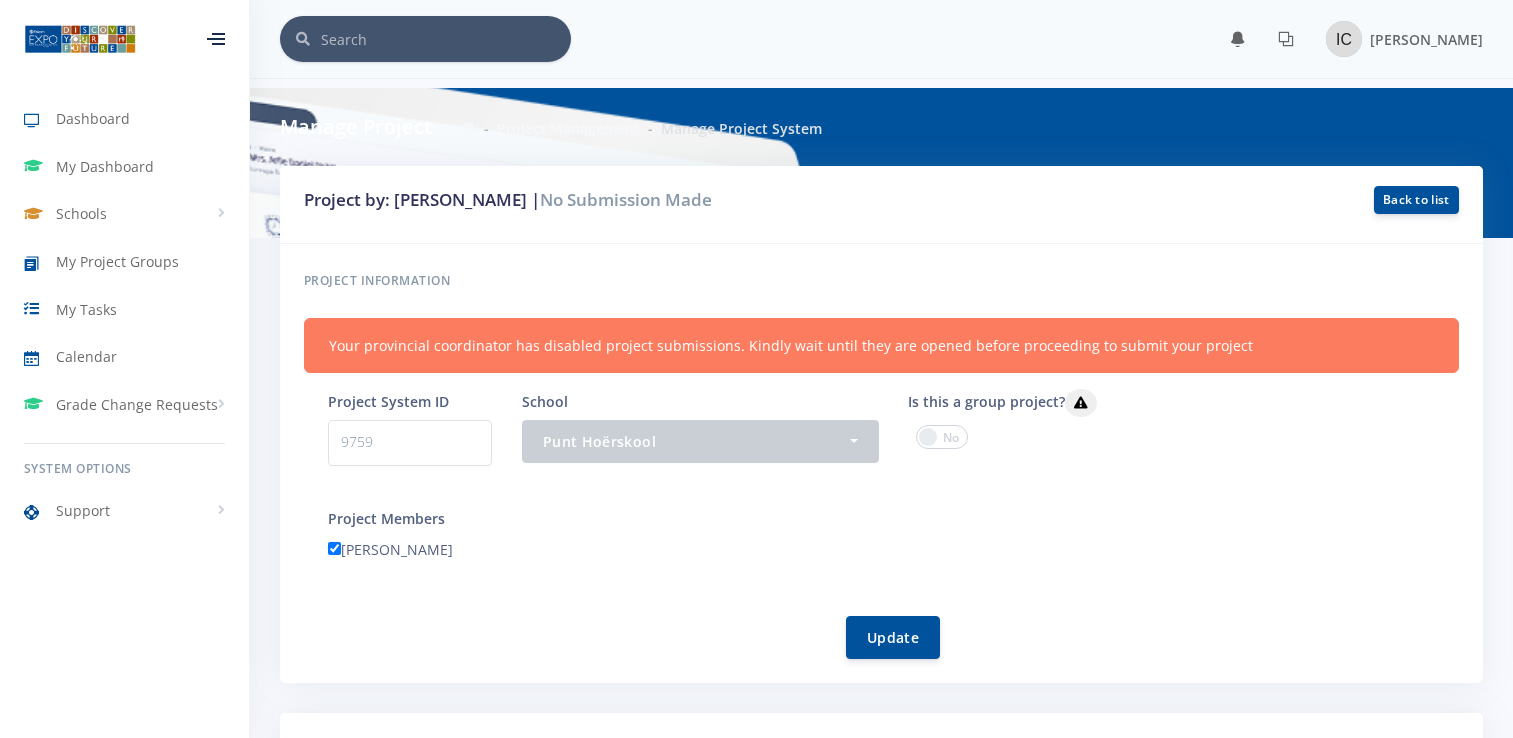 scroll, scrollTop: 64, scrollLeft: 0, axis: vertical 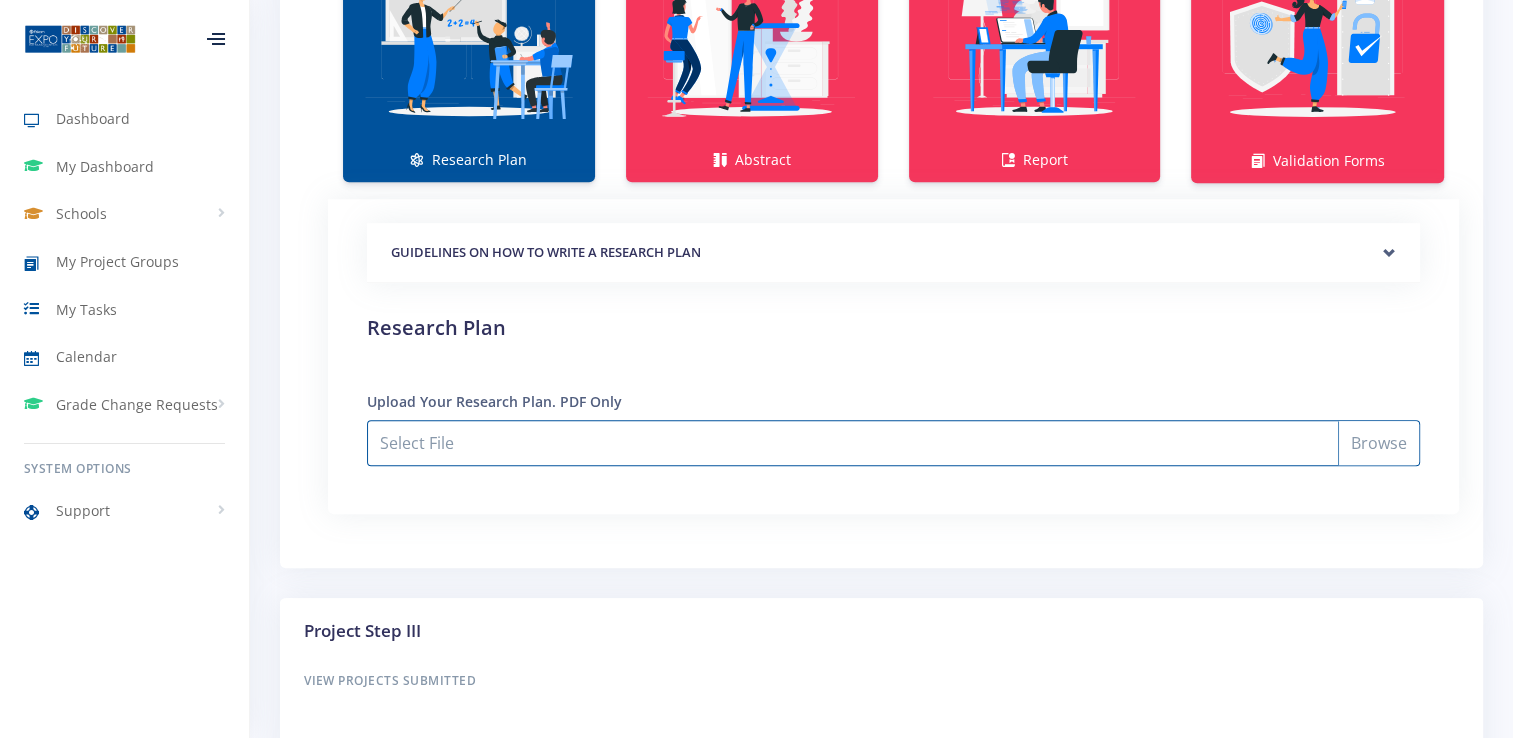 click on "Select File" at bounding box center [893, 443] 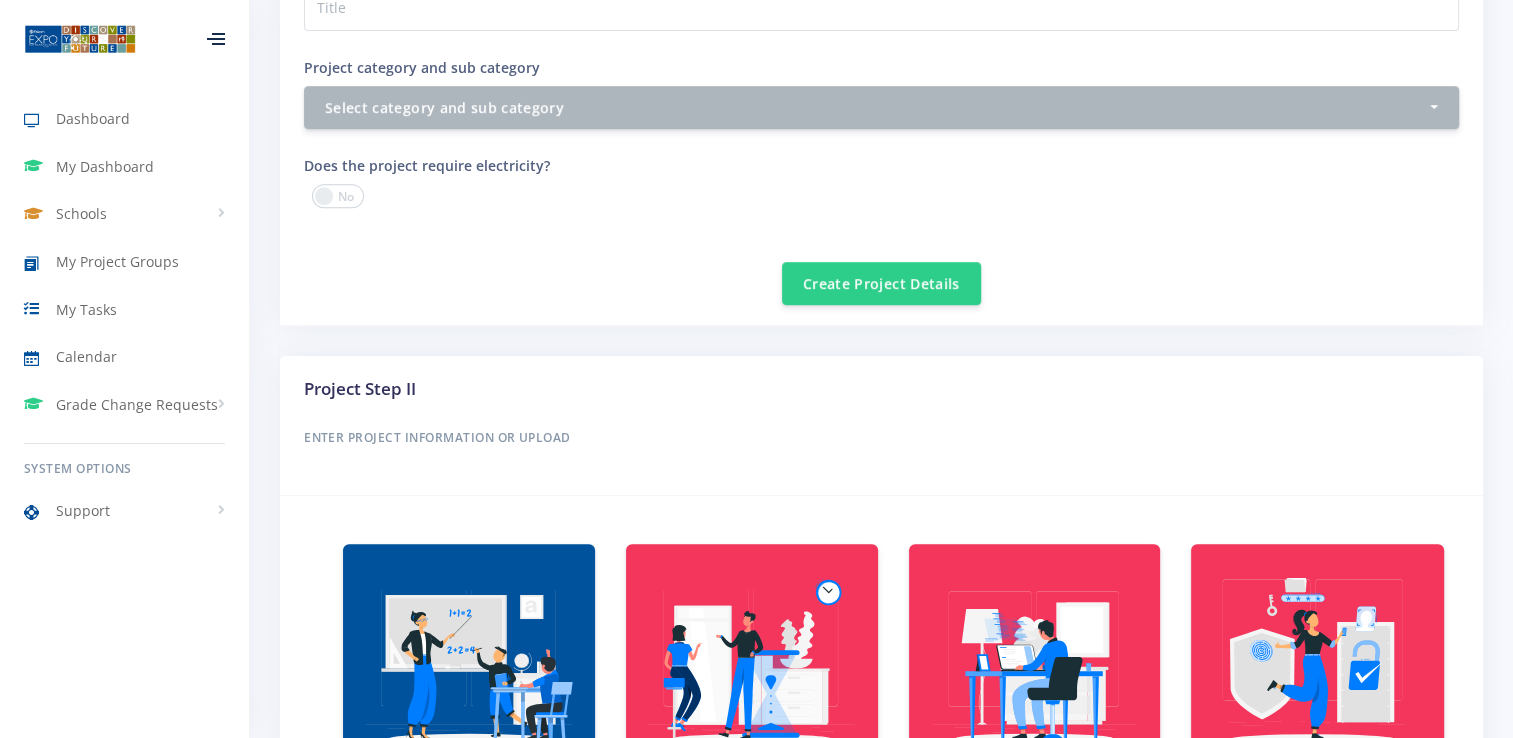 scroll, scrollTop: 752, scrollLeft: 0, axis: vertical 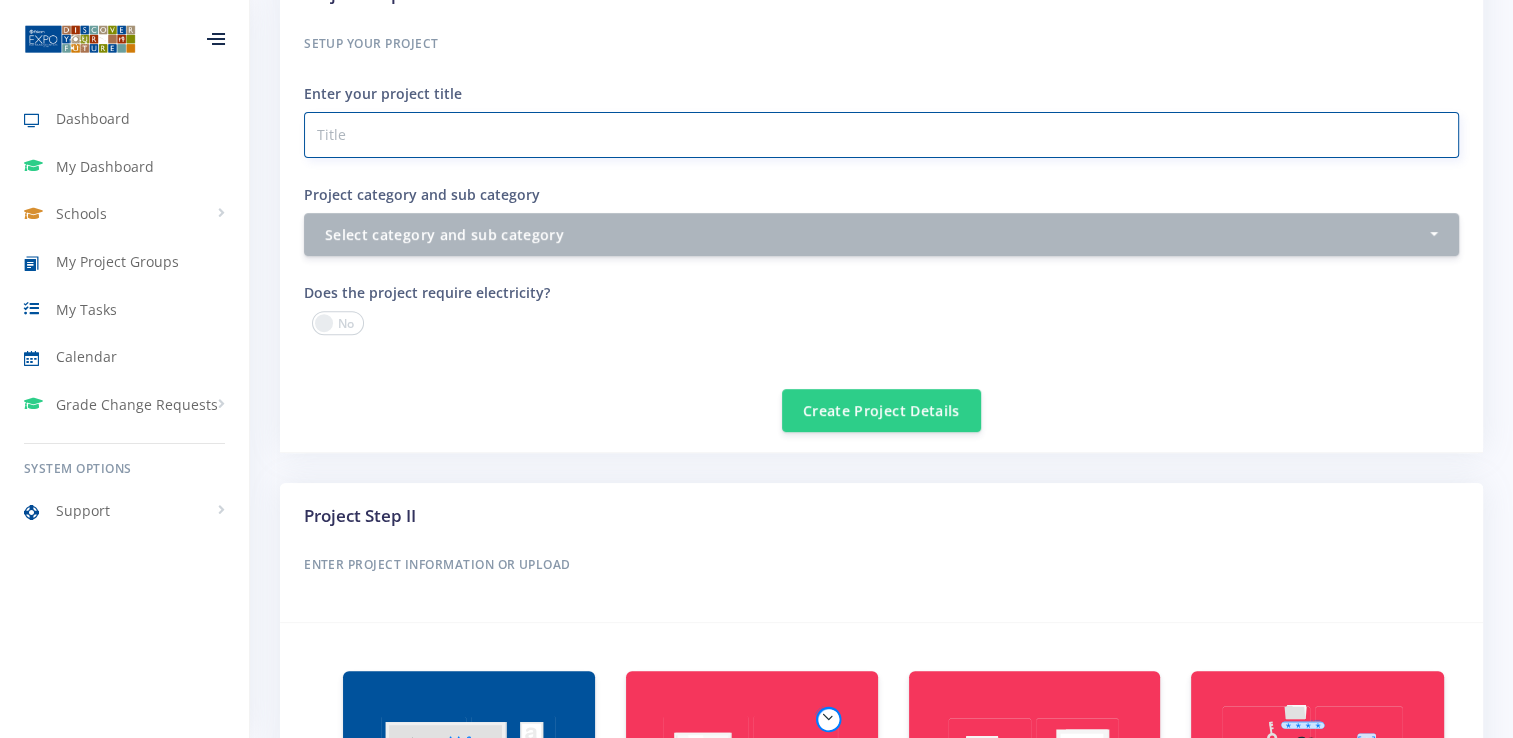 click on "Project category and sub category" at bounding box center [881, 135] 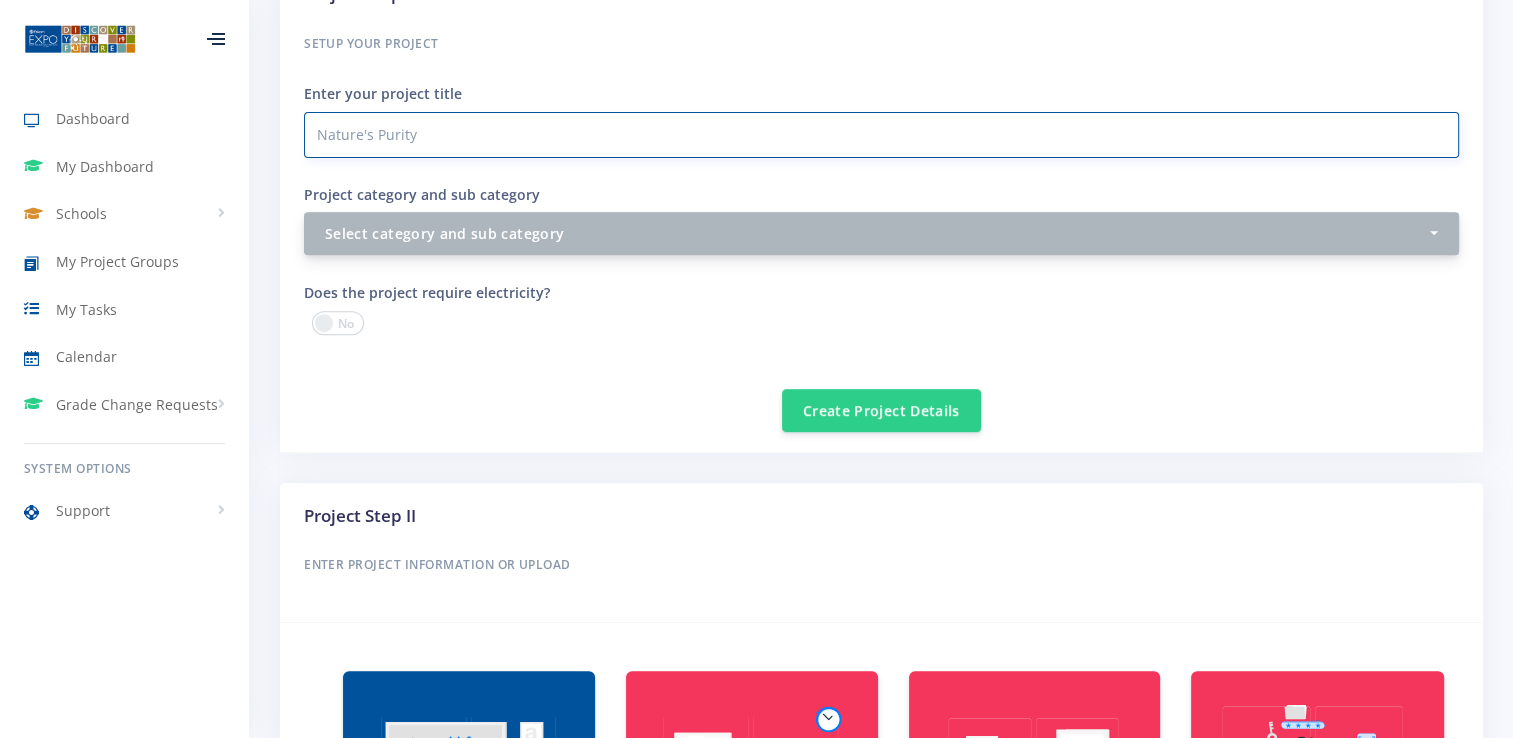 type on "Nature's Purity" 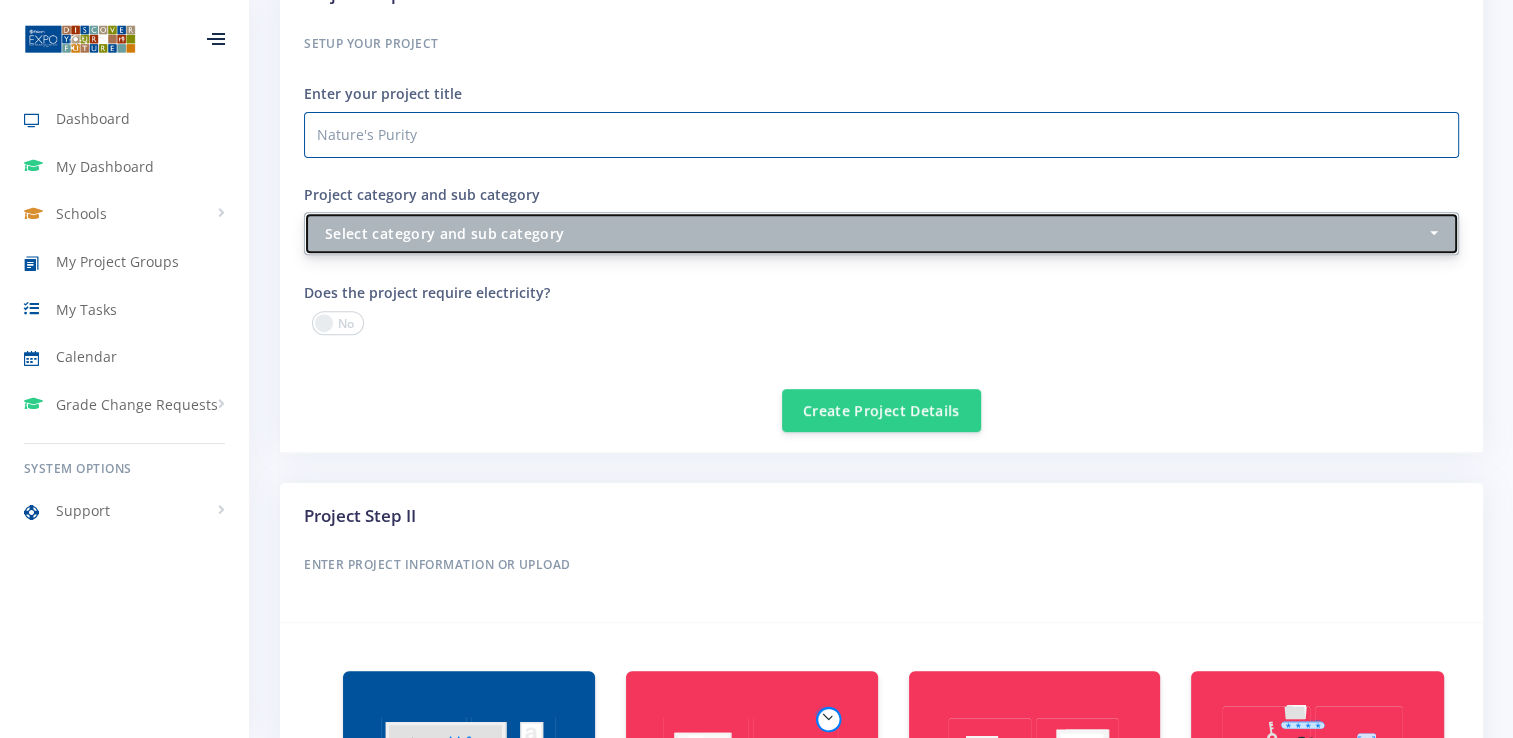 click on "Select category and sub category" 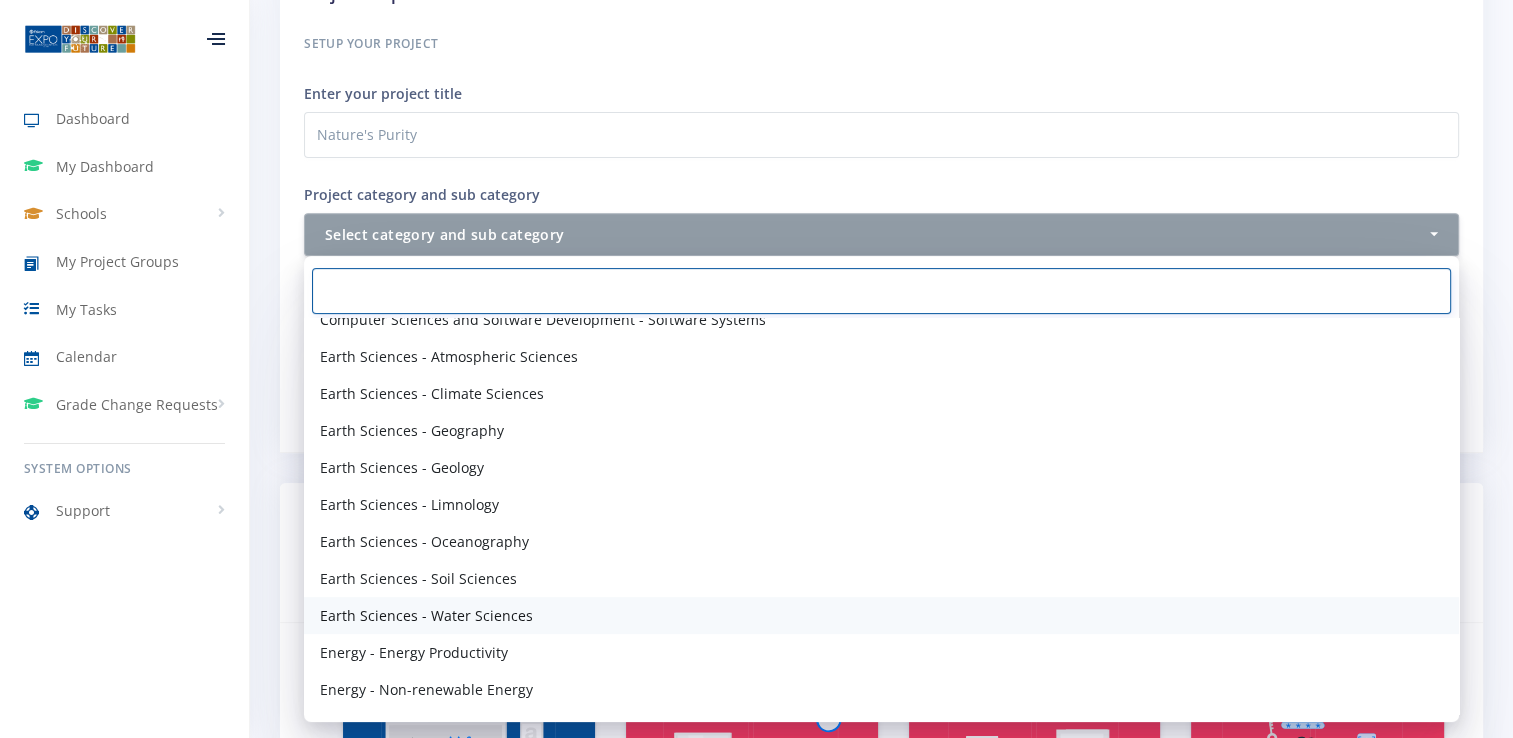 scroll, scrollTop: 1096, scrollLeft: 0, axis: vertical 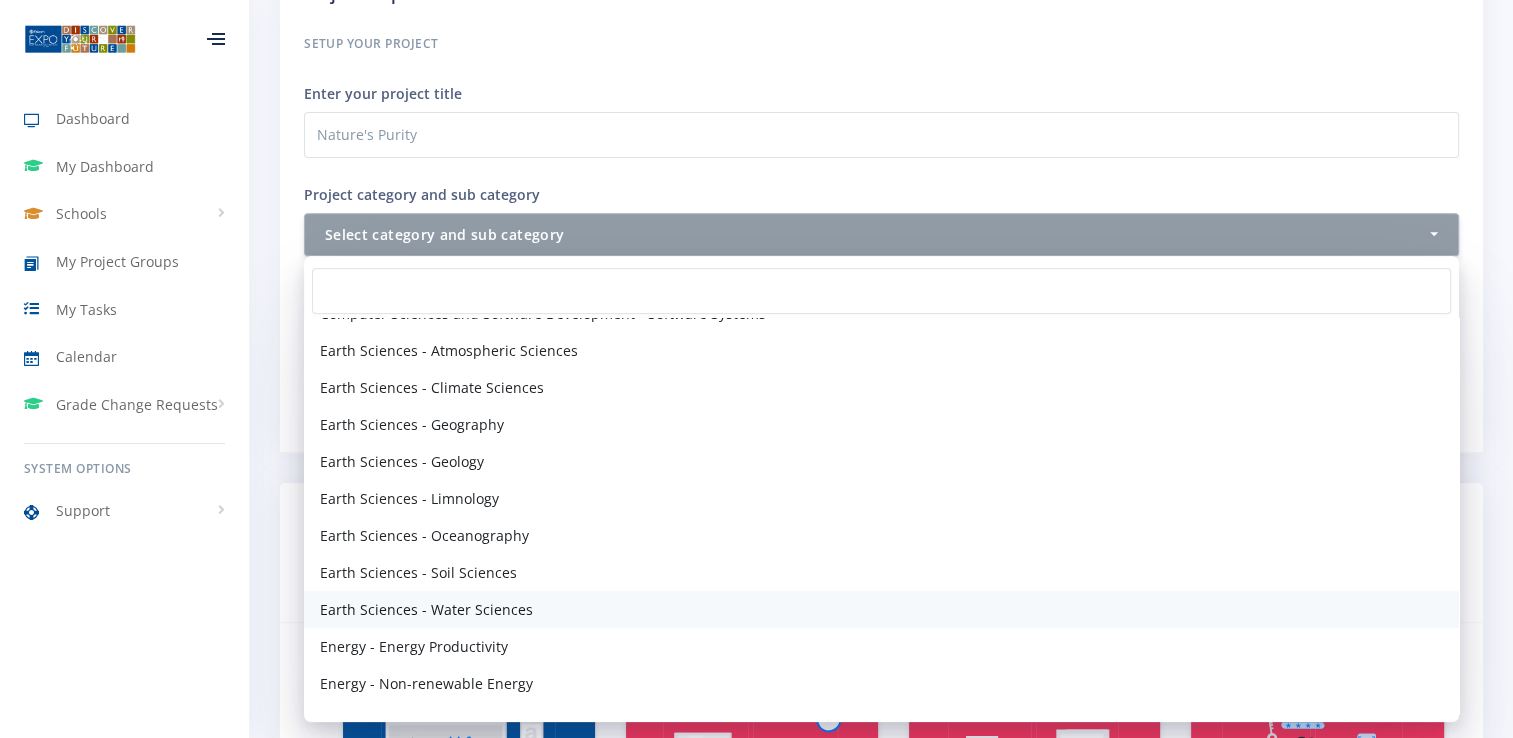 click on "Earth Sciences - Water Sciences" 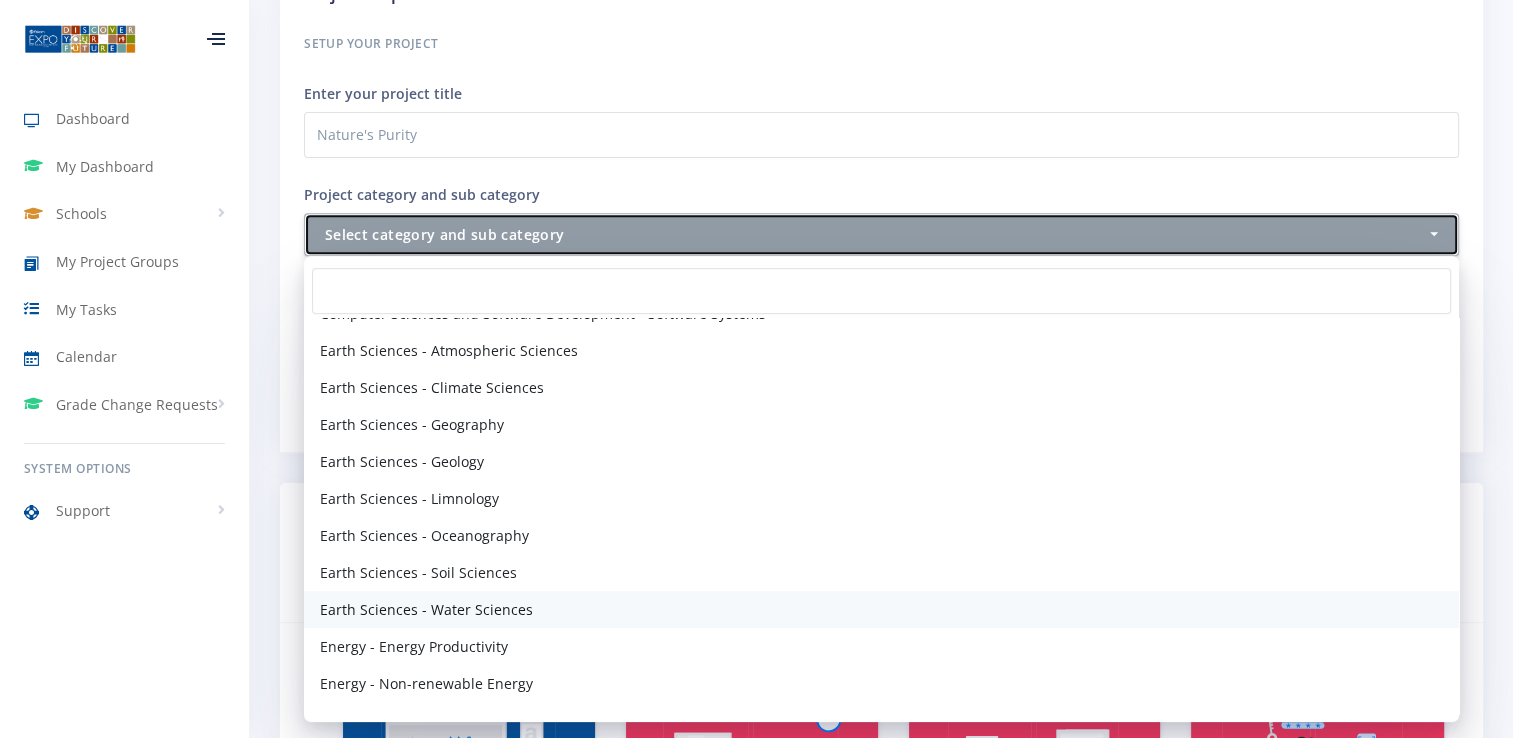 select on "37" 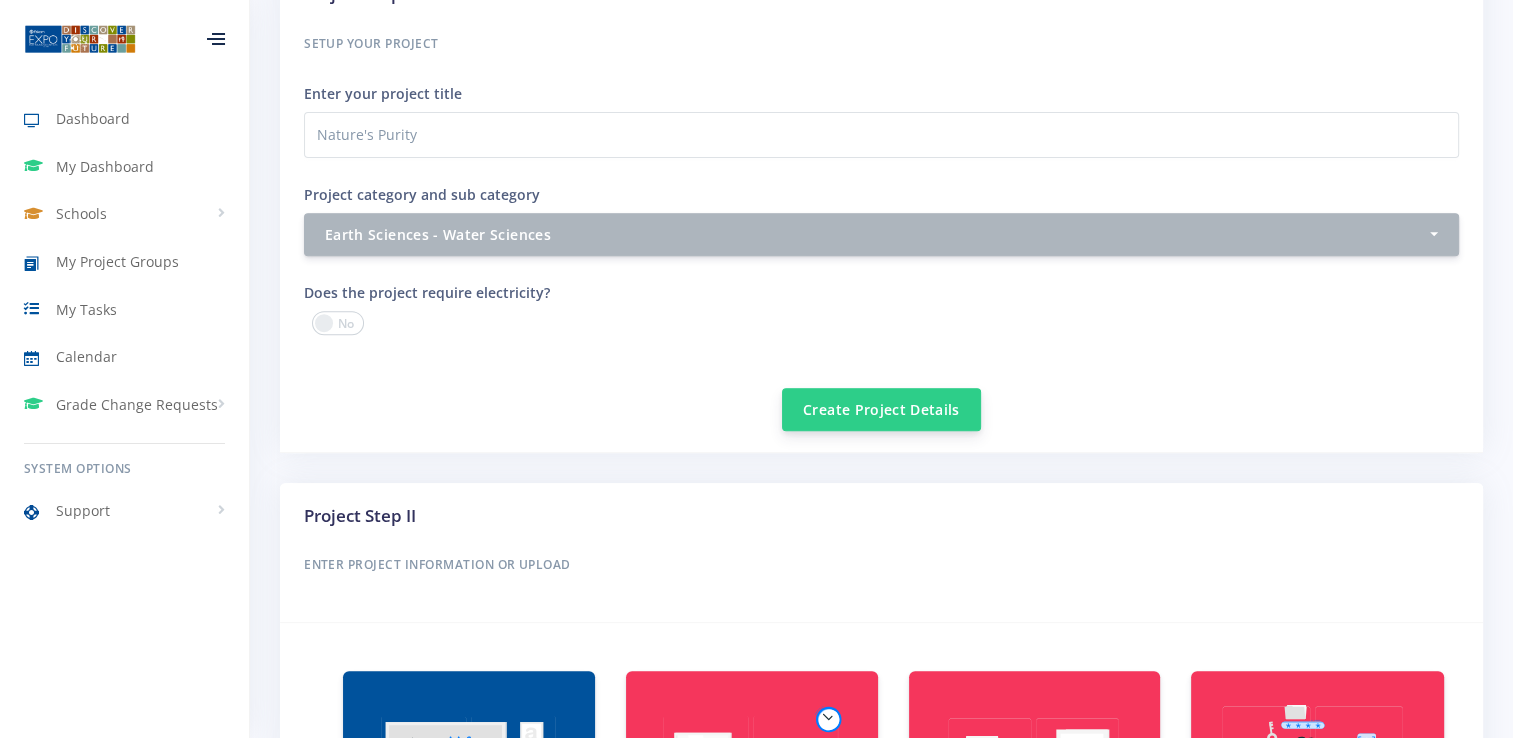 click on "Create Project Details" 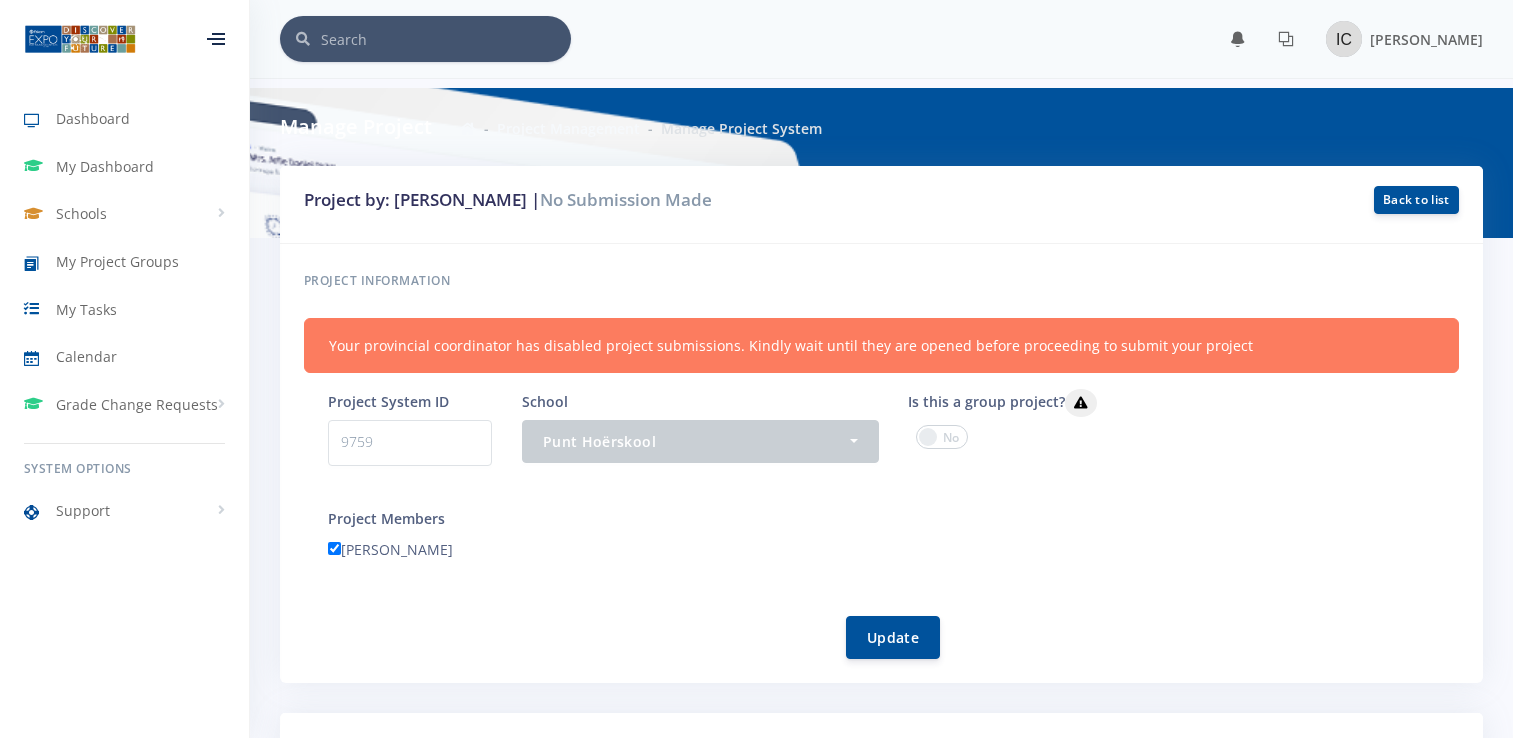 scroll, scrollTop: 752, scrollLeft: 0, axis: vertical 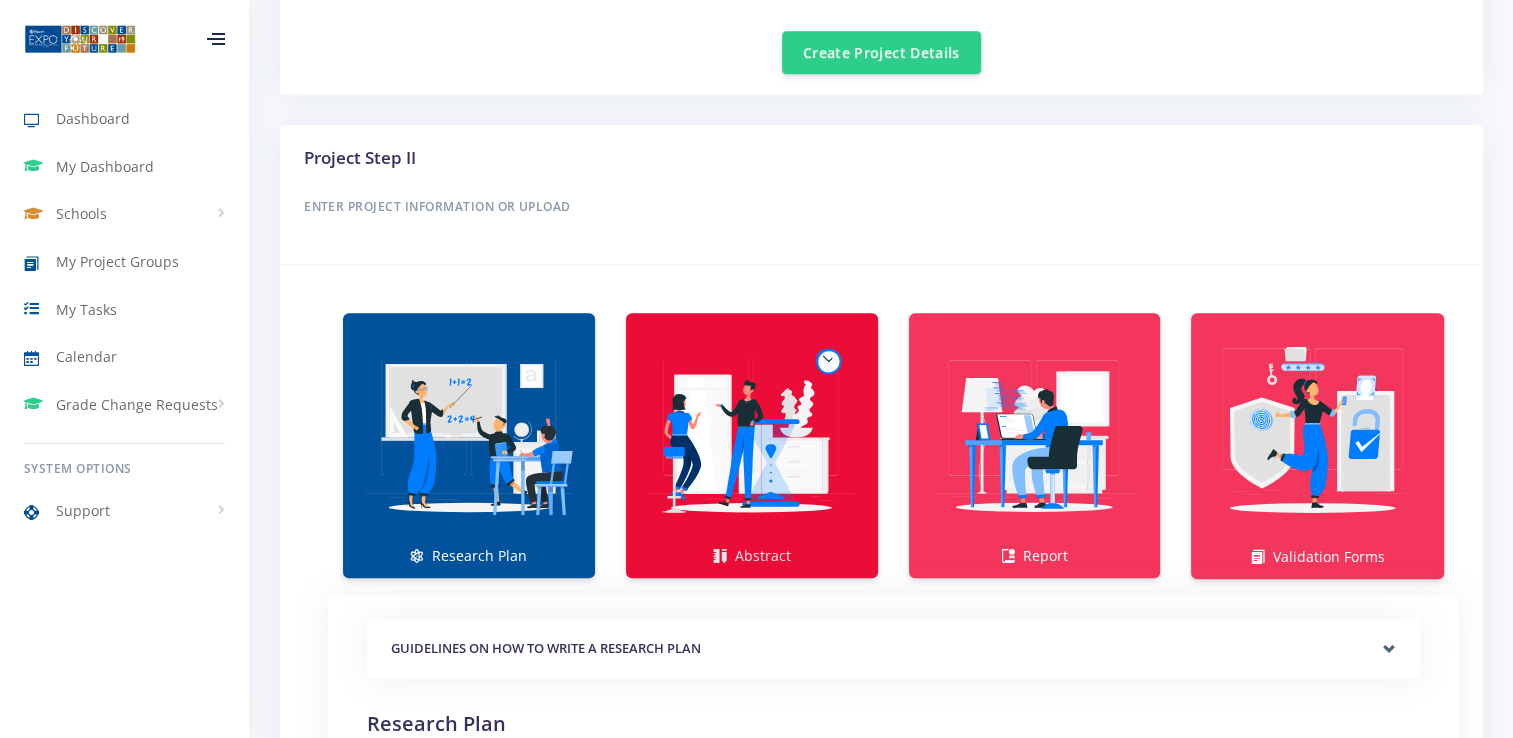 click at bounding box center [752, 435] 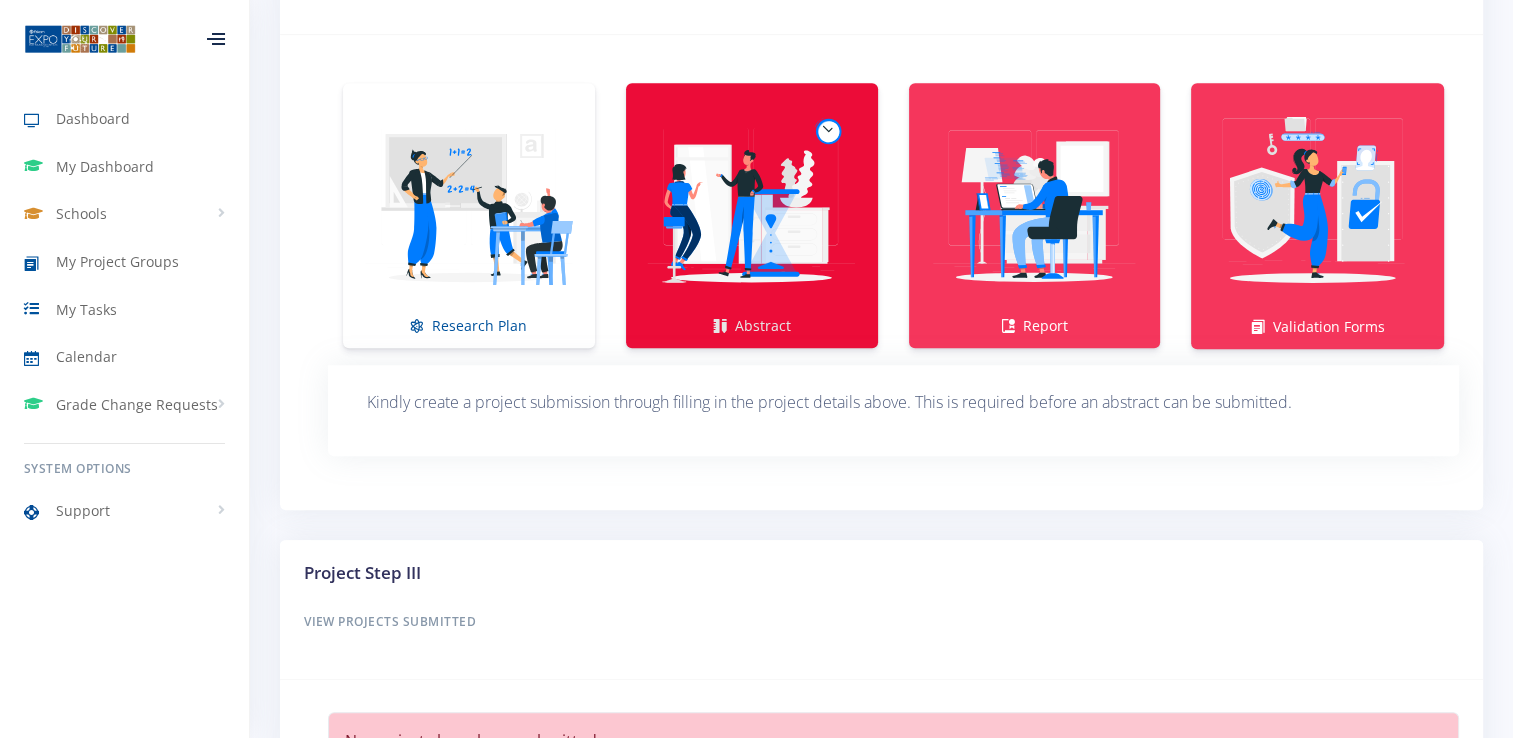 scroll, scrollTop: 1360, scrollLeft: 0, axis: vertical 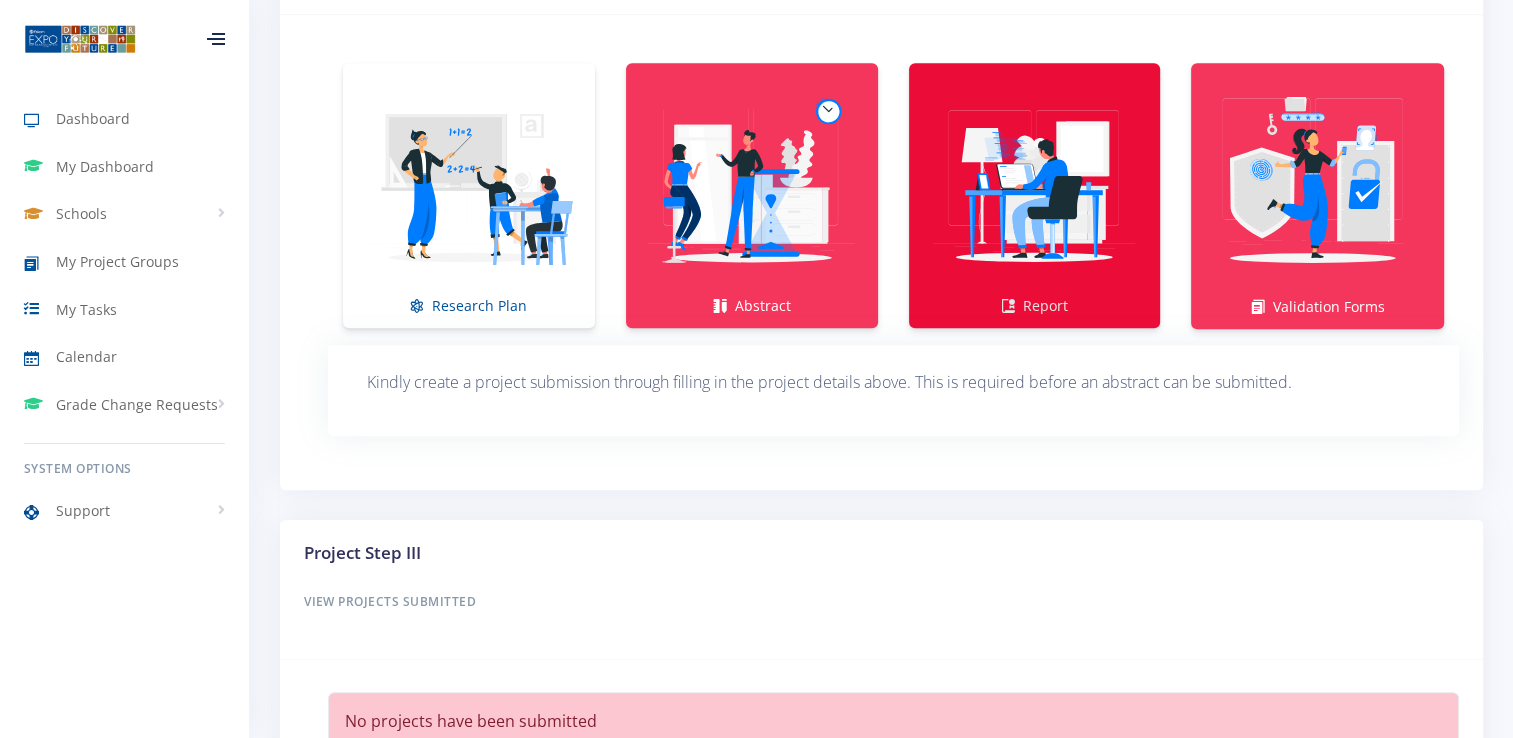click at bounding box center (1035, 185) 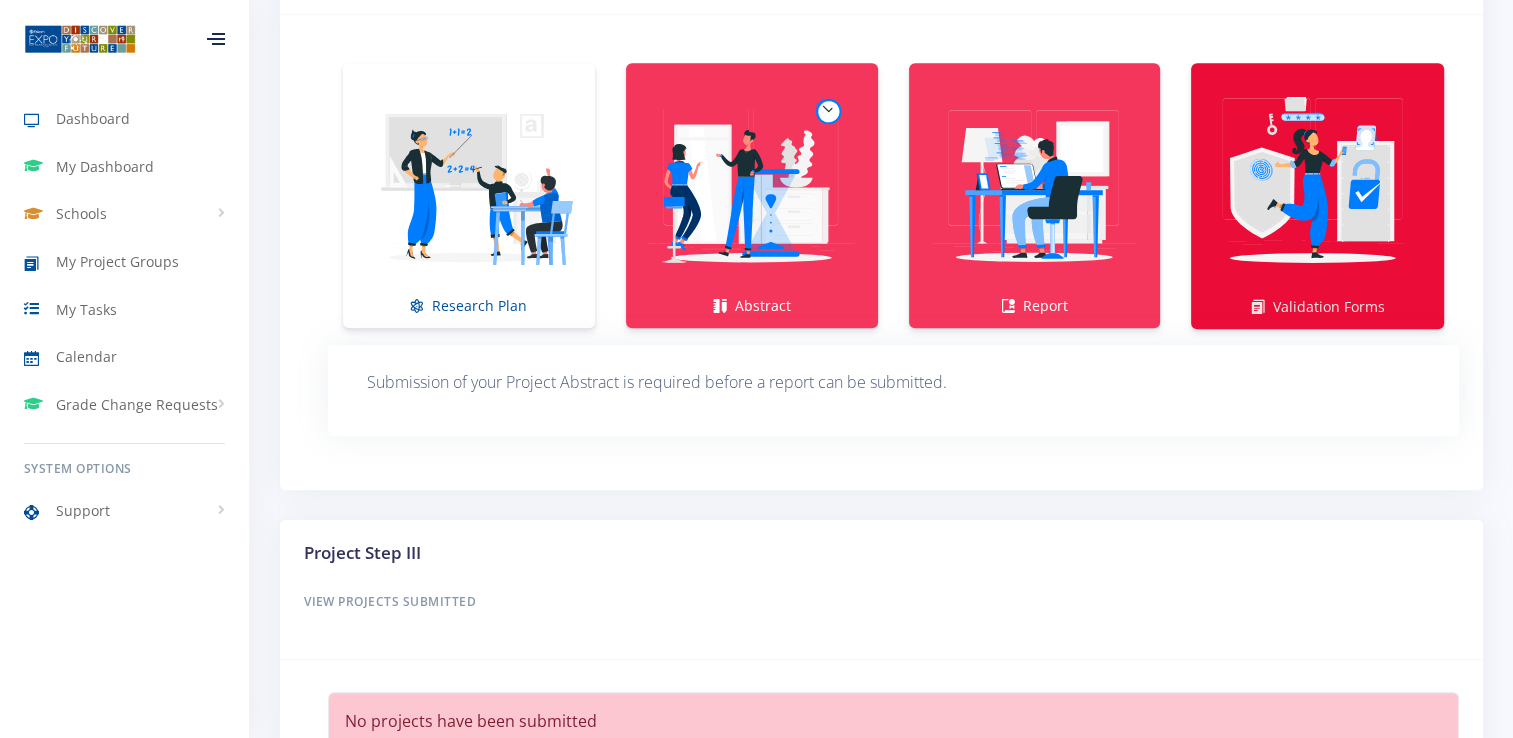 click at bounding box center [1317, 185] 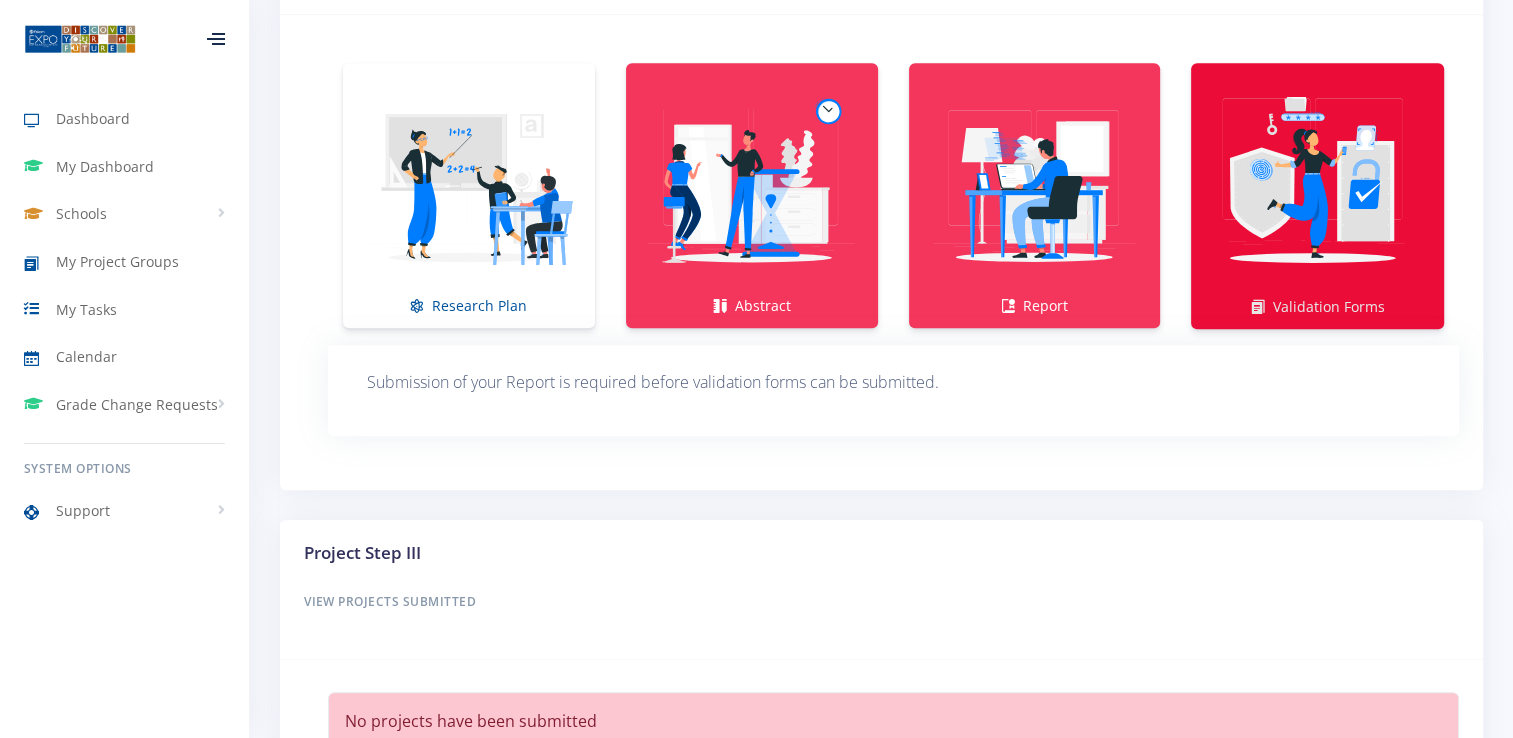 click at bounding box center (1317, 185) 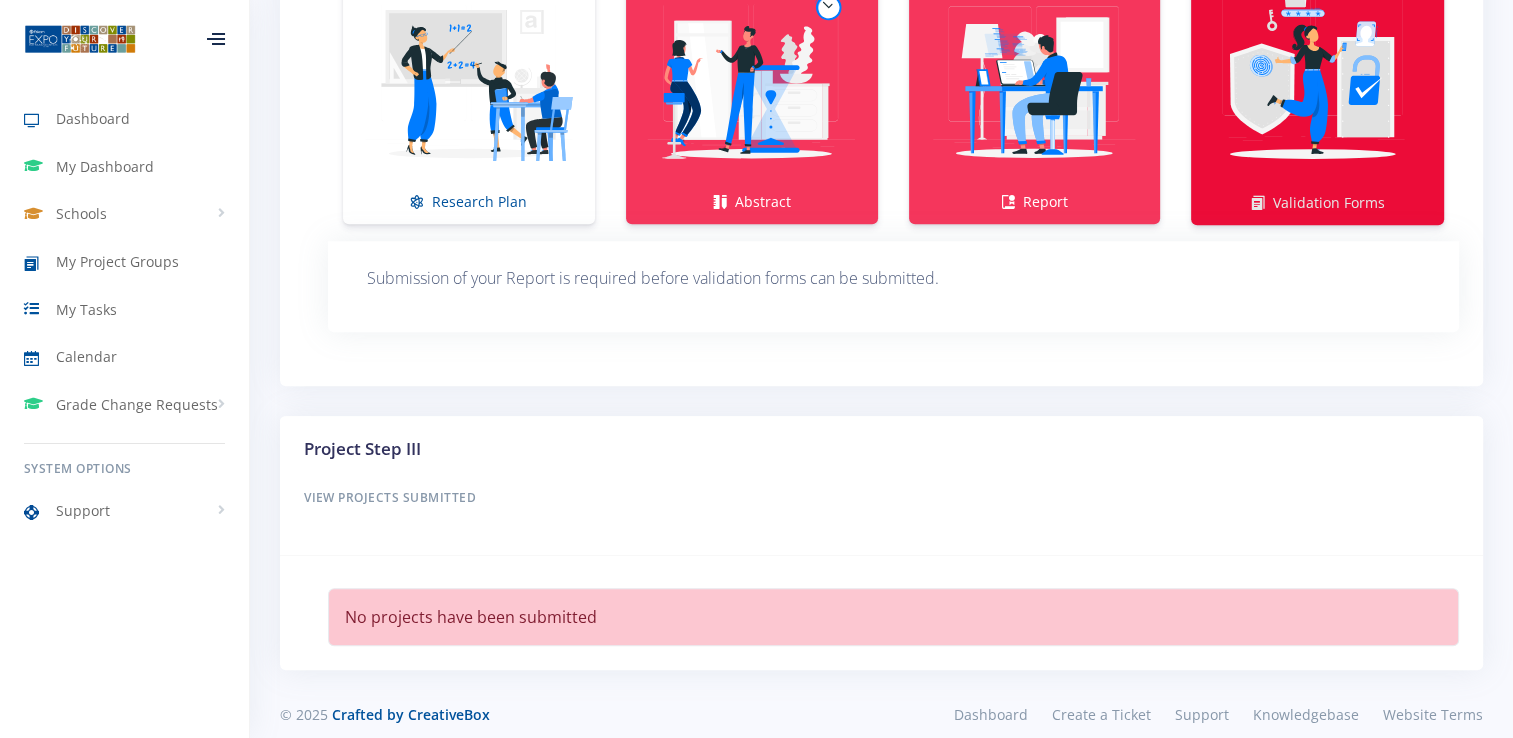 scroll, scrollTop: 1480, scrollLeft: 0, axis: vertical 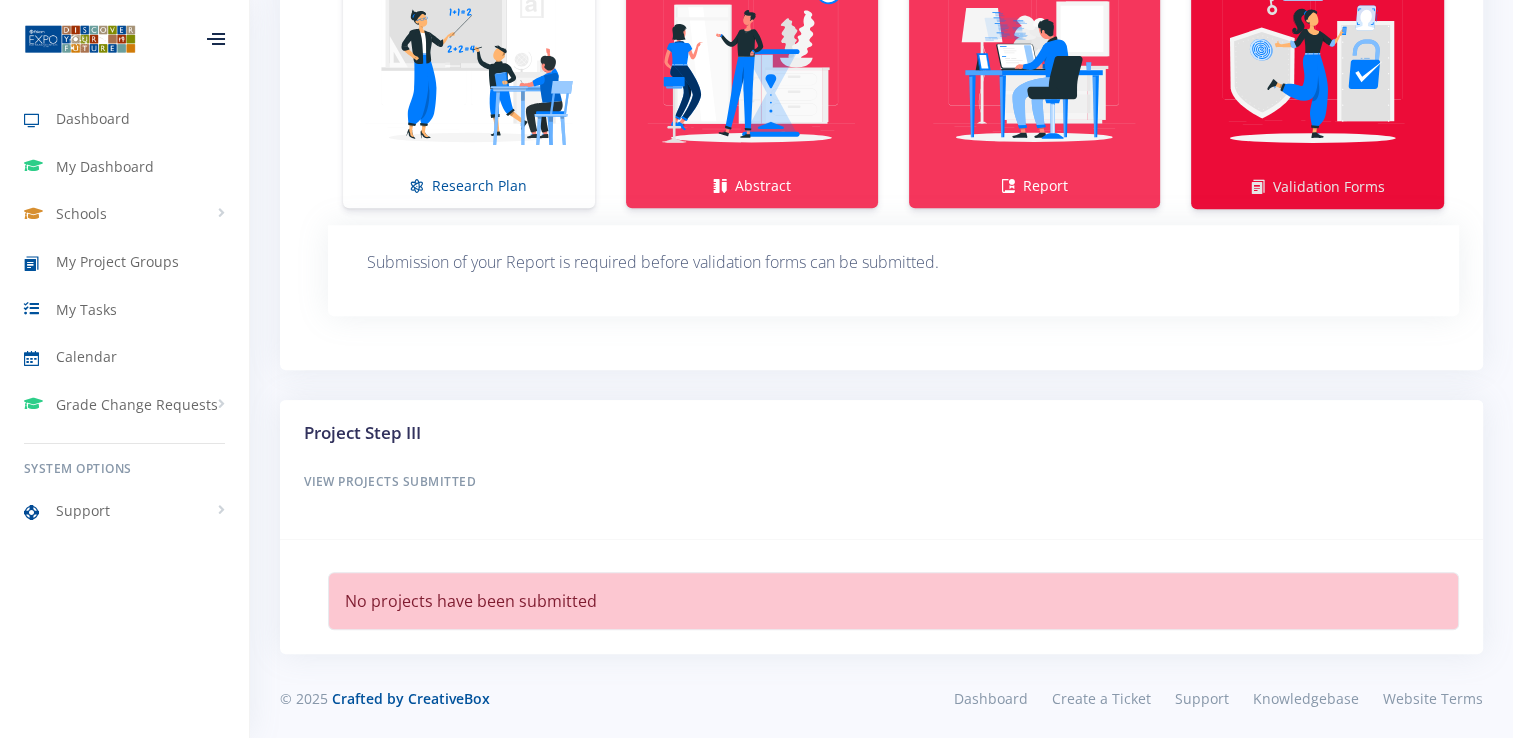 click at bounding box center (1317, 65) 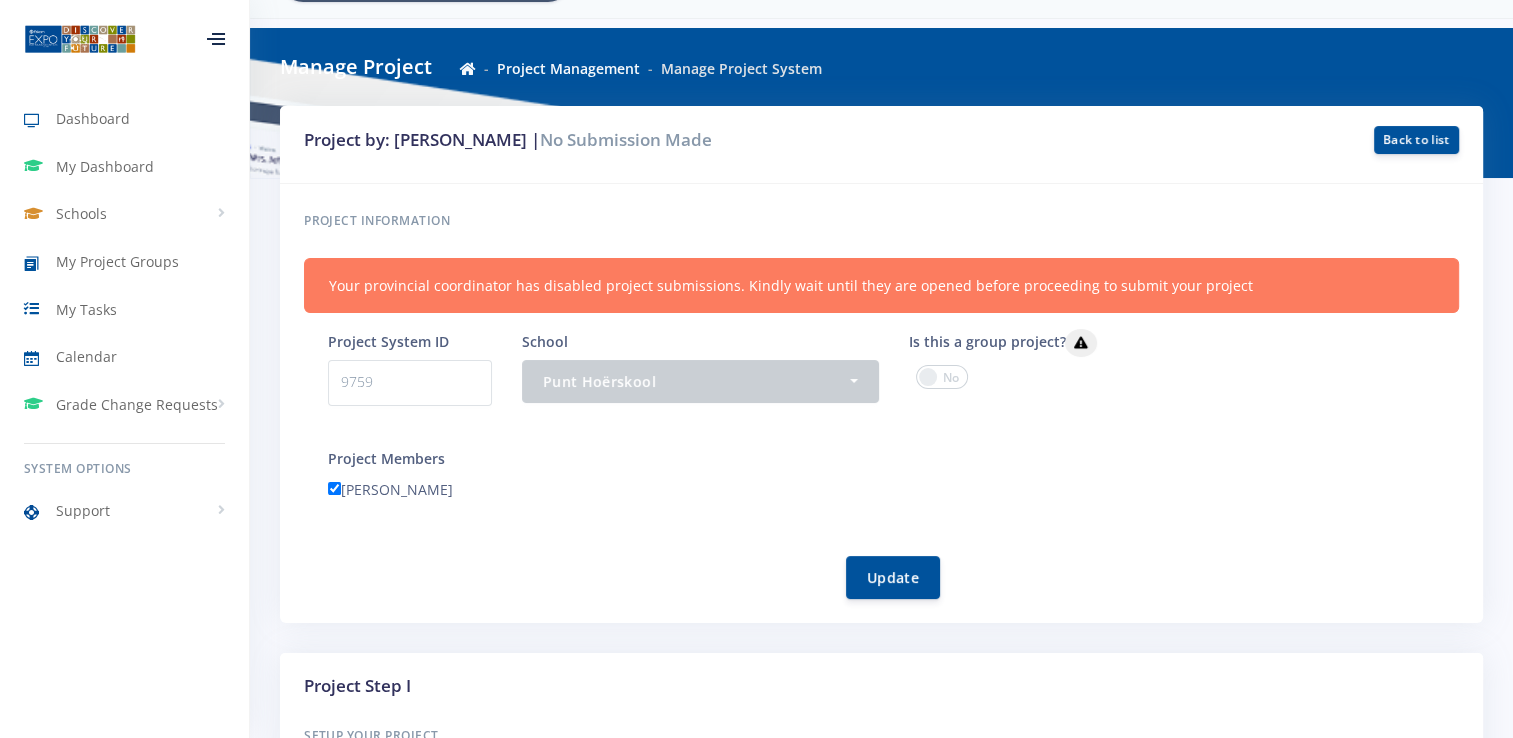 scroll, scrollTop: 0, scrollLeft: 0, axis: both 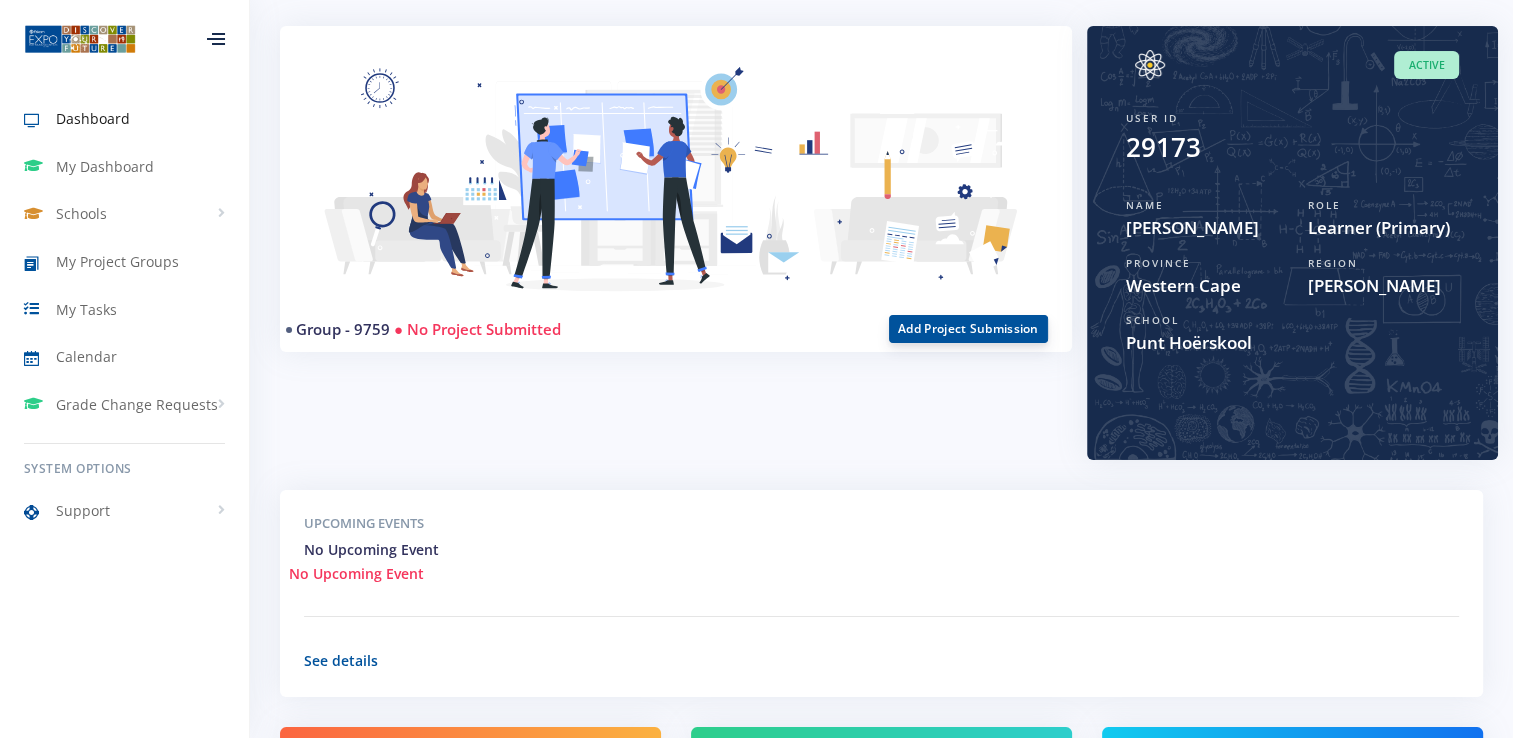 click on "Add Project
Submission" at bounding box center (968, 329) 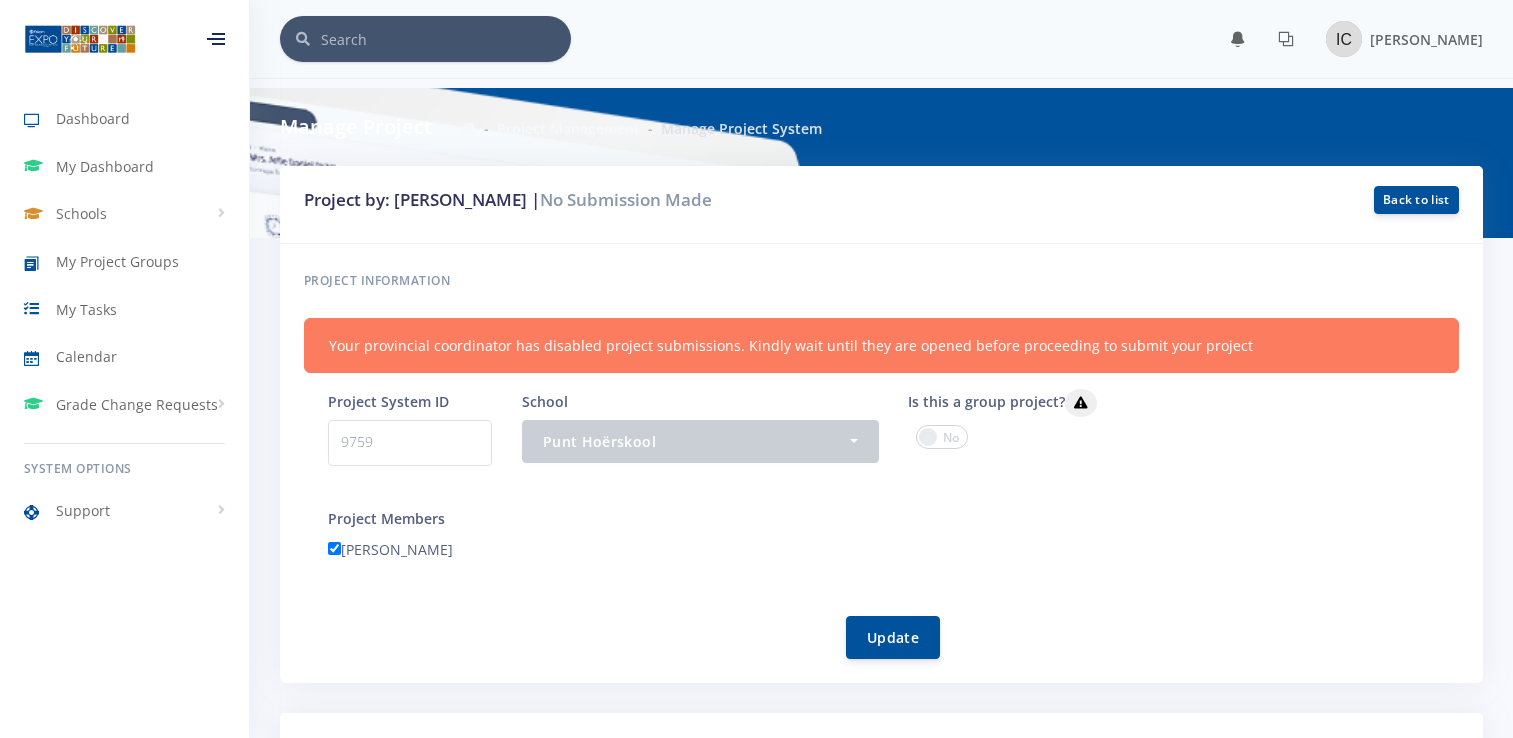 scroll, scrollTop: 0, scrollLeft: 0, axis: both 